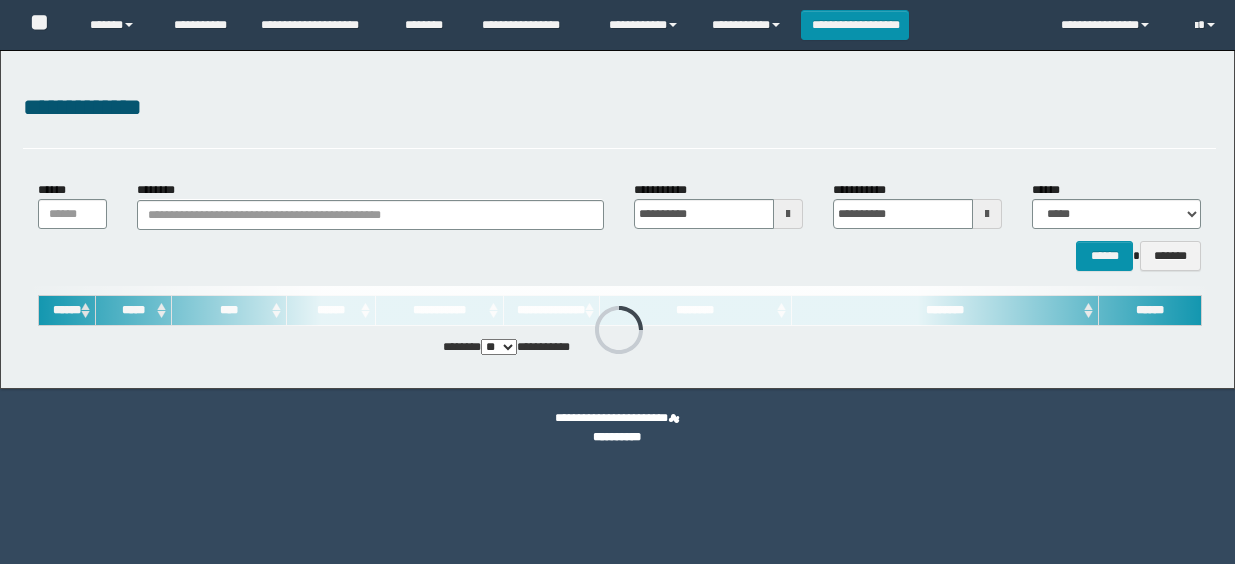 scroll, scrollTop: 0, scrollLeft: 0, axis: both 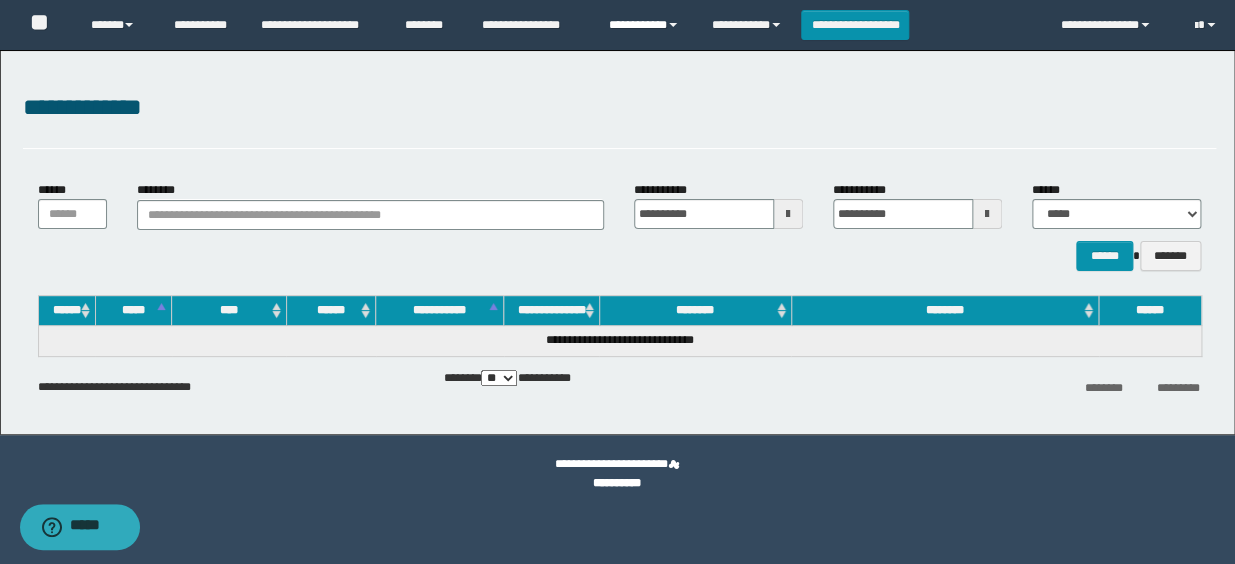 click on "**********" at bounding box center (645, 25) 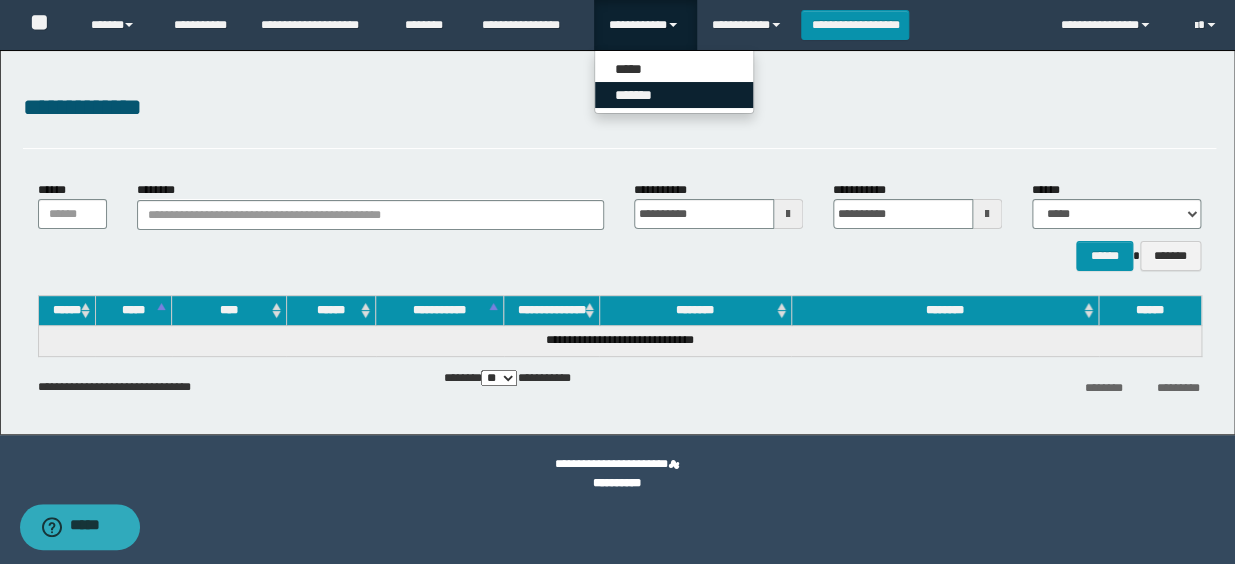 click on "*******" at bounding box center [674, 95] 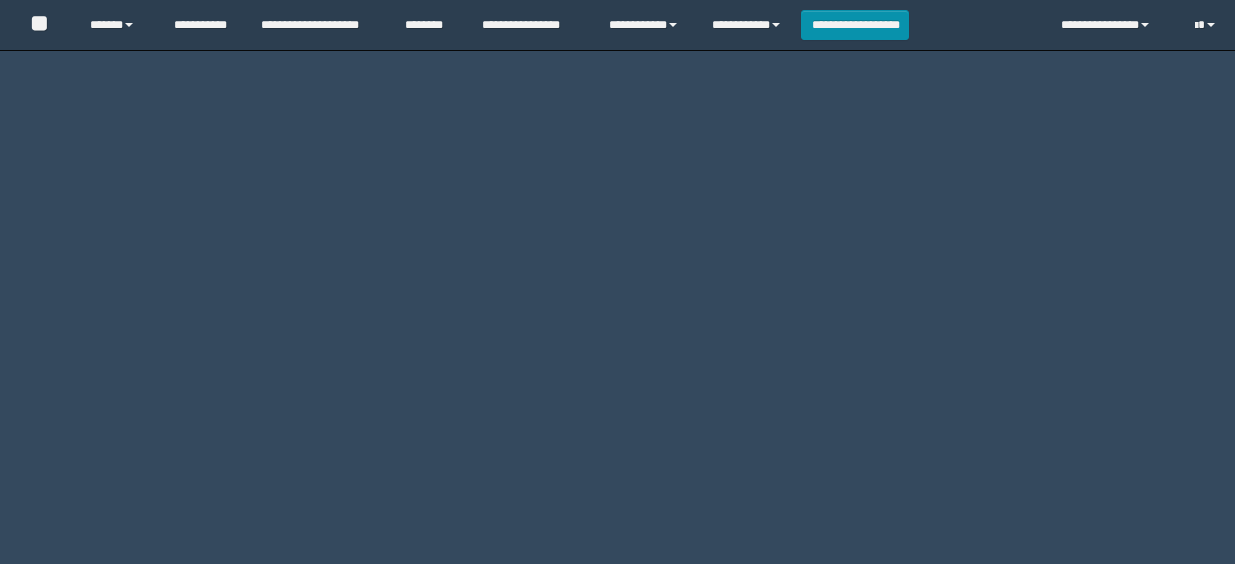 scroll, scrollTop: 0, scrollLeft: 0, axis: both 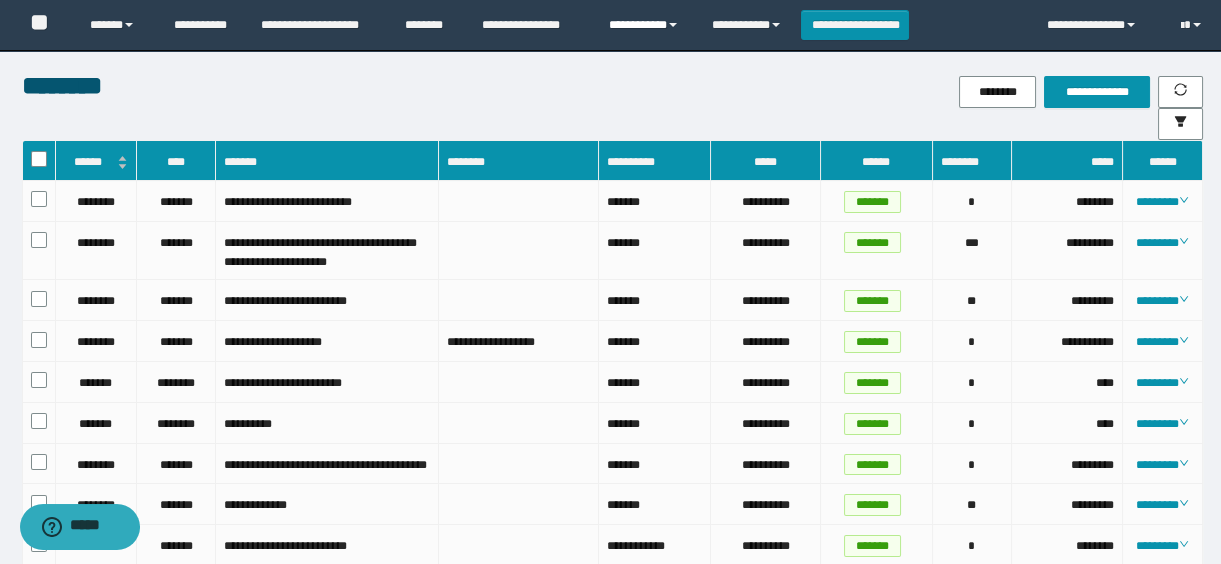click on "**********" at bounding box center [645, 25] 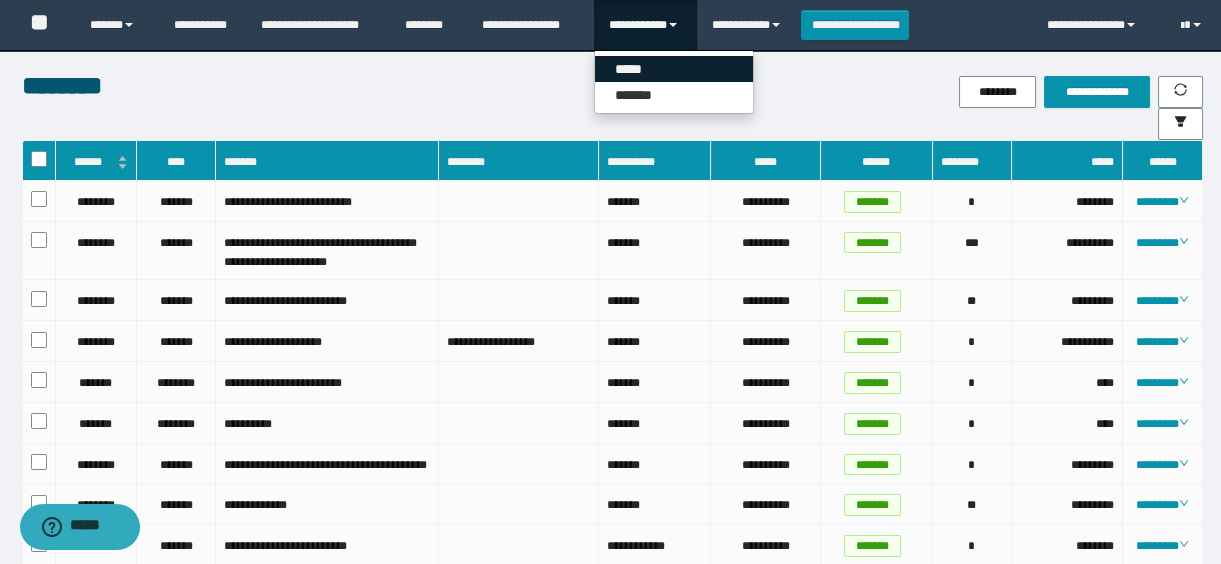 click on "*****" at bounding box center (674, 69) 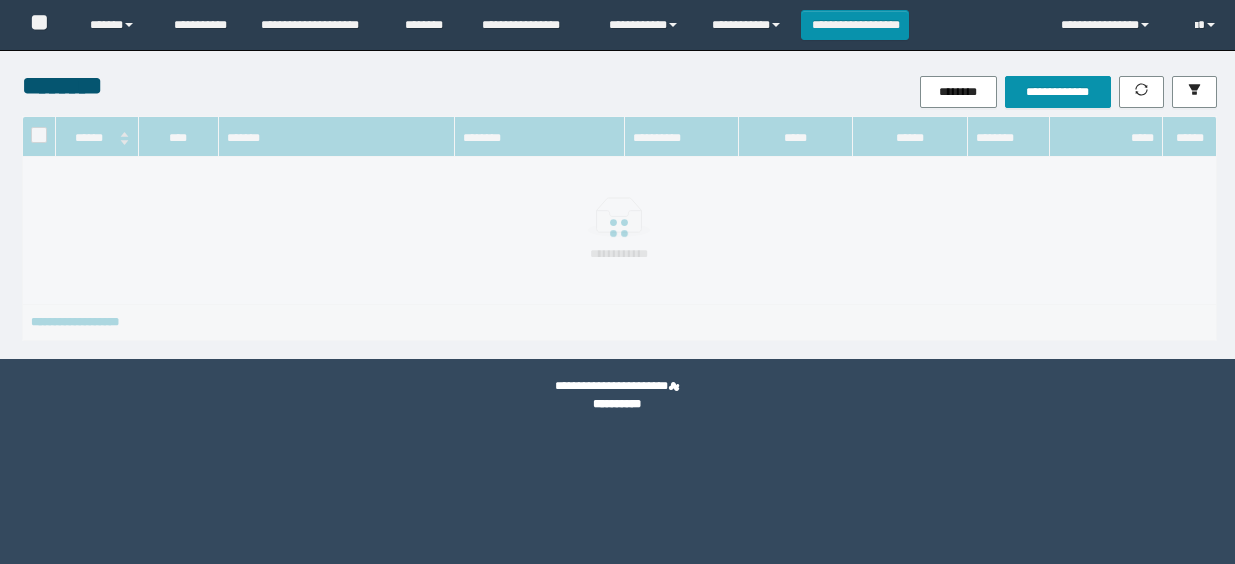 scroll, scrollTop: 0, scrollLeft: 0, axis: both 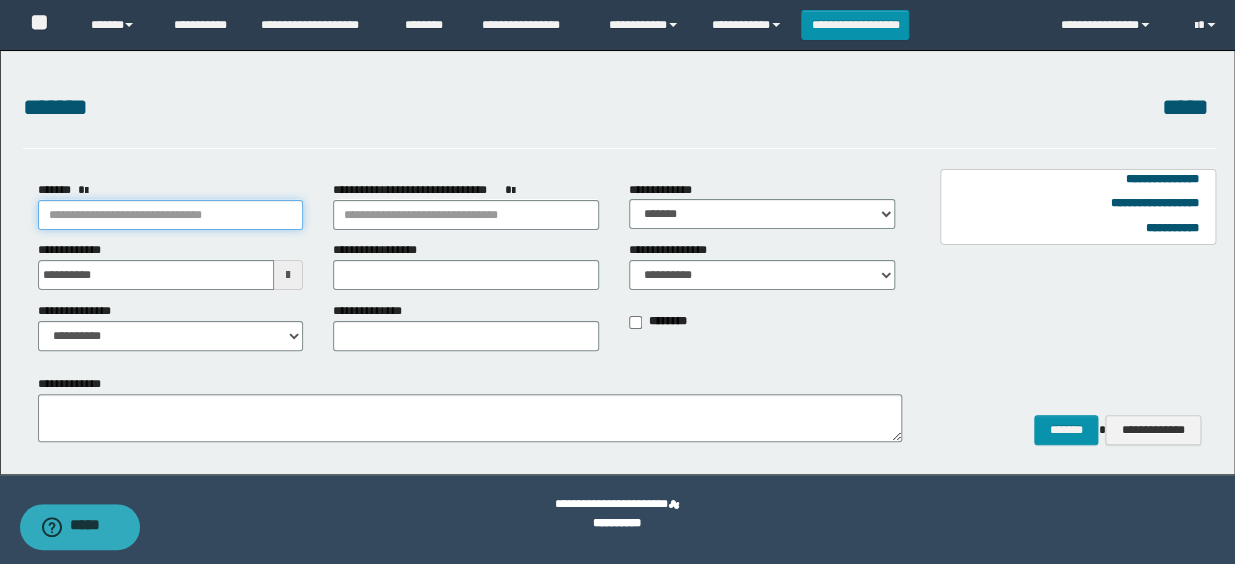 click on "*******" at bounding box center (171, 215) 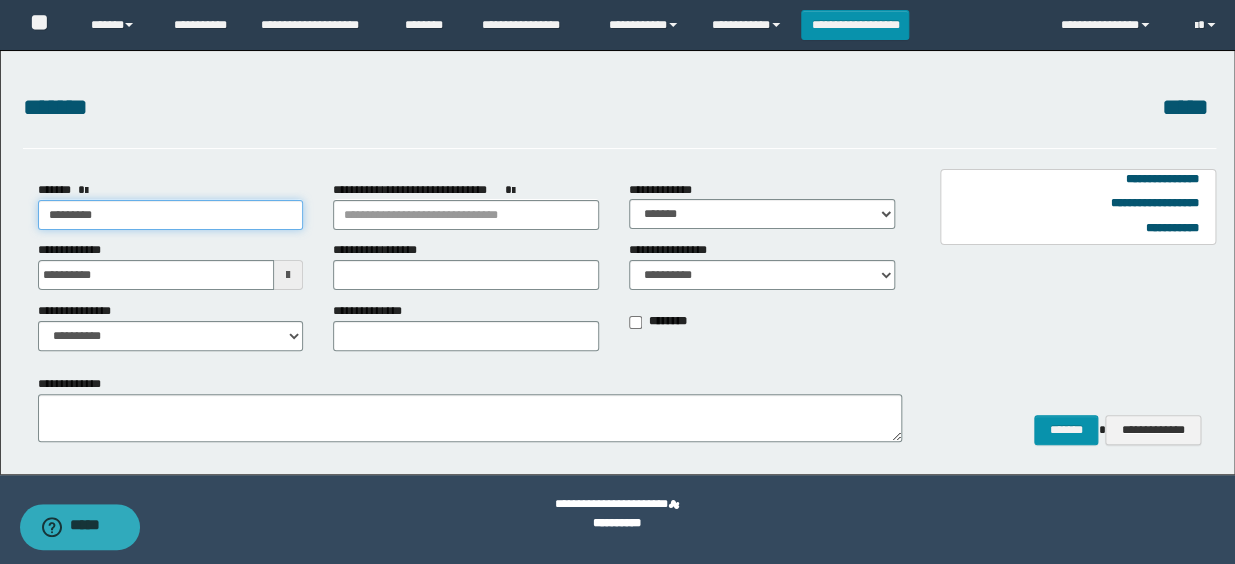 type on "*********" 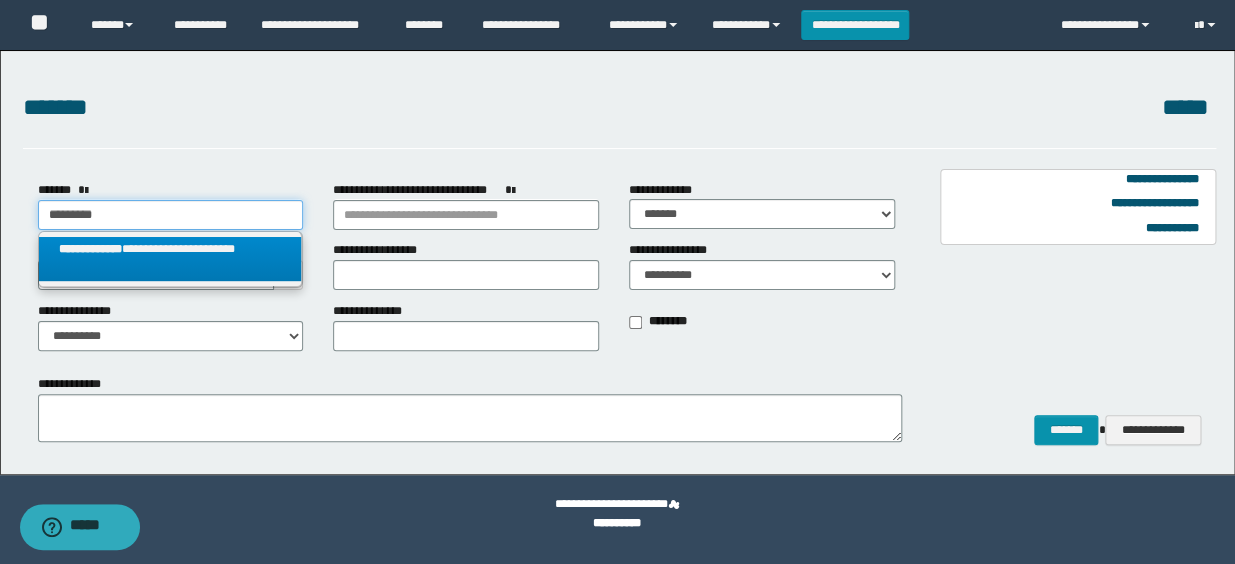 type on "*********" 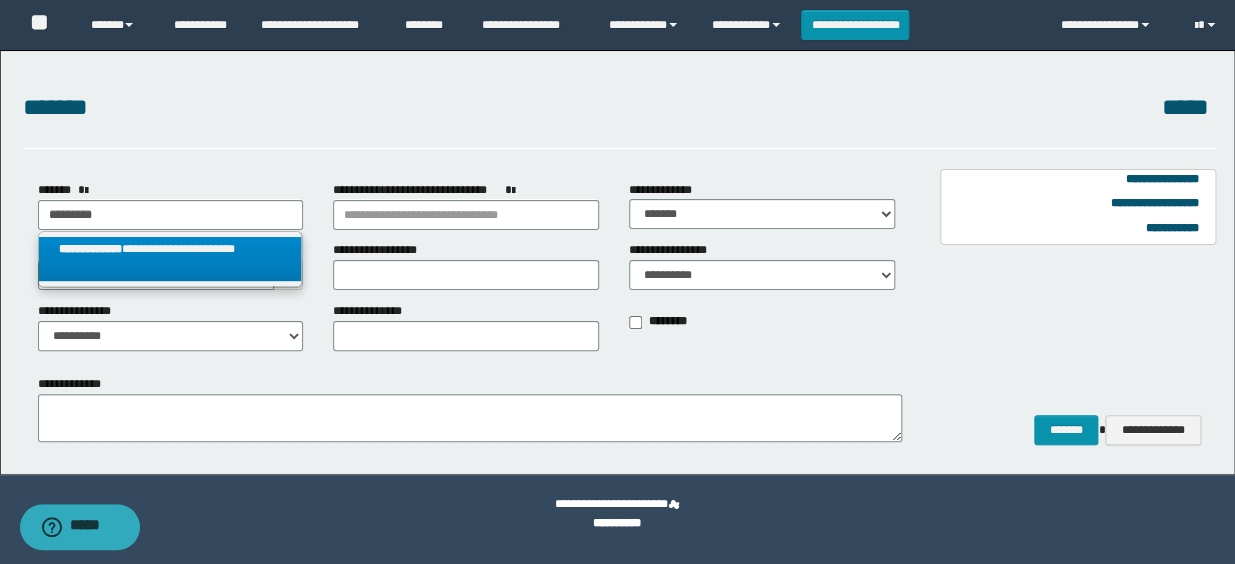 click on "**********" at bounding box center (170, 259) 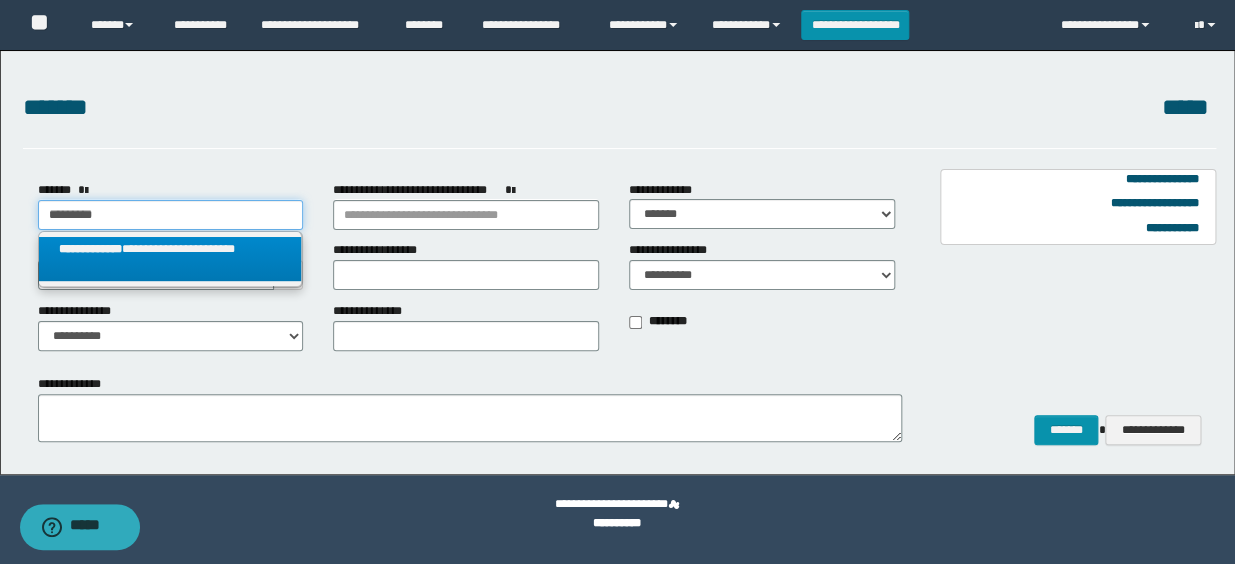 select on "*" 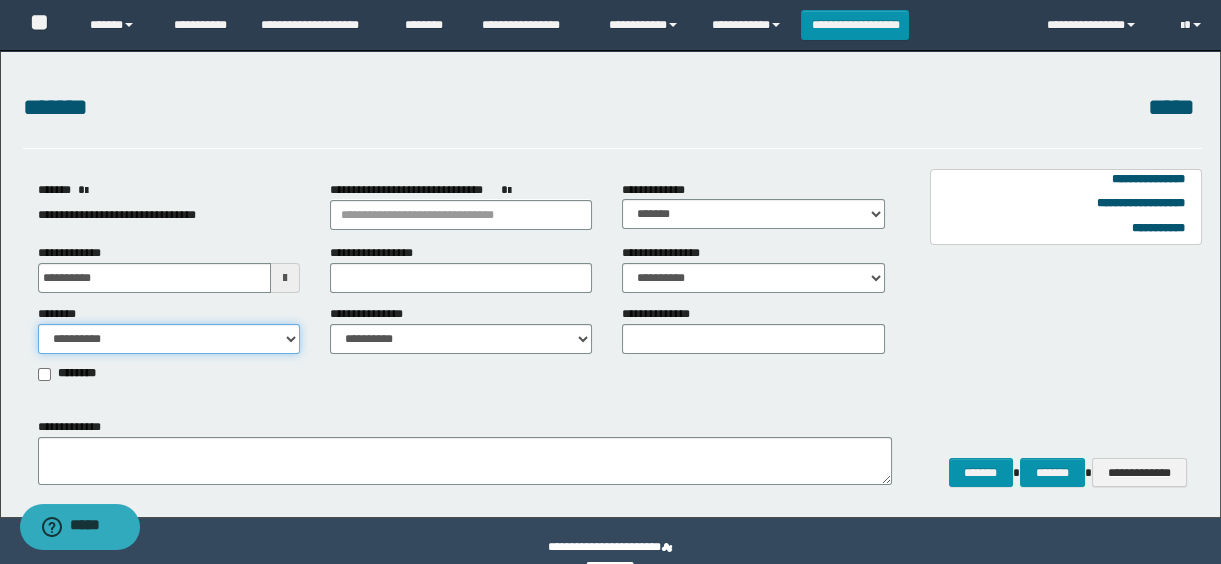 click on "**********" at bounding box center [169, 339] 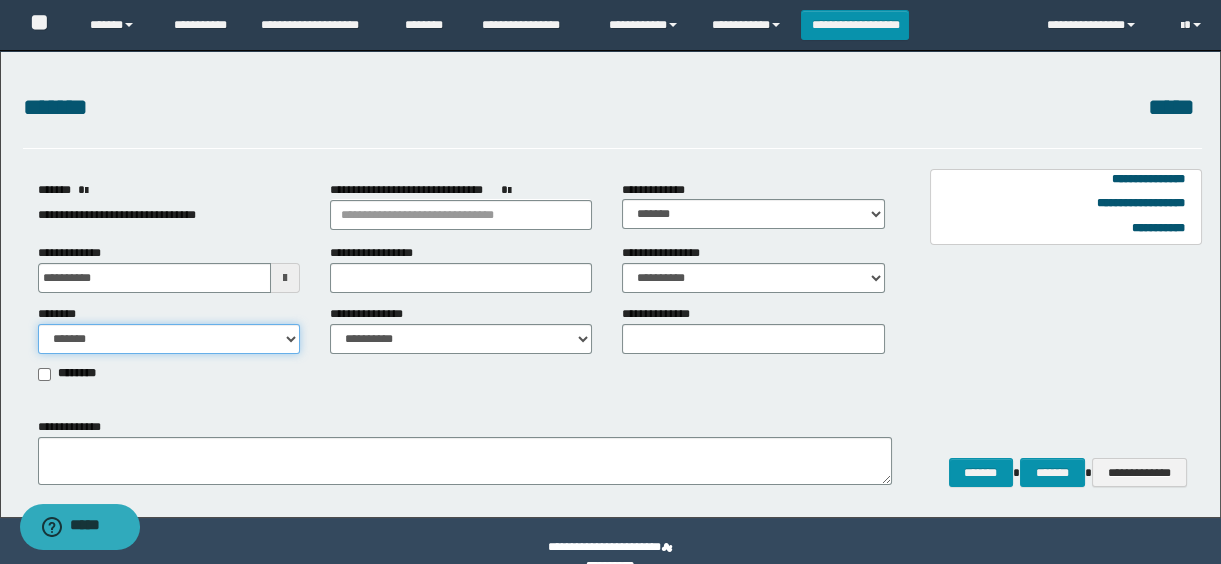 click on "**********" at bounding box center [169, 339] 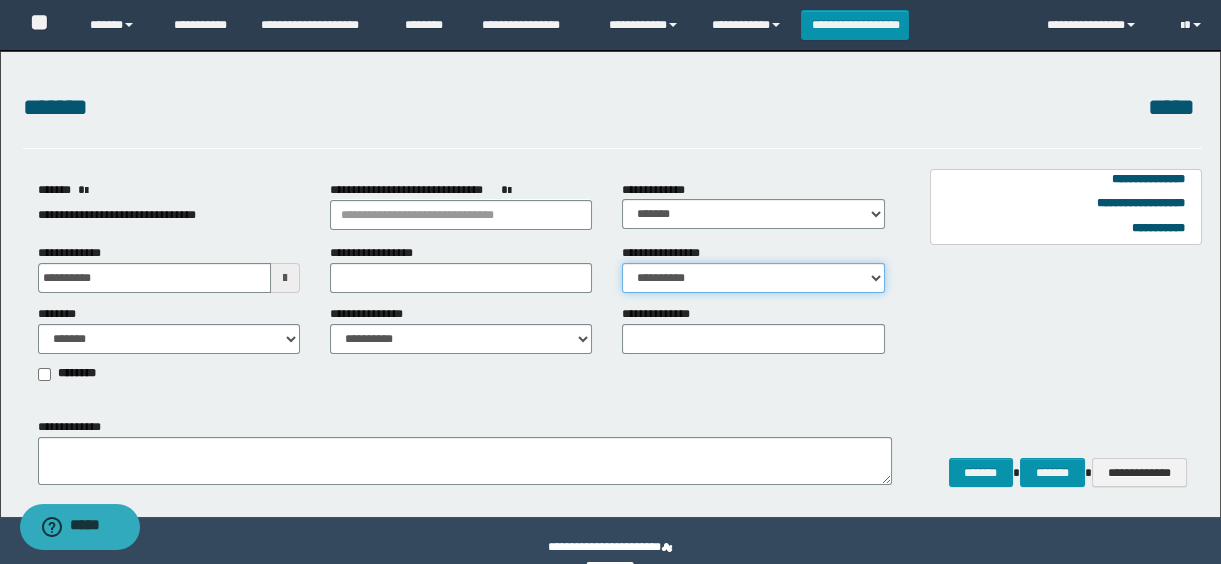click on "**********" at bounding box center (753, 278) 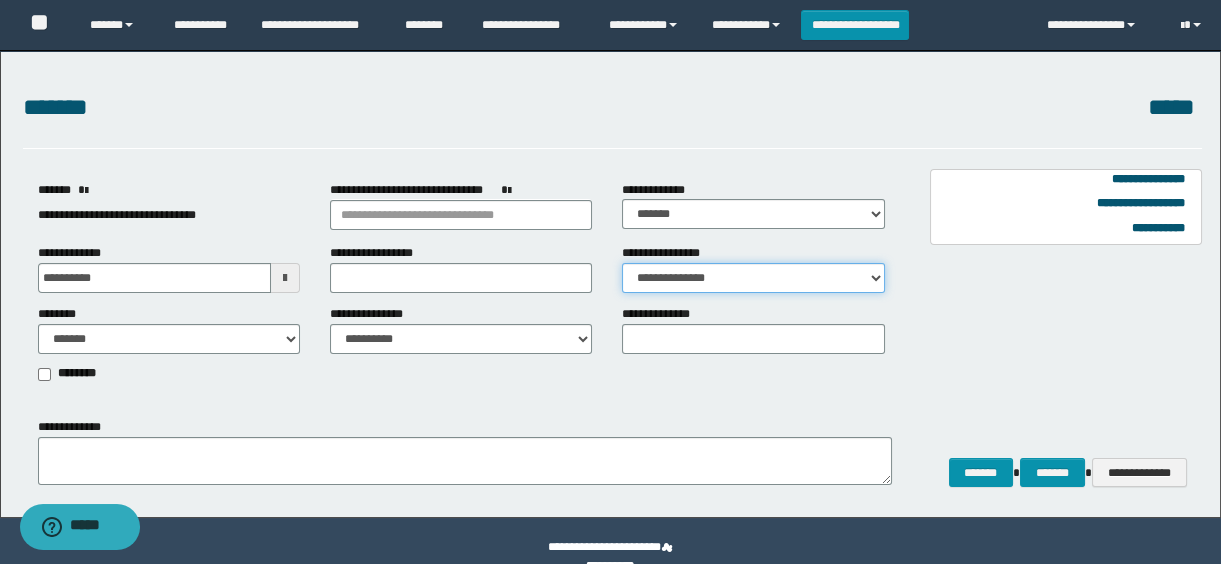 scroll, scrollTop: 31, scrollLeft: 0, axis: vertical 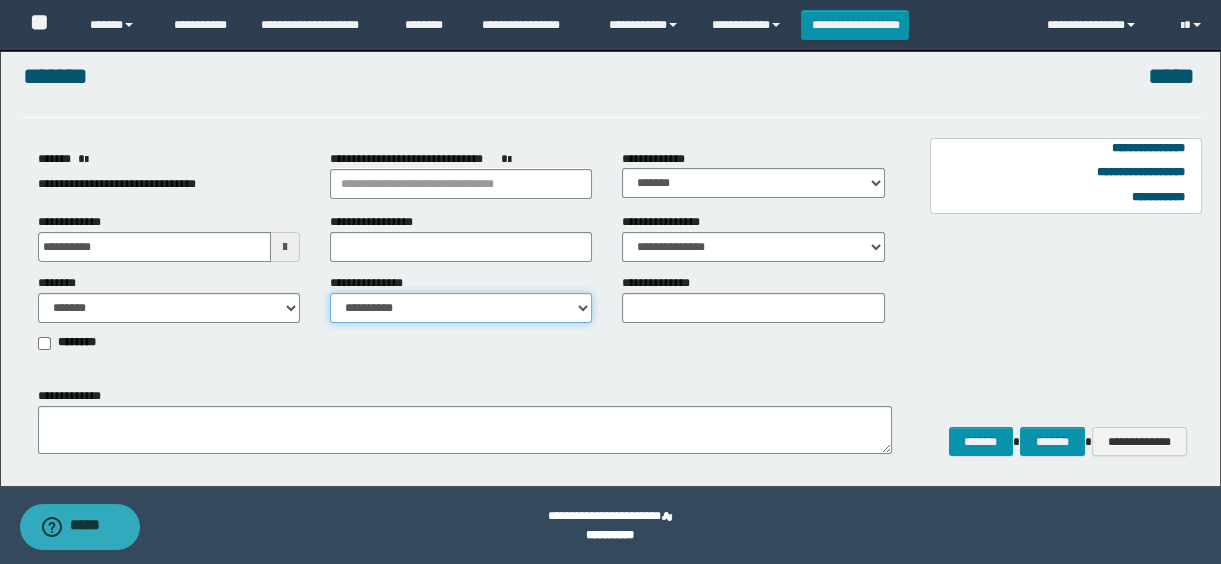 click on "**********" at bounding box center (461, 308) 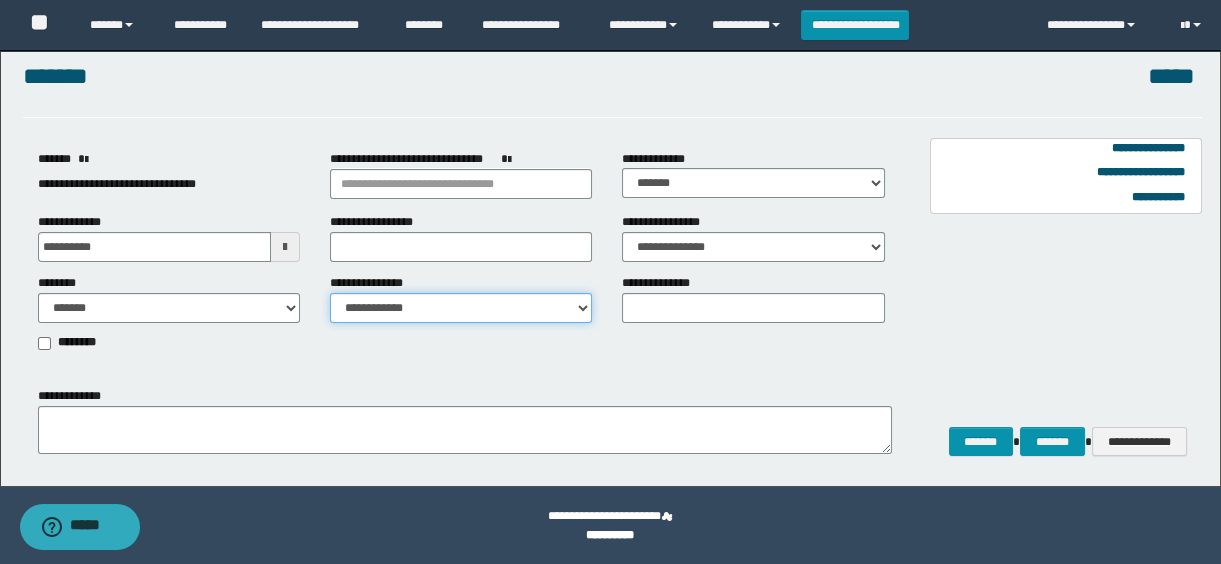 click on "**********" at bounding box center (461, 308) 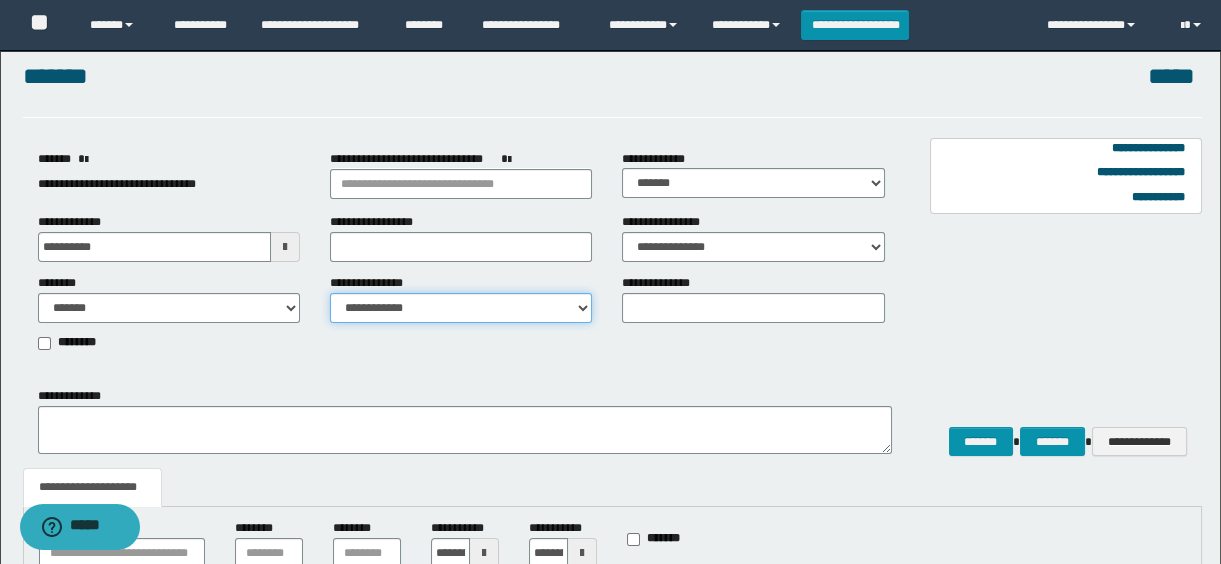 scroll, scrollTop: 213, scrollLeft: 0, axis: vertical 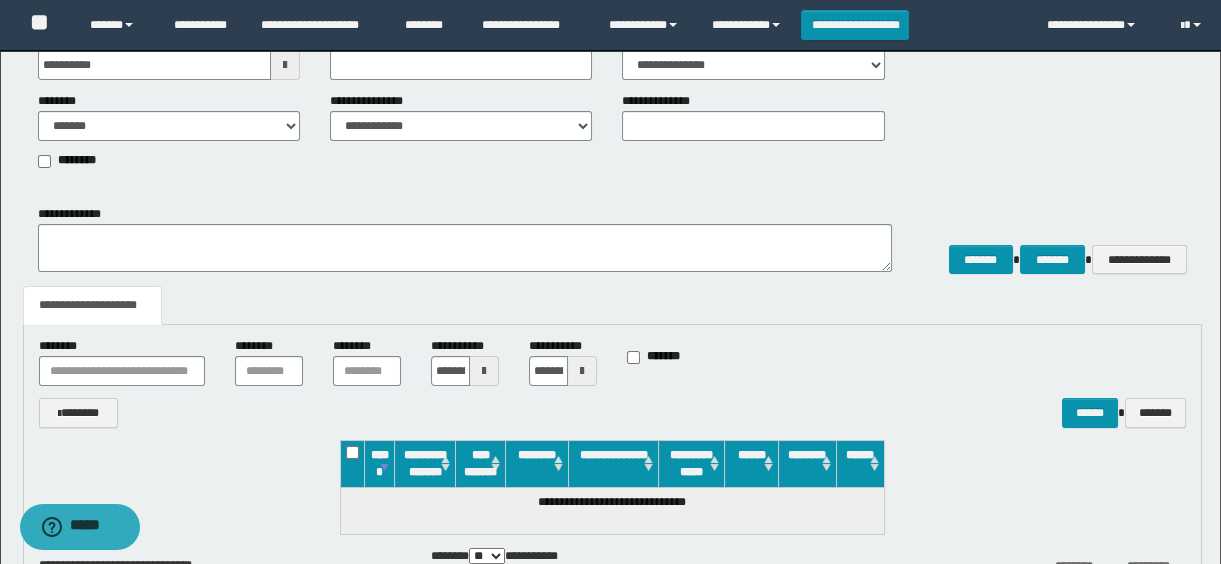 click on "**********" at bounding box center [613, 236] 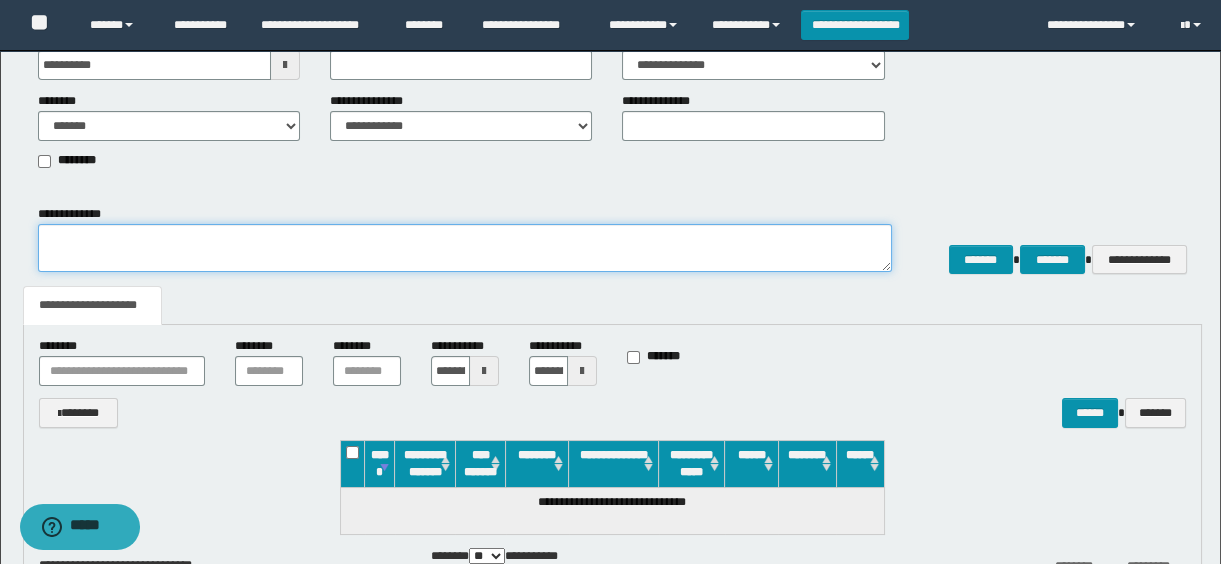 click on "**********" at bounding box center [465, 248] 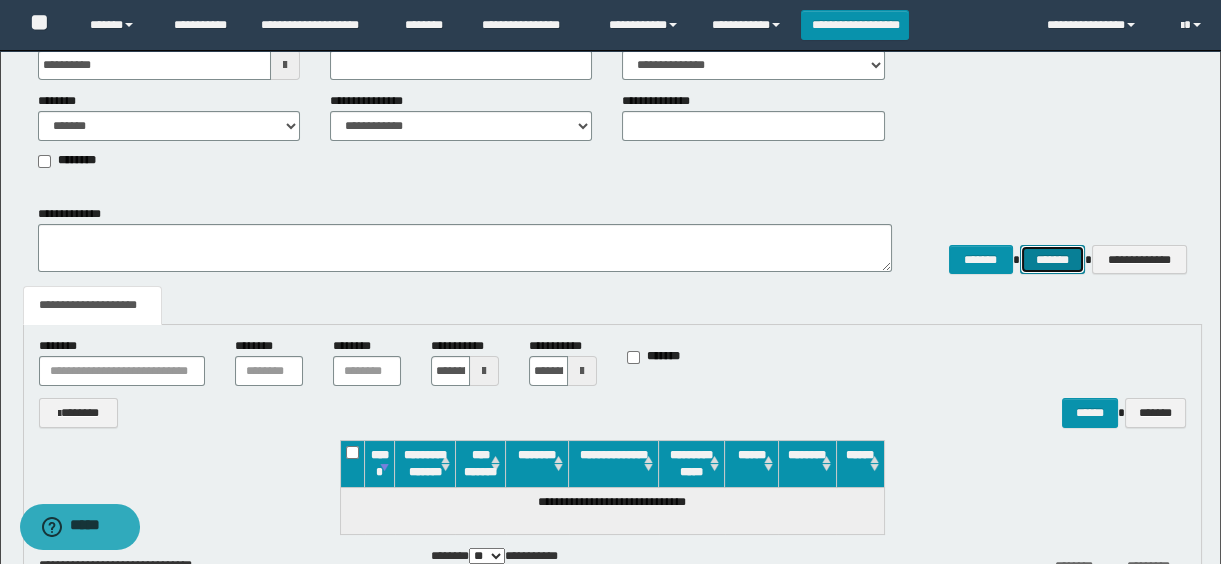 click on "*******" at bounding box center (1052, 260) 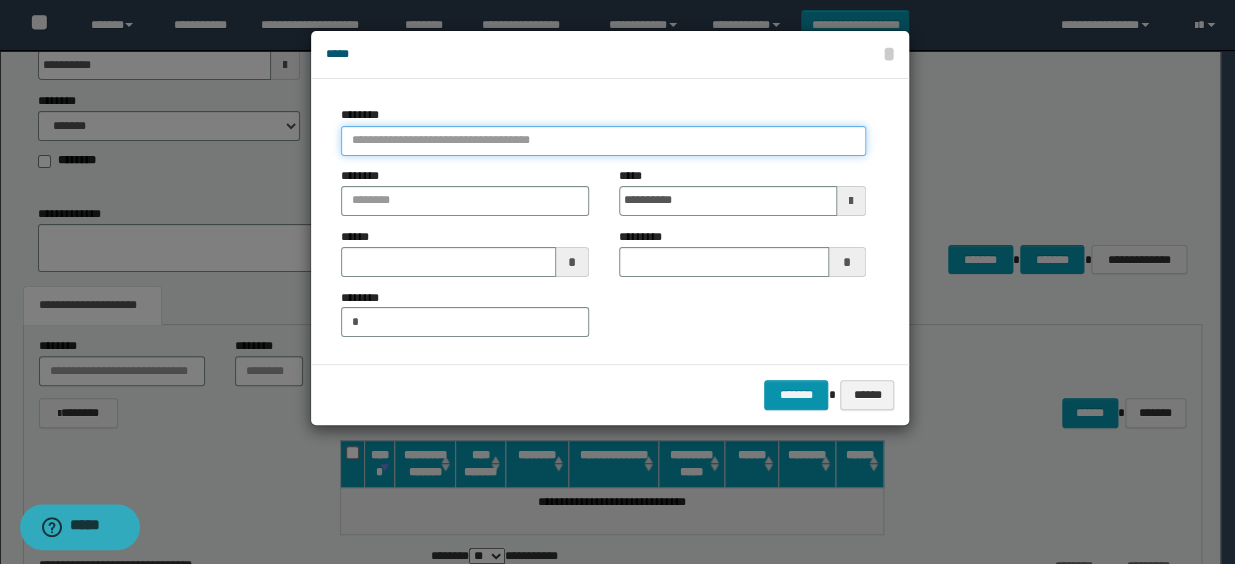 click at bounding box center [603, 141] 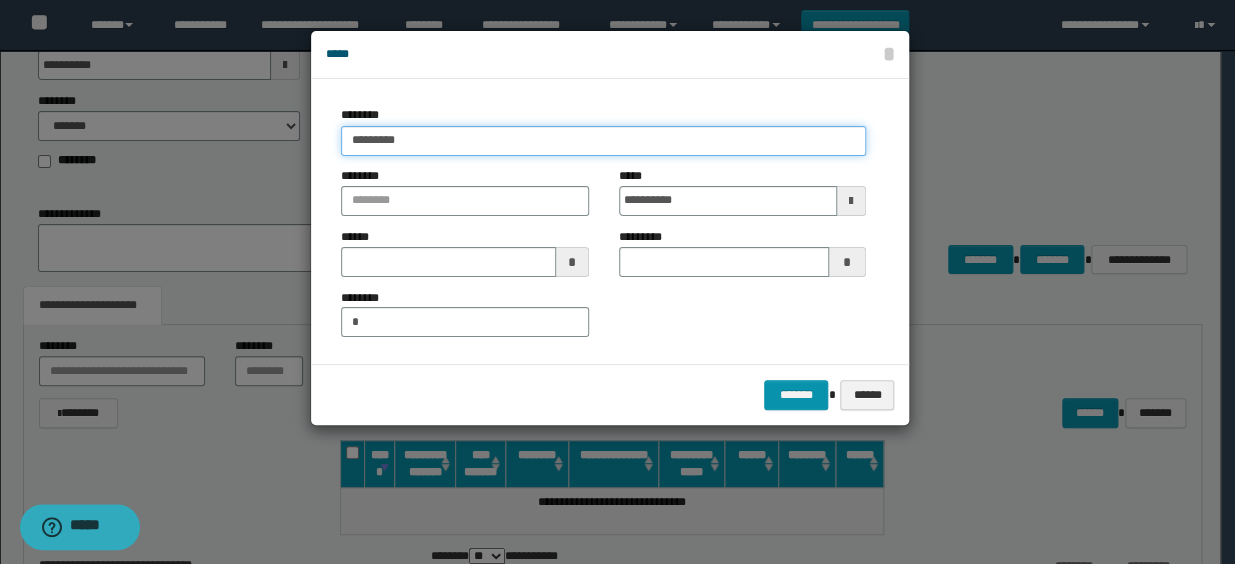 type on "**********" 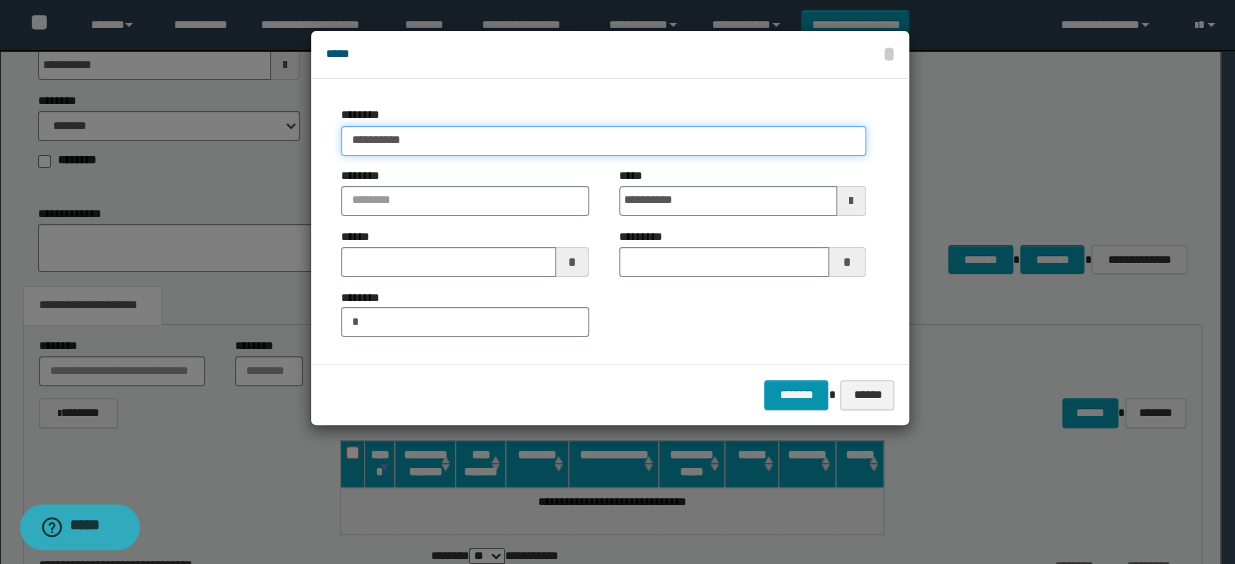 type on "**********" 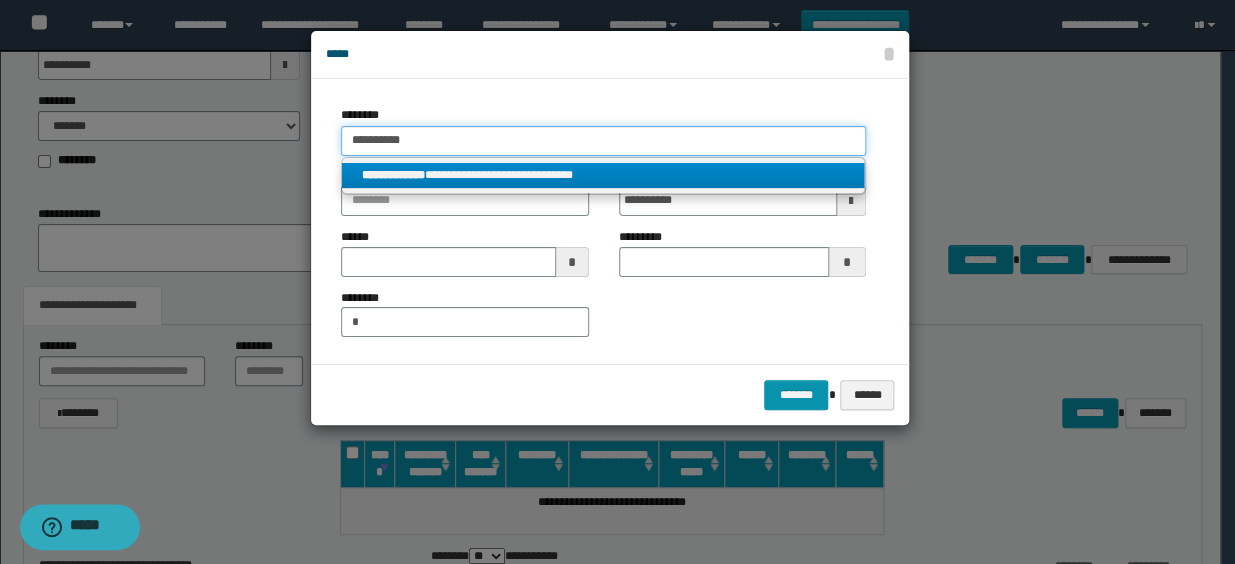 type on "**********" 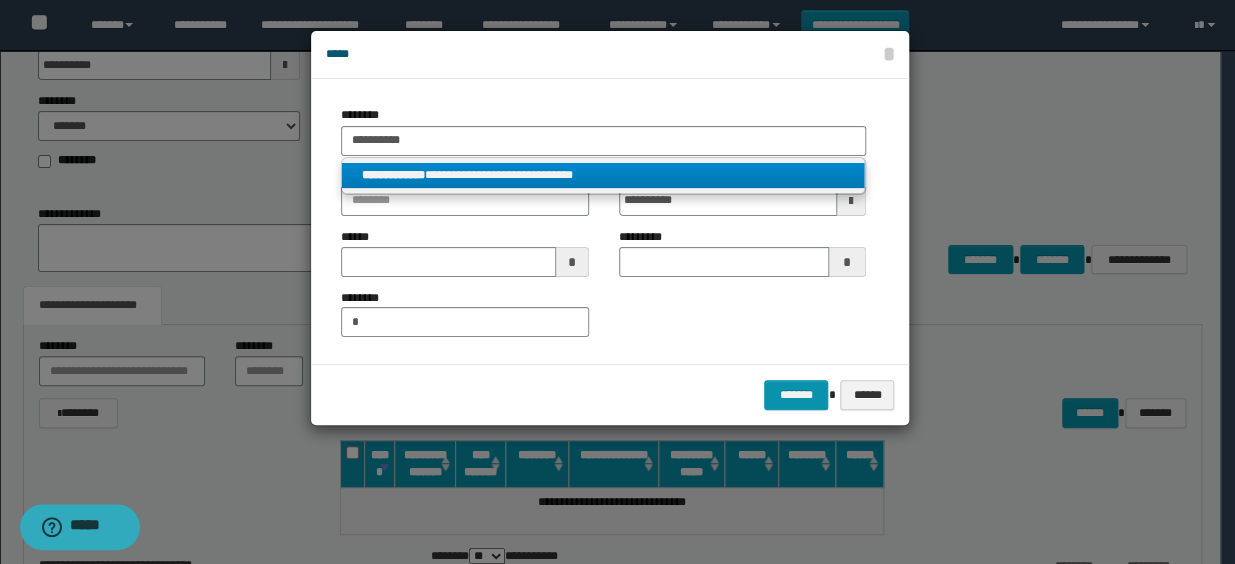 click on "**********" at bounding box center (603, 175) 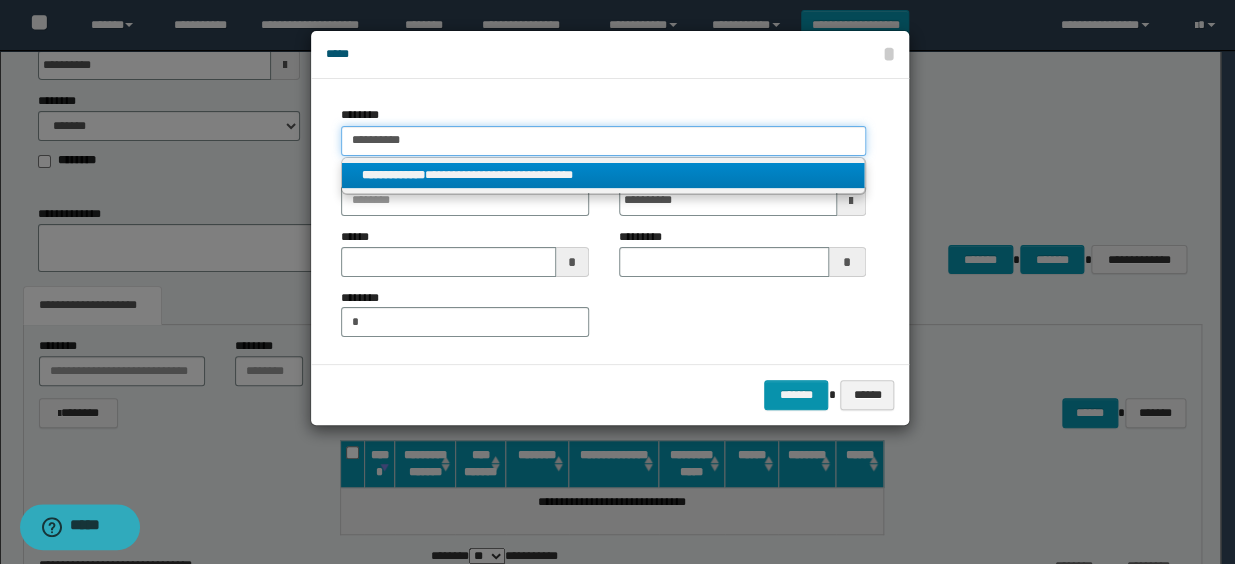 type 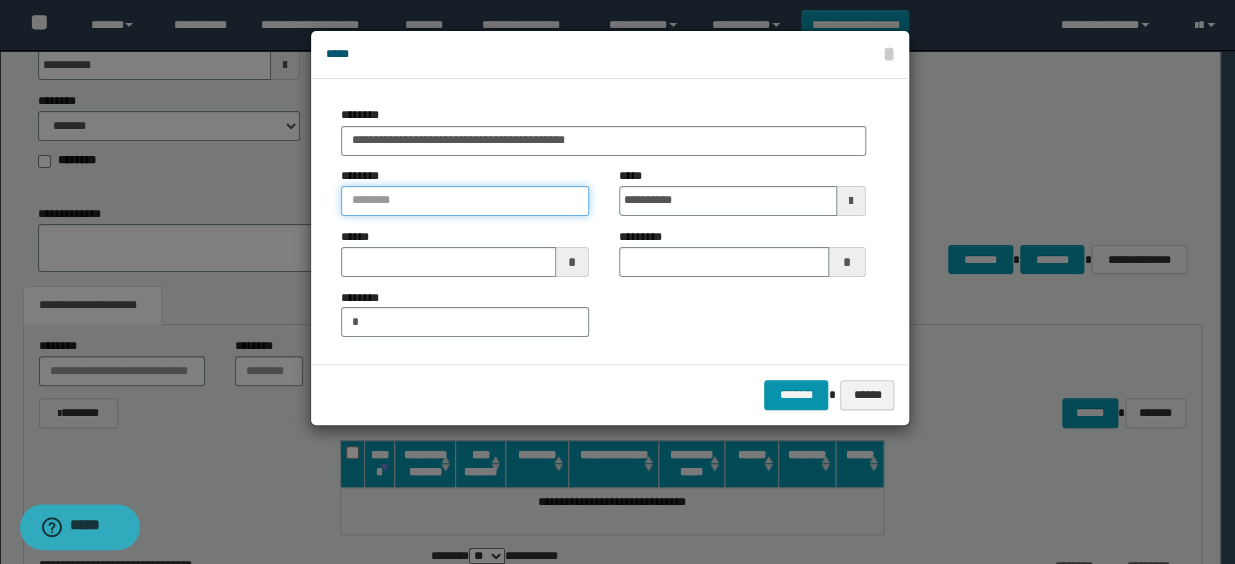 click at bounding box center [464, 201] 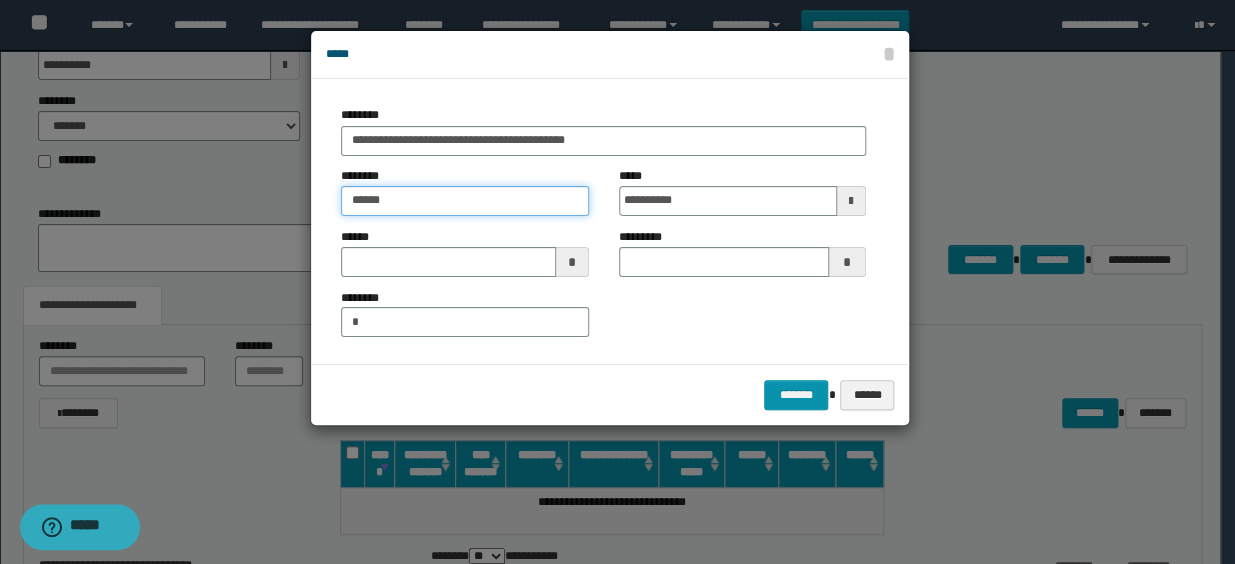 type on "******" 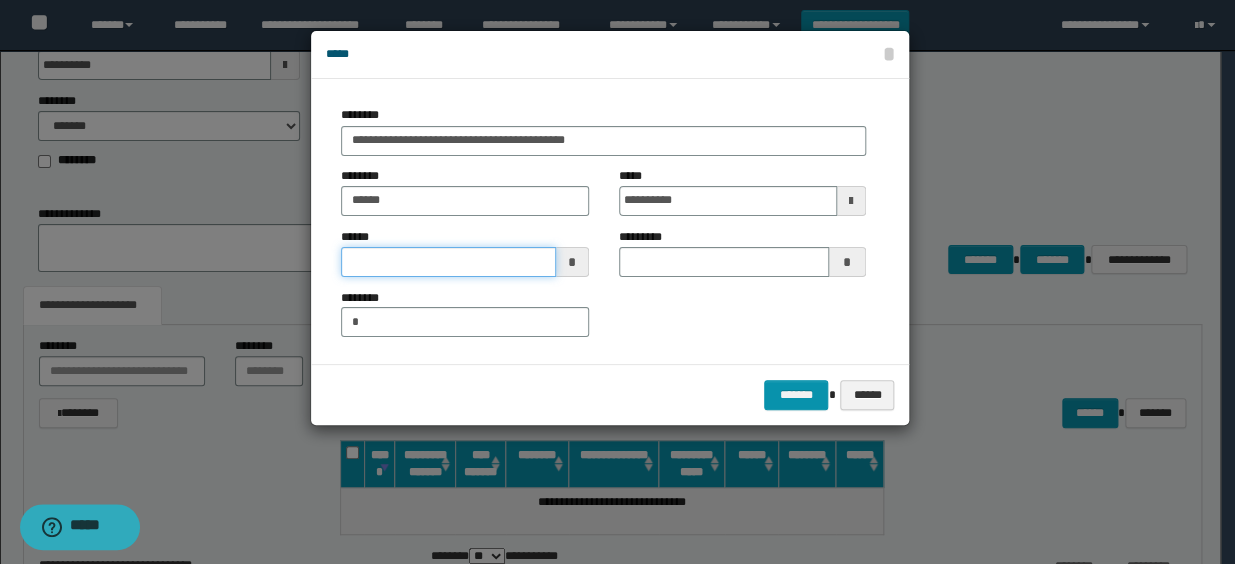 click at bounding box center (448, 262) 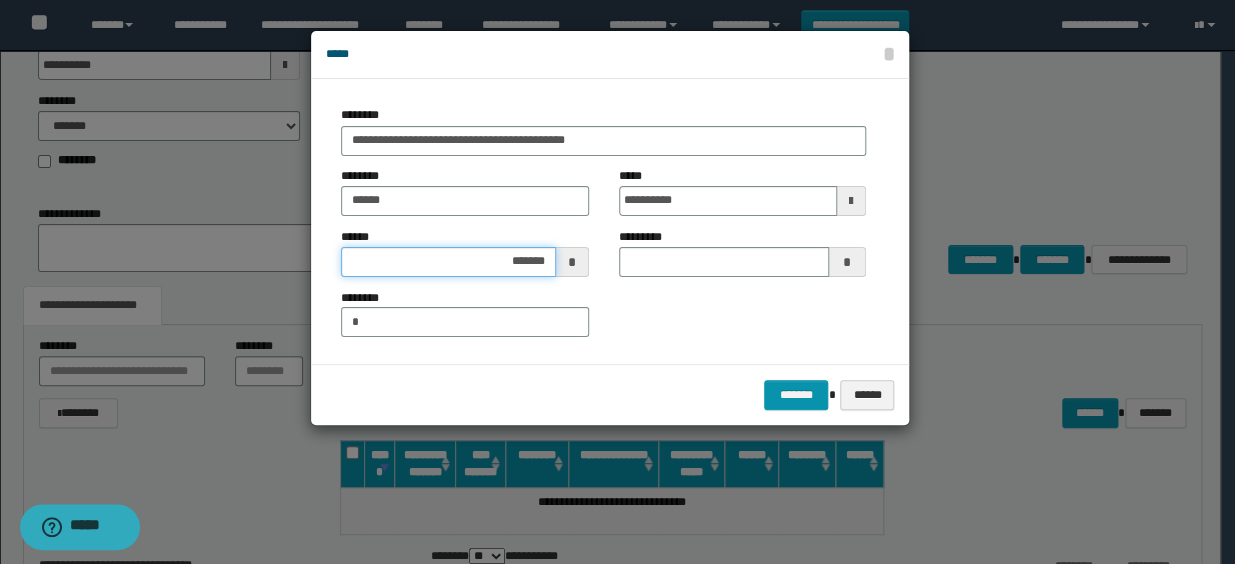 type on "********" 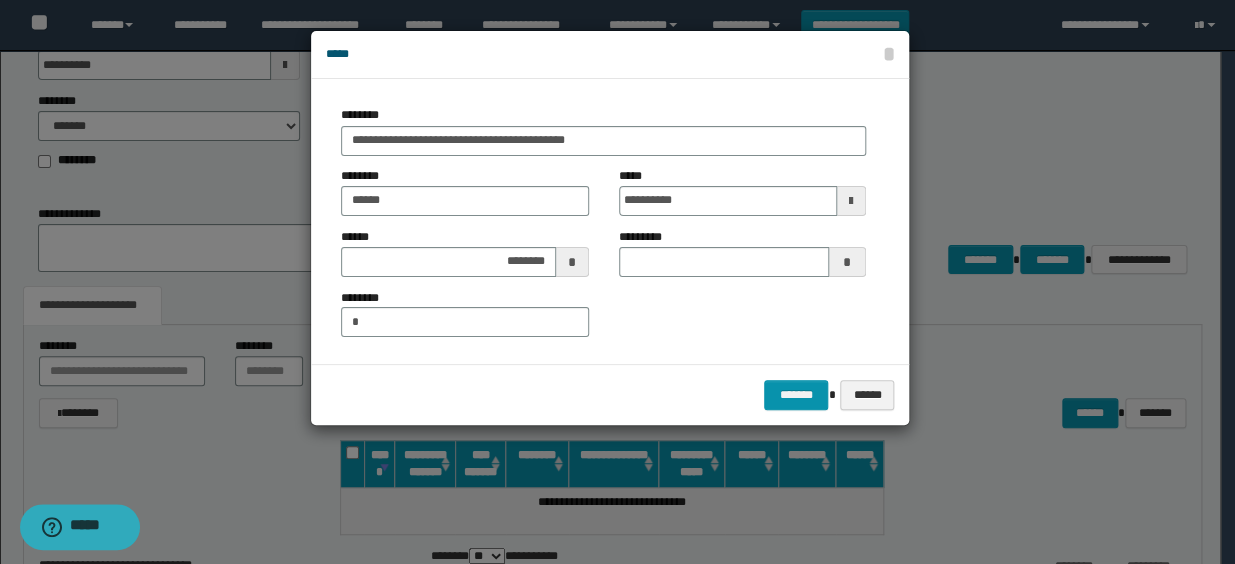 click on "*******
******" at bounding box center [610, 394] 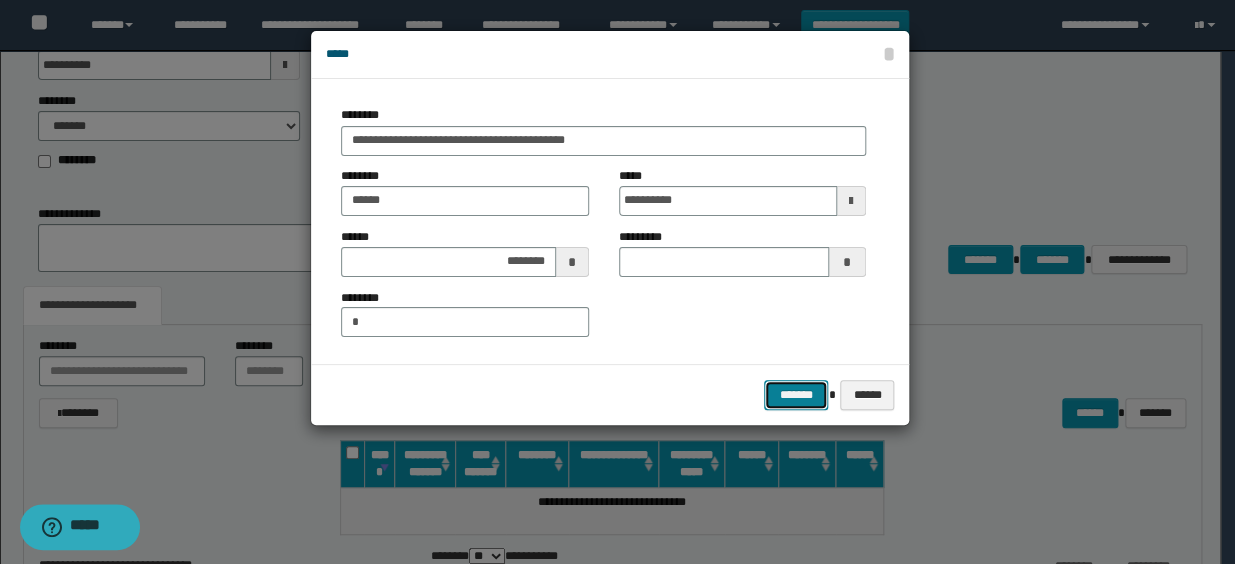 click on "*******" at bounding box center [796, 395] 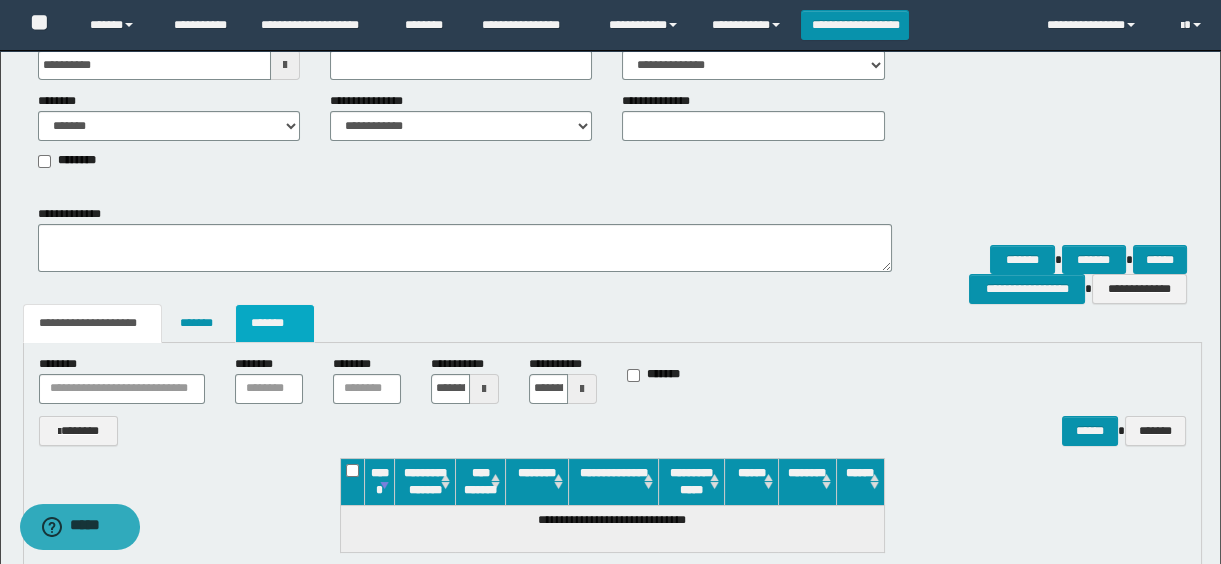 click on "*******" at bounding box center [275, 323] 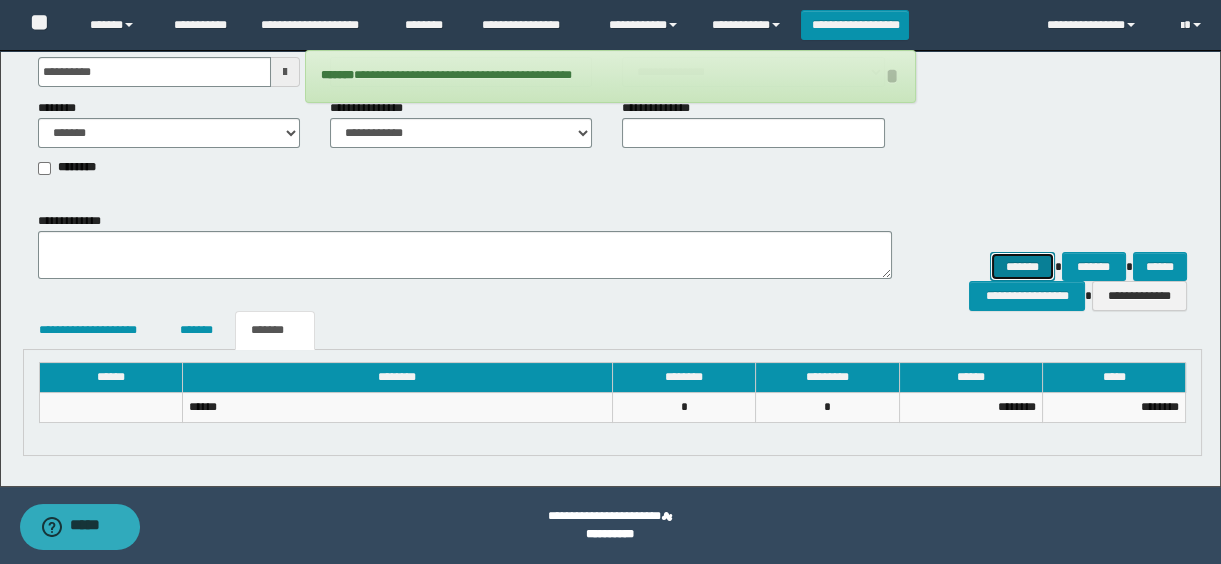 click on "*******" at bounding box center [1022, 267] 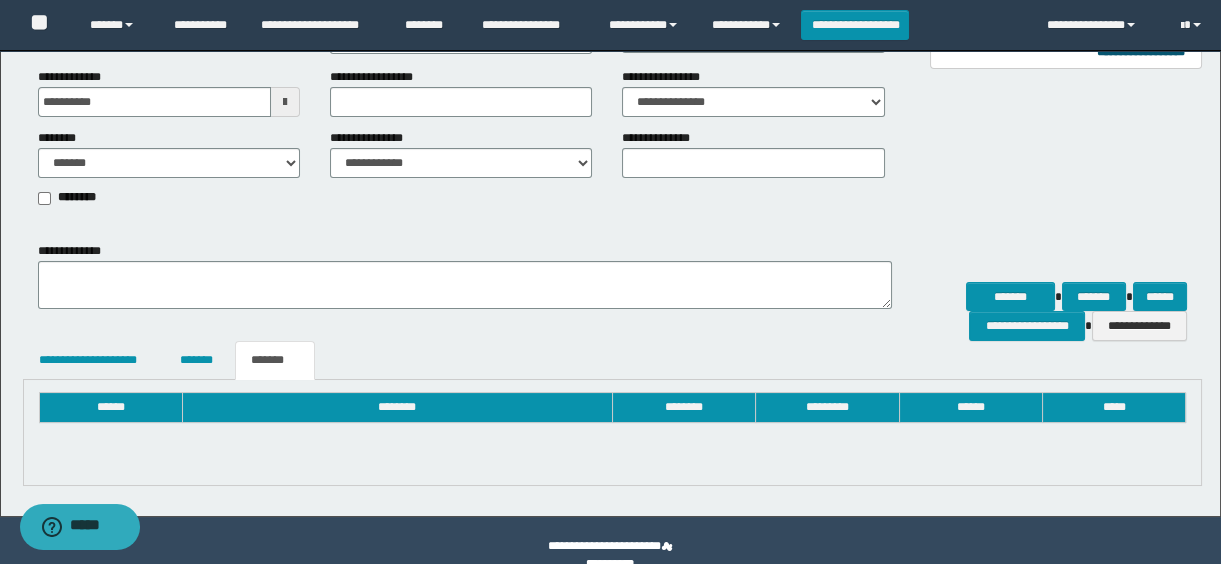 scroll, scrollTop: 206, scrollLeft: 0, axis: vertical 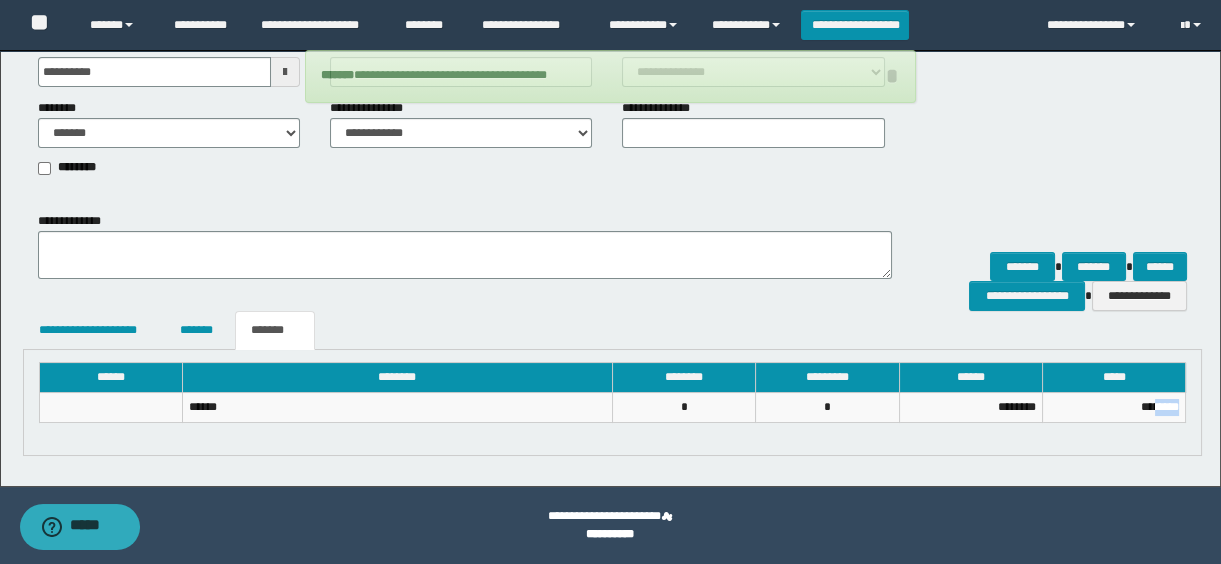 drag, startPoint x: 1148, startPoint y: 420, endPoint x: 1183, endPoint y: 418, distance: 35.057095 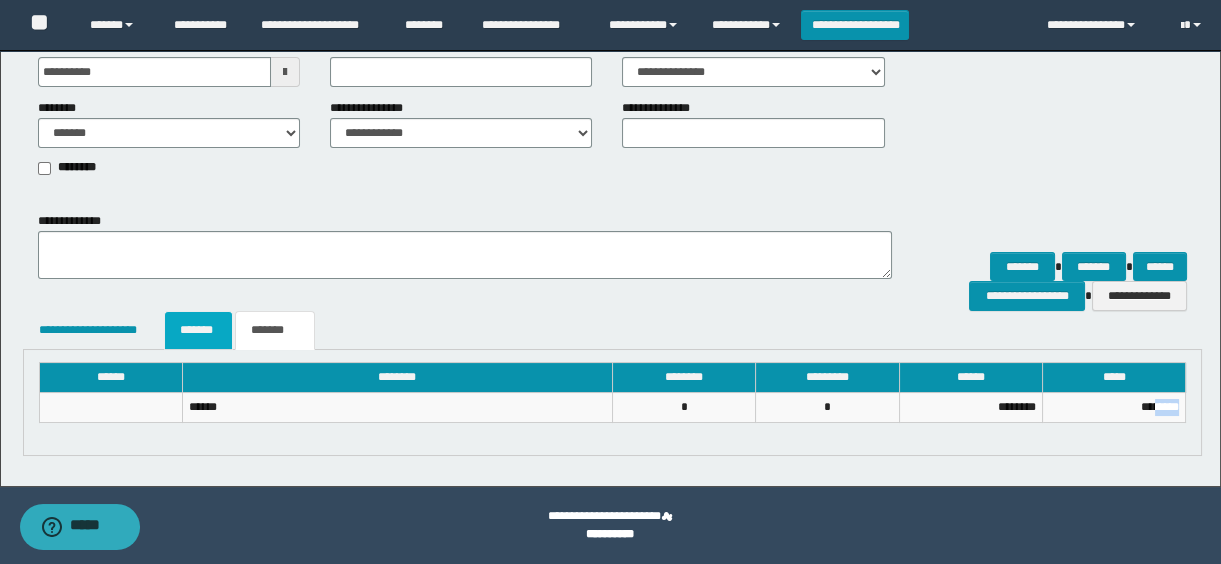 click on "*******" at bounding box center [198, 330] 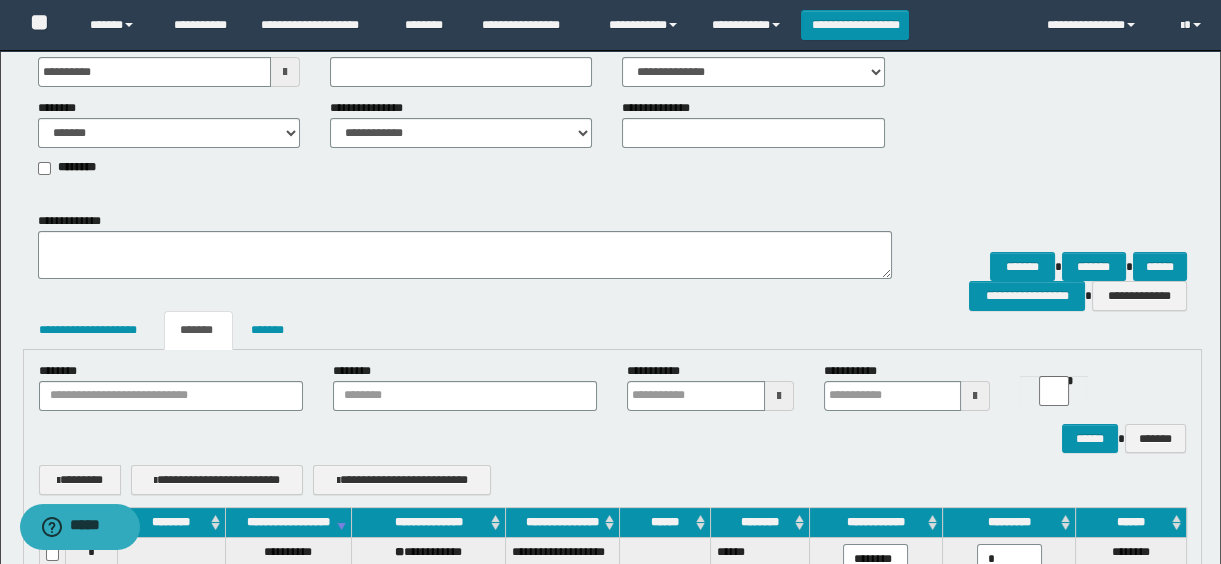 scroll, scrollTop: 388, scrollLeft: 0, axis: vertical 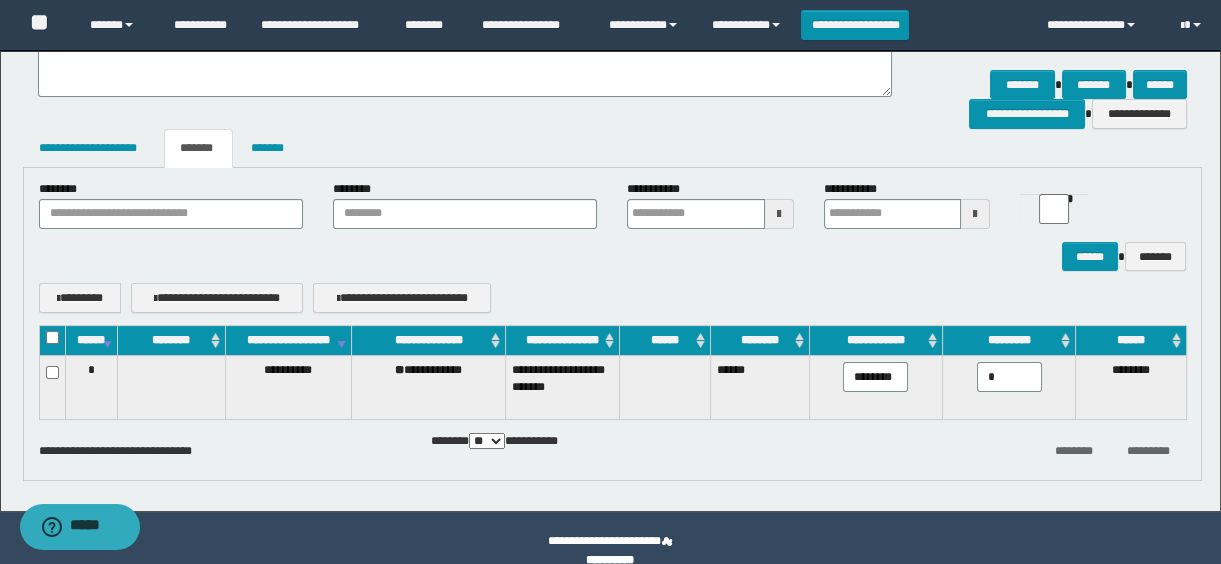 click on "********" at bounding box center [875, 377] 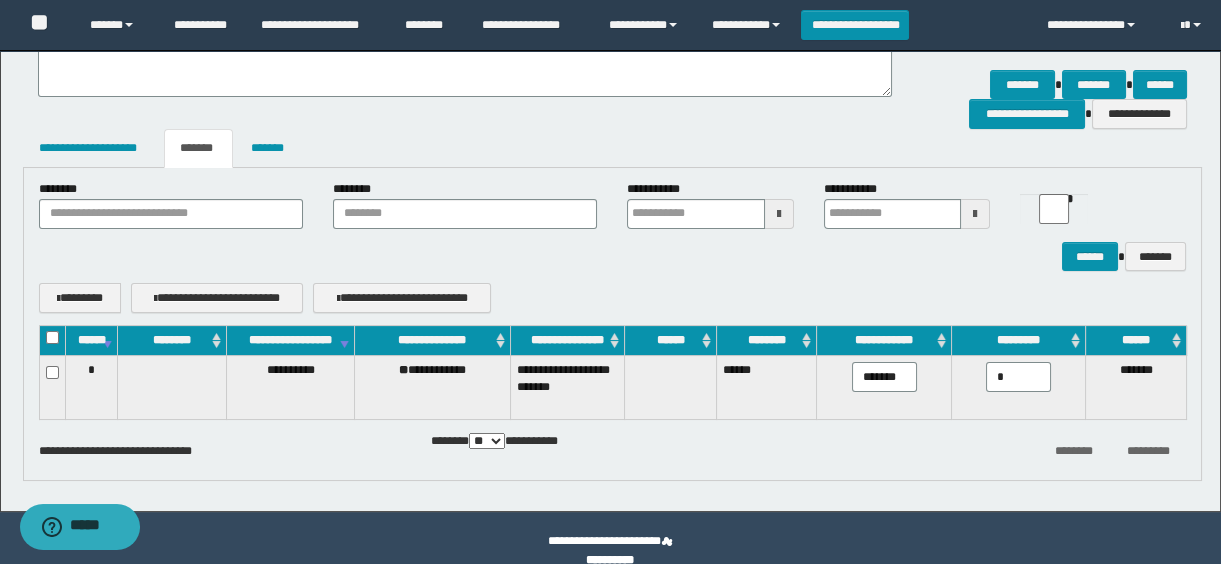 drag, startPoint x: 875, startPoint y: 437, endPoint x: 933, endPoint y: 413, distance: 62.76942 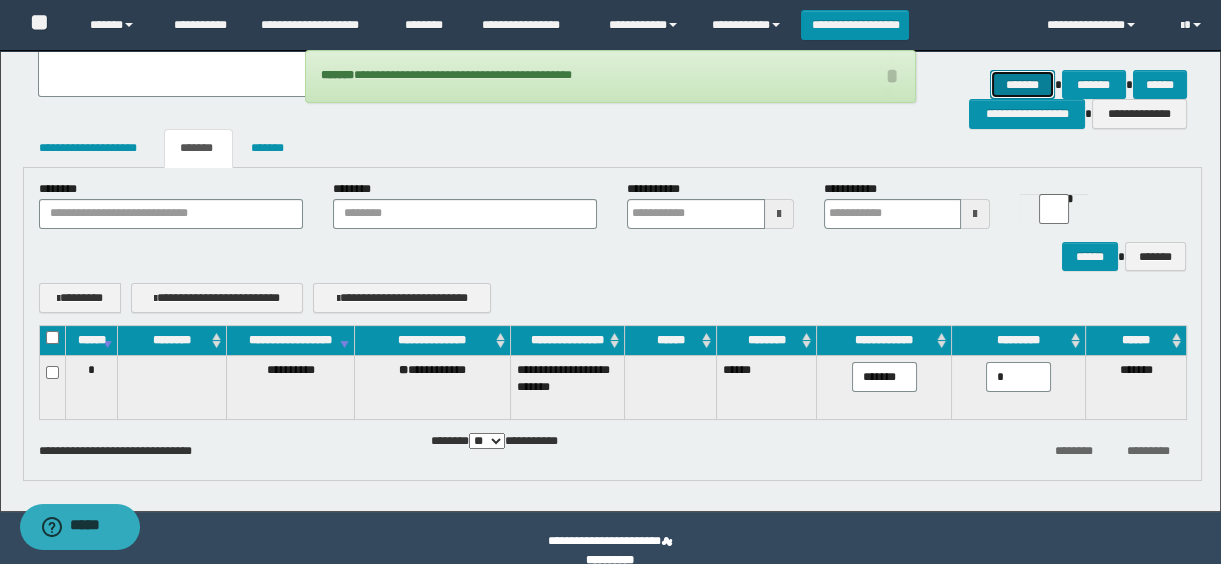 click on "*******" at bounding box center [1022, 85] 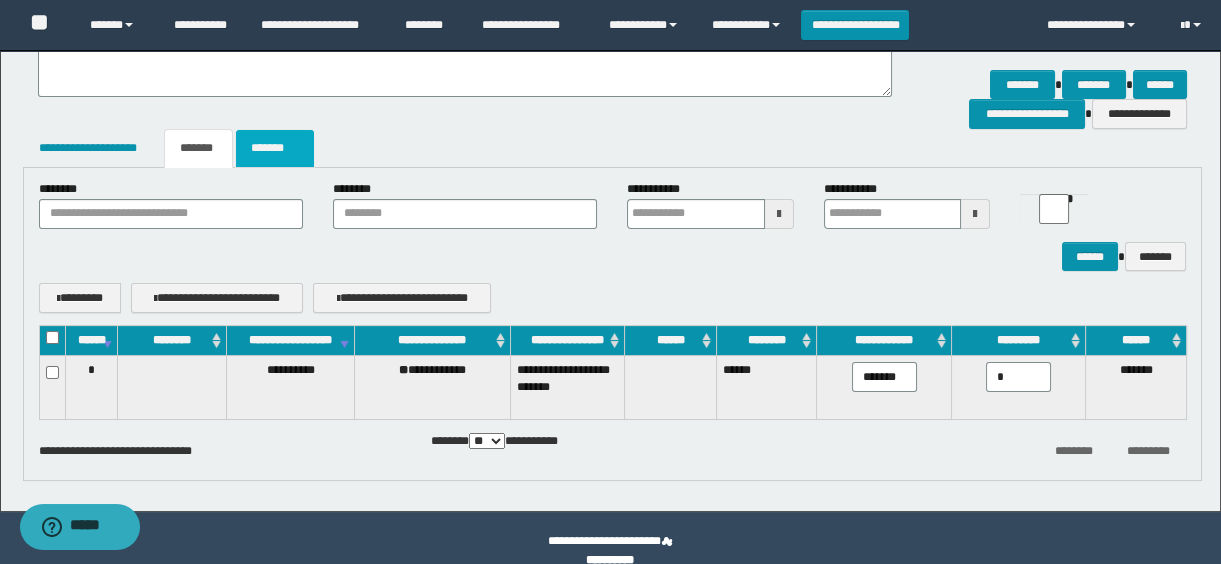click on "*******" at bounding box center (275, 148) 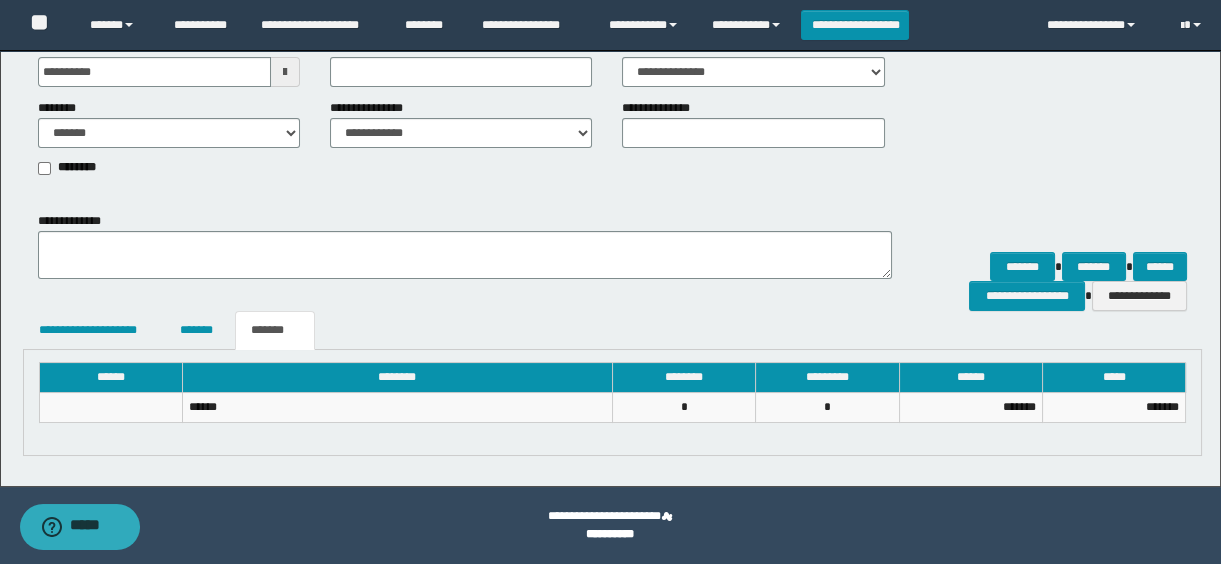 scroll, scrollTop: 206, scrollLeft: 0, axis: vertical 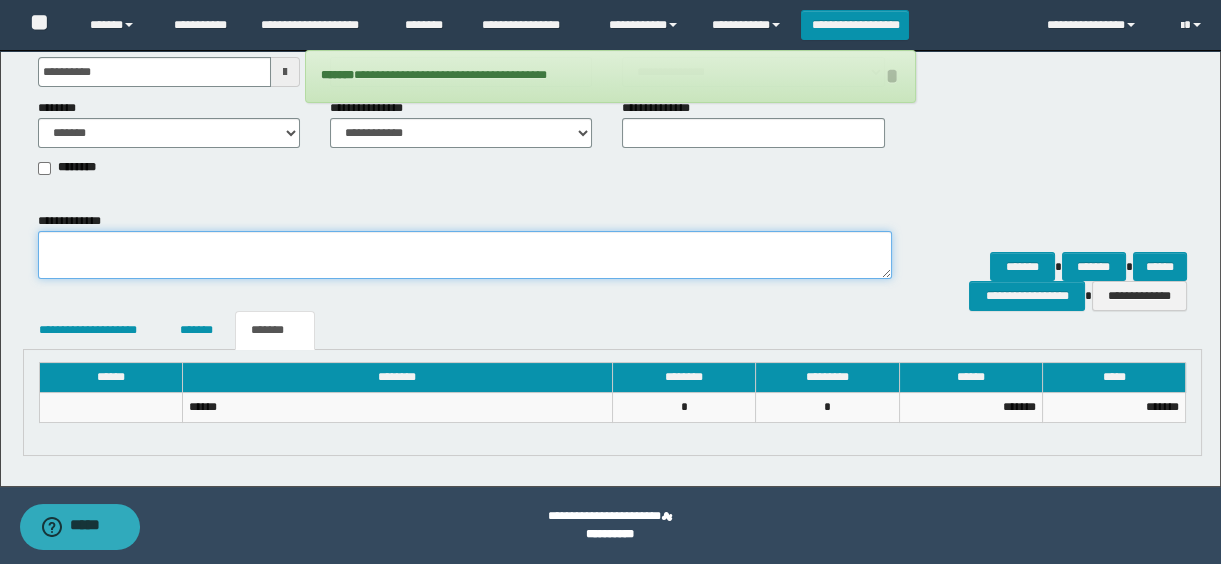 click on "**********" at bounding box center [465, 255] 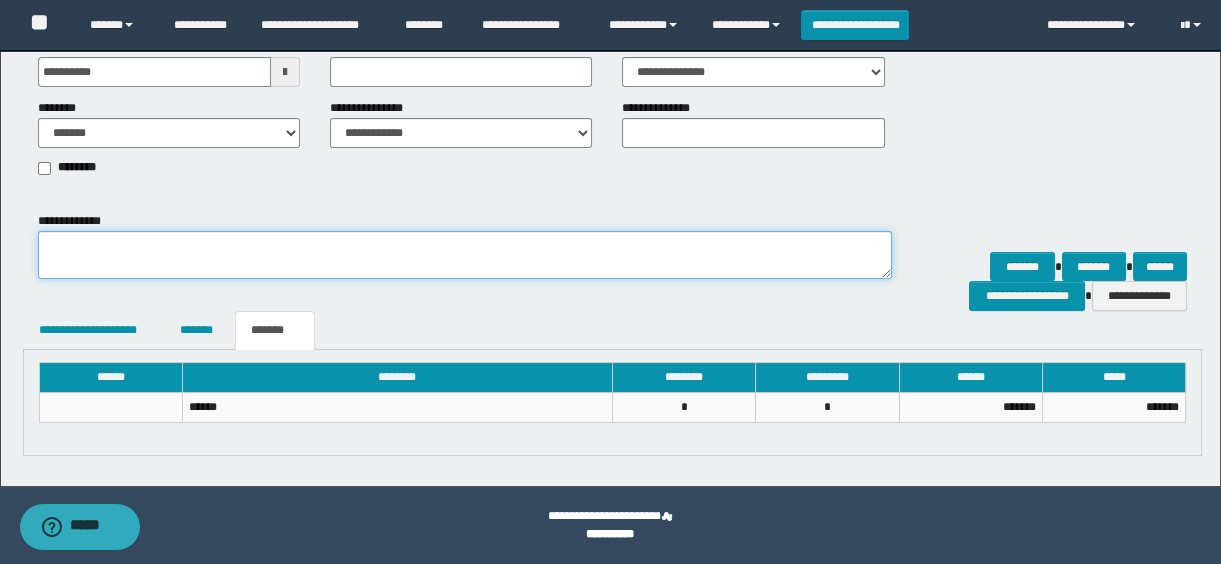 paste on "**********" 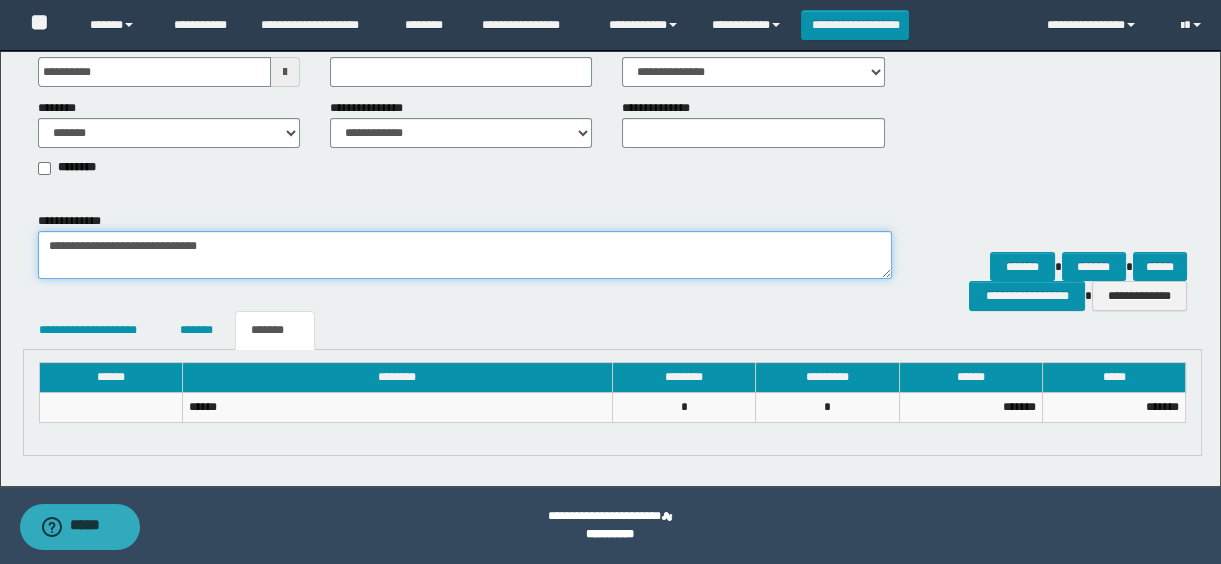 paste on "**********" 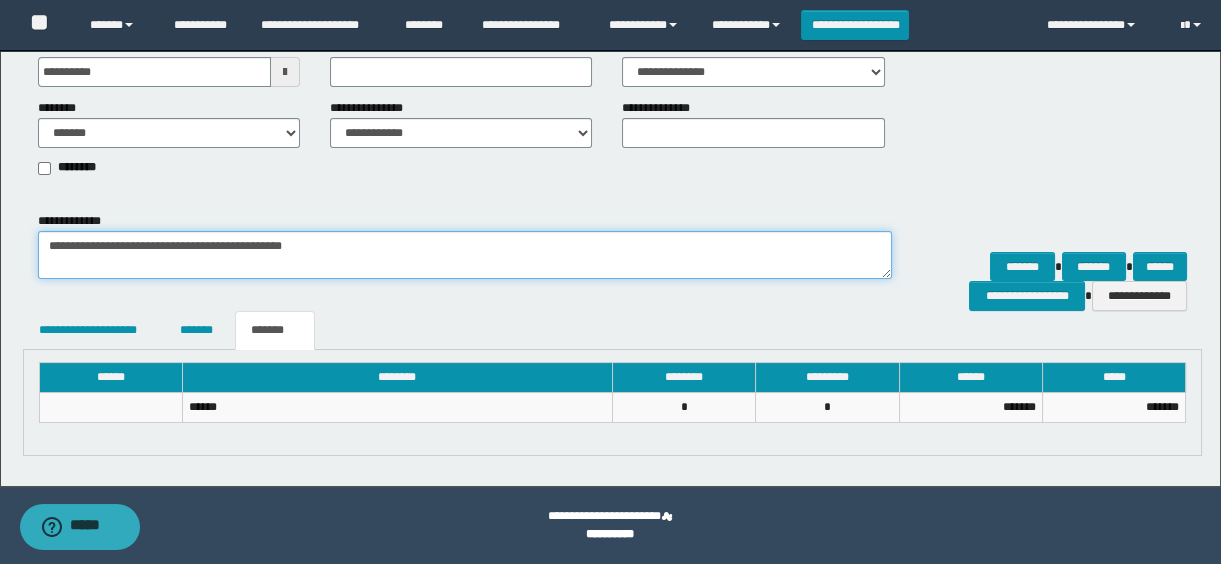scroll, scrollTop: 0, scrollLeft: 0, axis: both 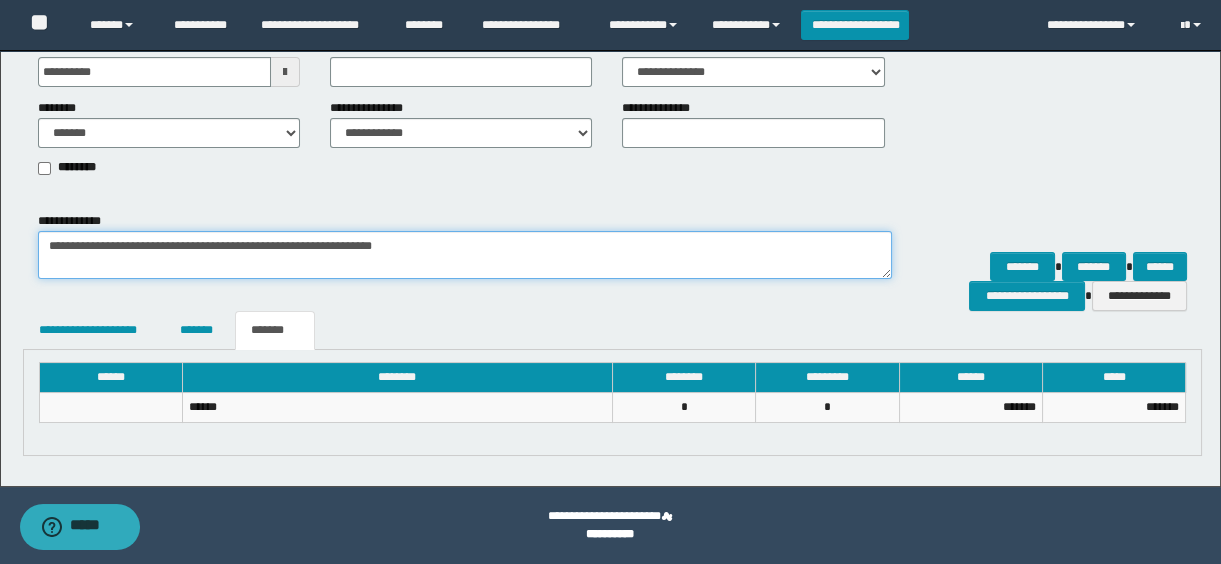 paste on "**********" 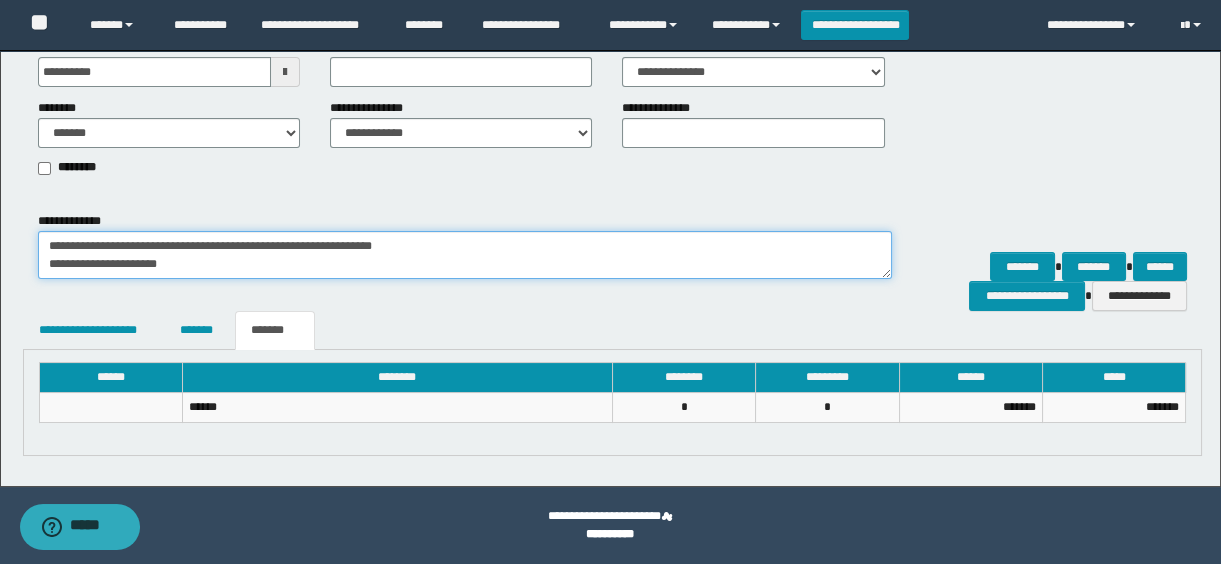click on "**********" at bounding box center [465, 255] 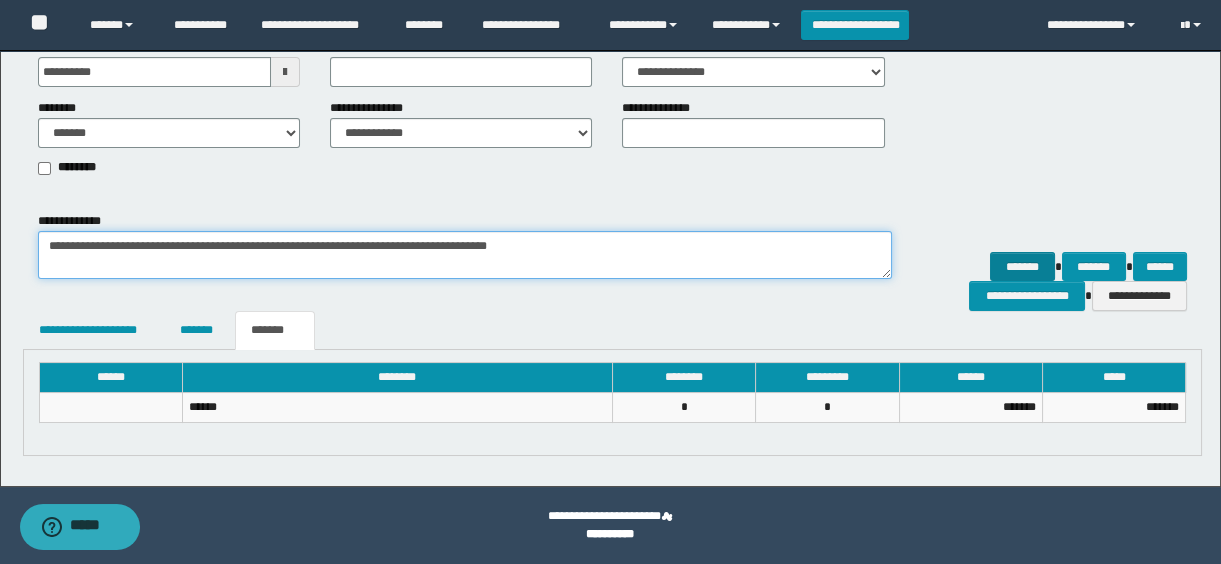 type on "**********" 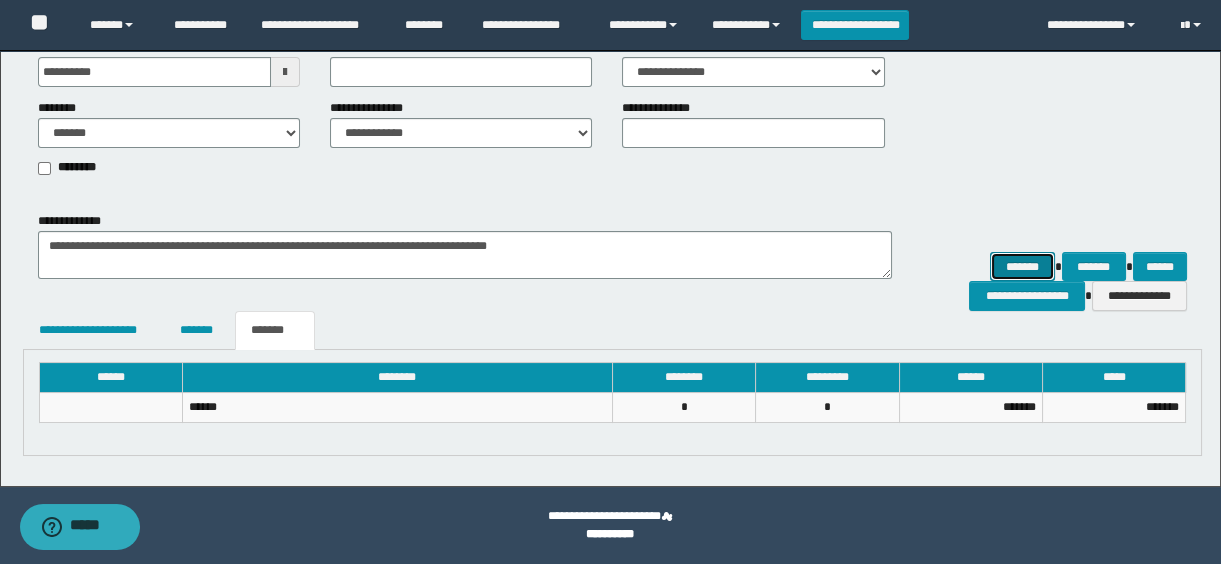 click on "*******" at bounding box center [1022, 267] 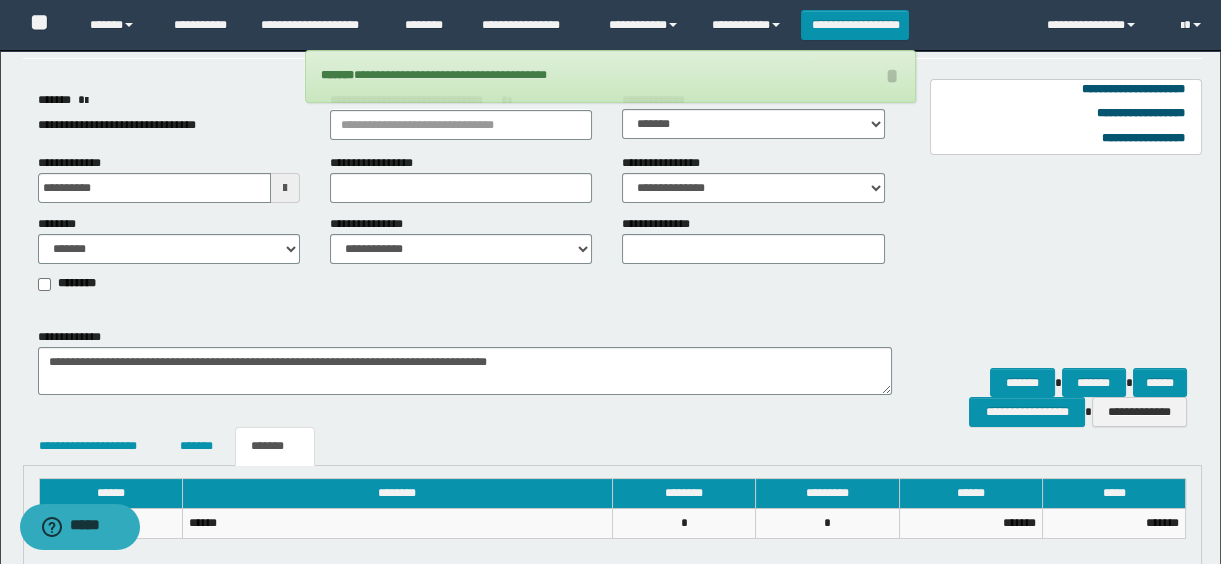 scroll, scrollTop: 206, scrollLeft: 0, axis: vertical 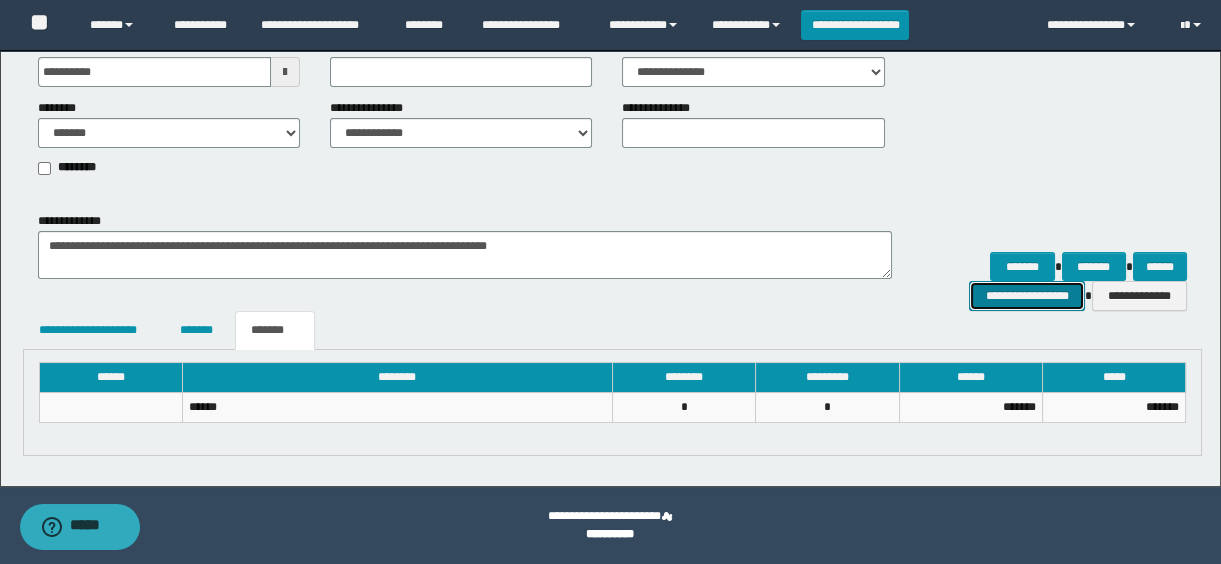 click on "**********" at bounding box center [1026, 296] 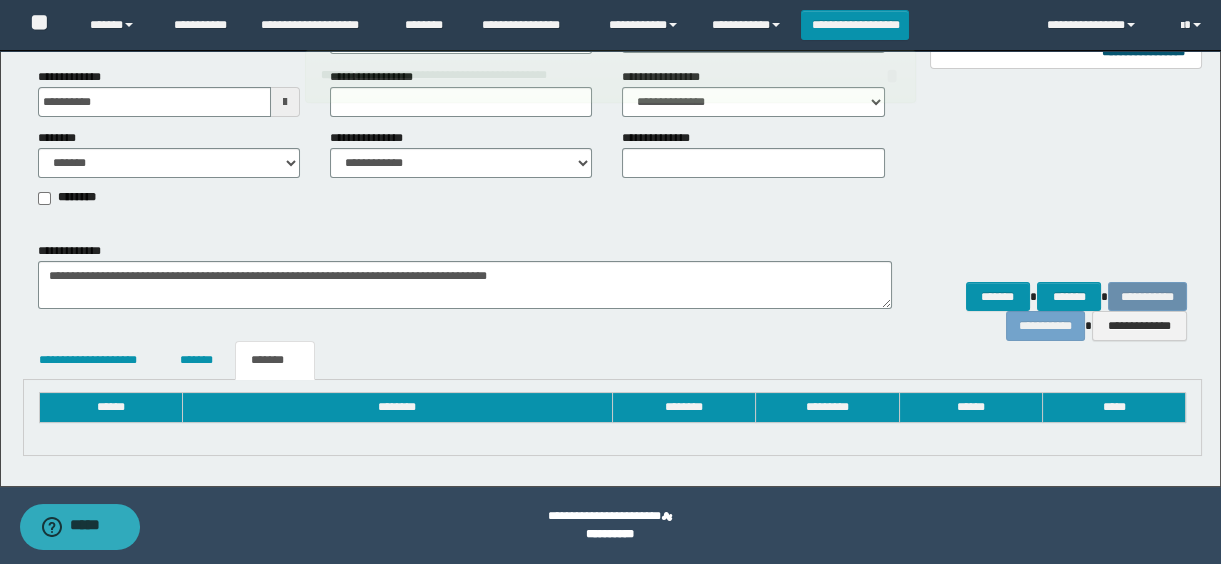 scroll, scrollTop: 206, scrollLeft: 0, axis: vertical 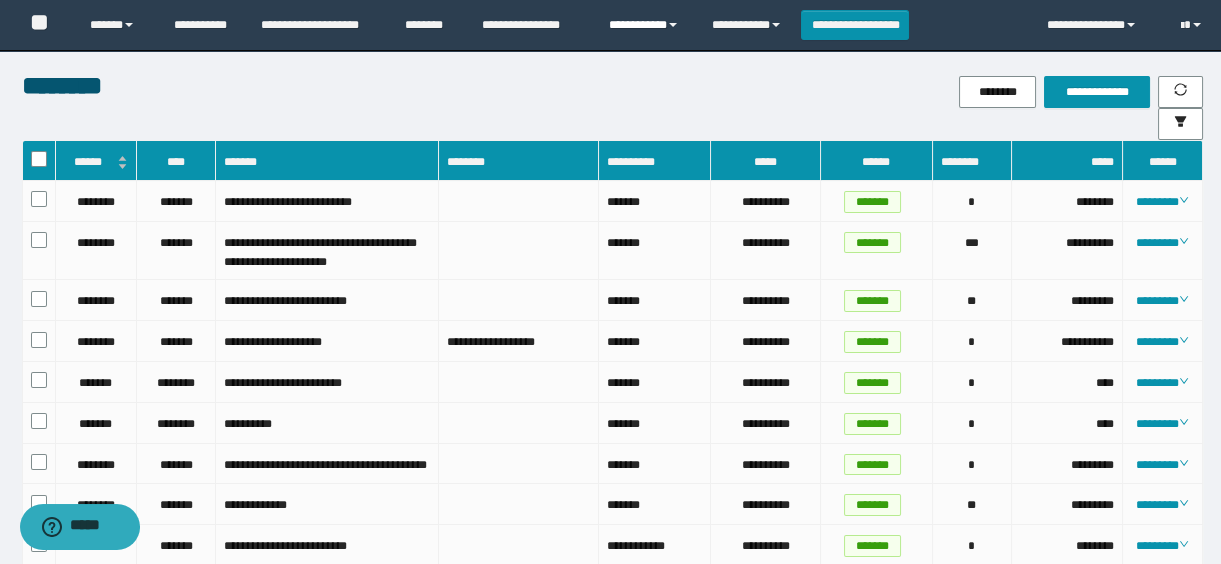 click on "**********" at bounding box center (645, 25) 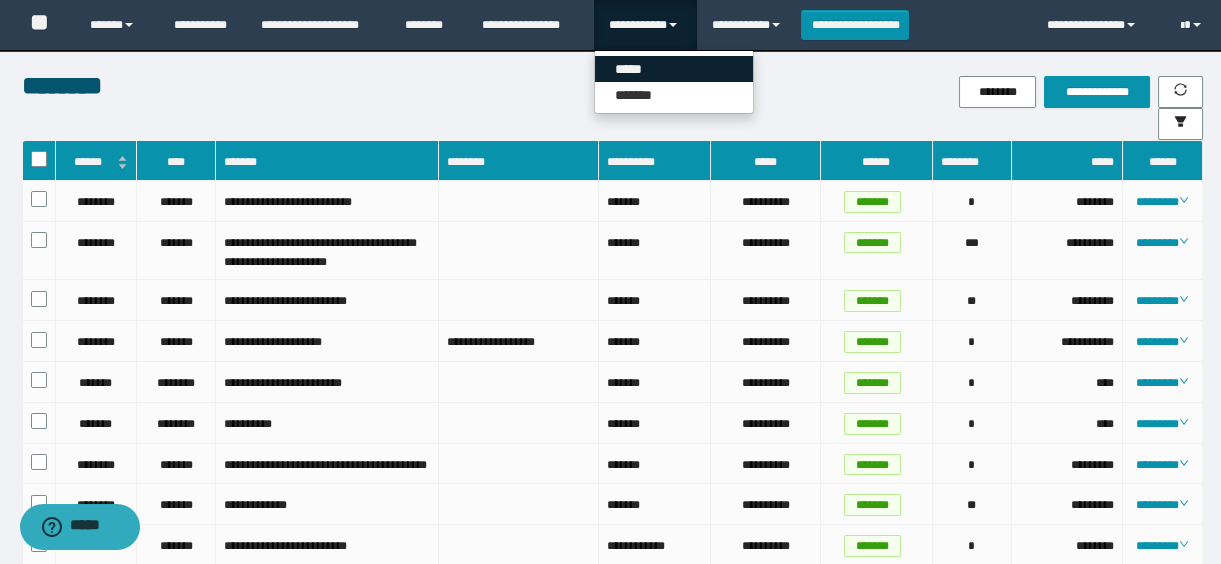 click on "*****" at bounding box center (674, 69) 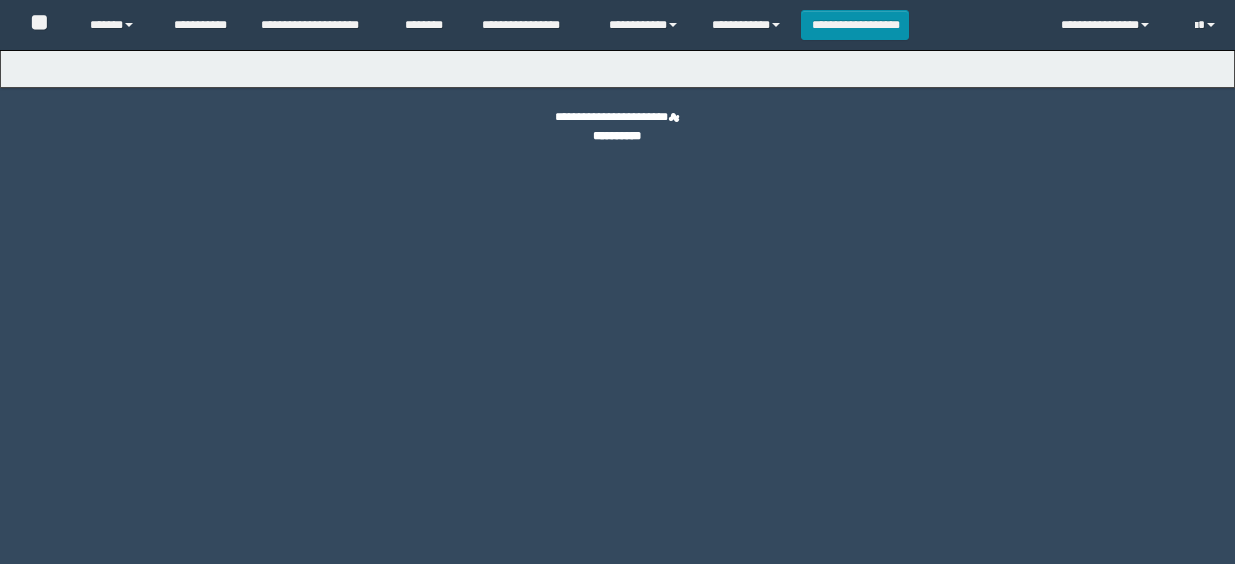 scroll, scrollTop: 0, scrollLeft: 0, axis: both 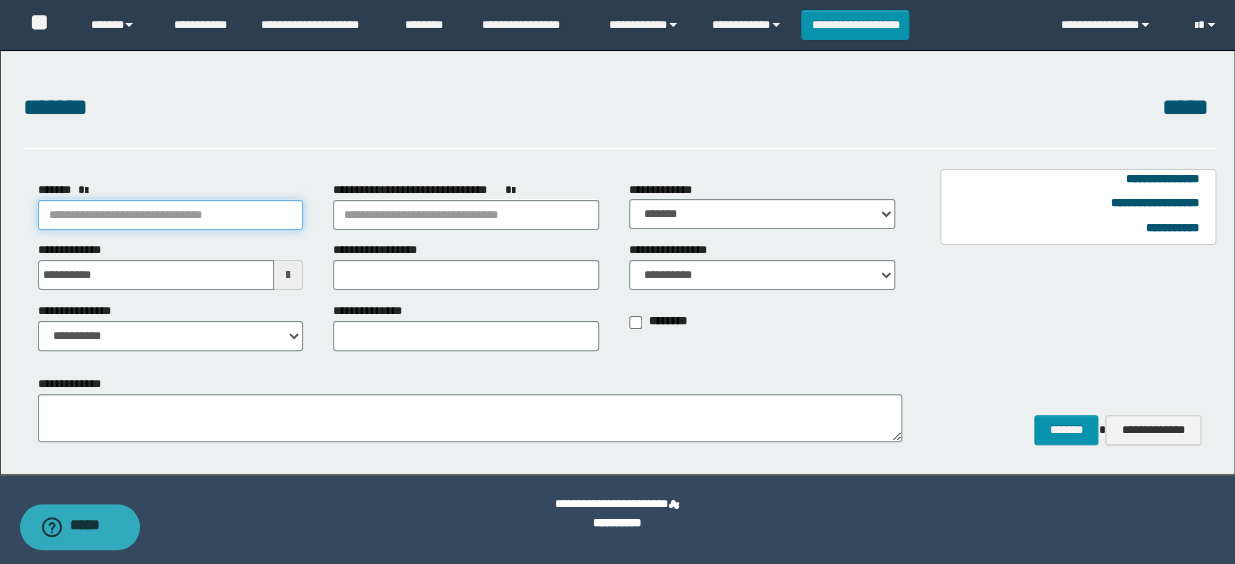 click on "*******" at bounding box center (171, 215) 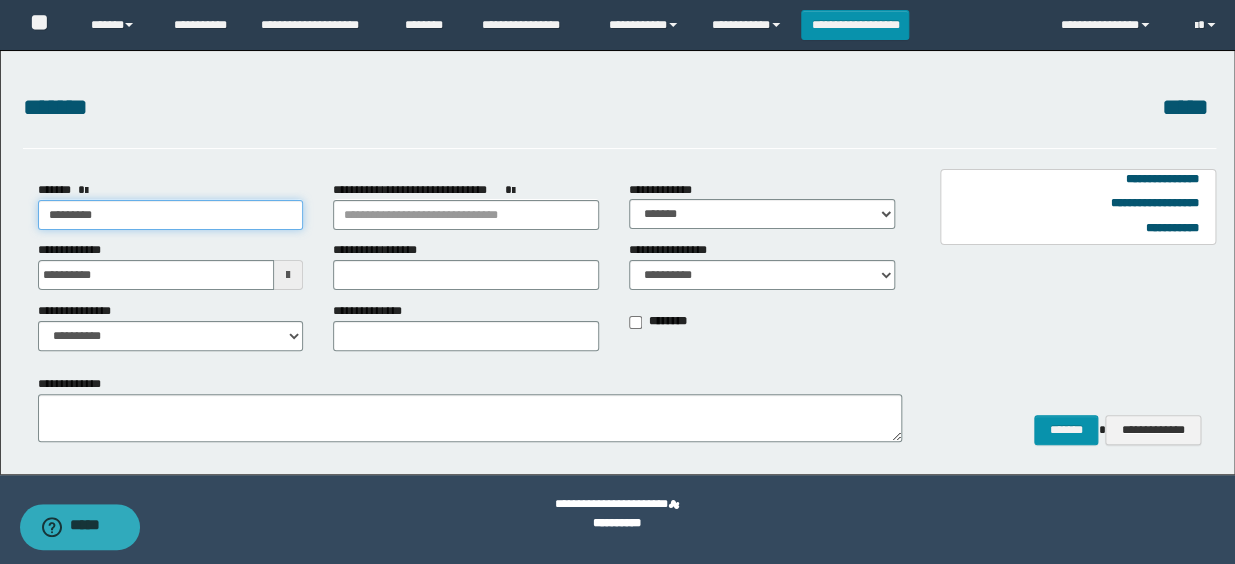 type on "*********" 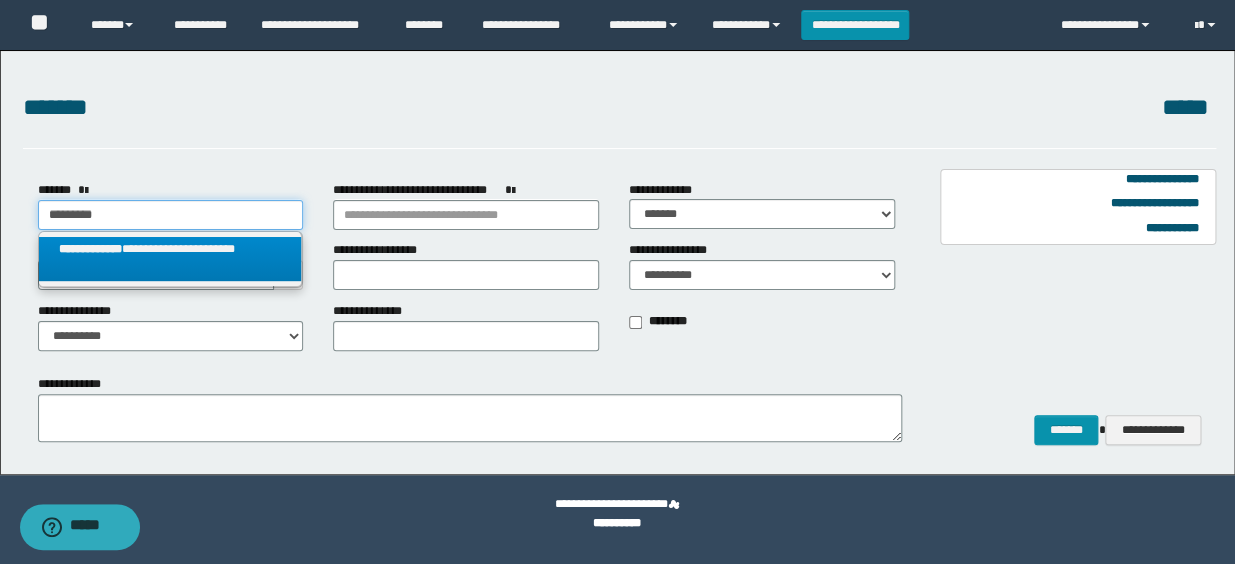 type on "*********" 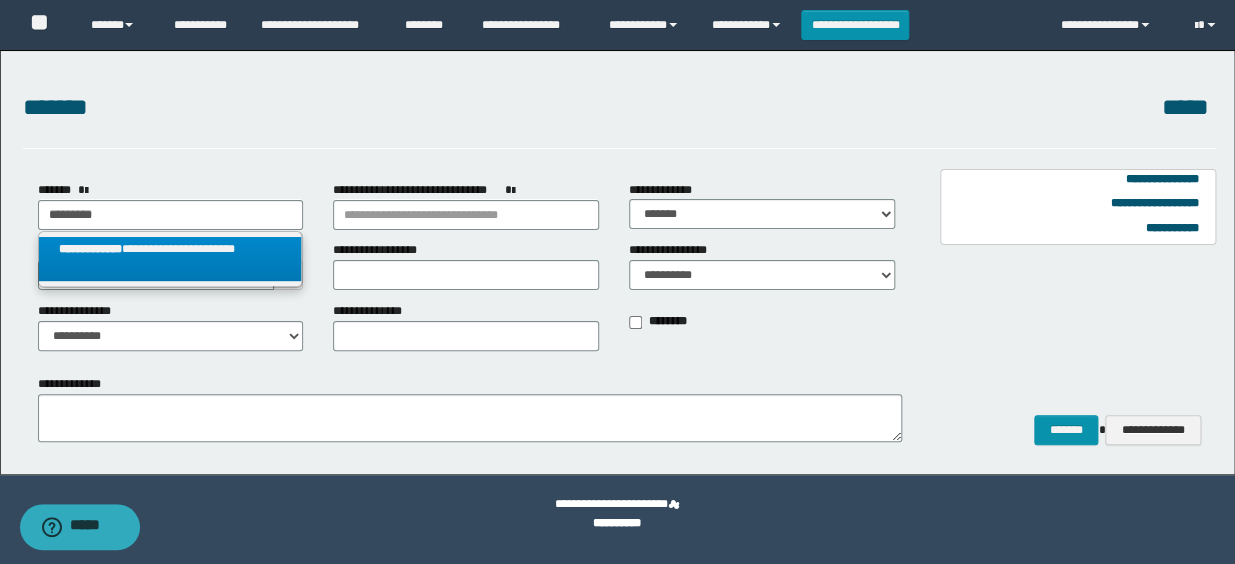 click on "**********" at bounding box center (170, 259) 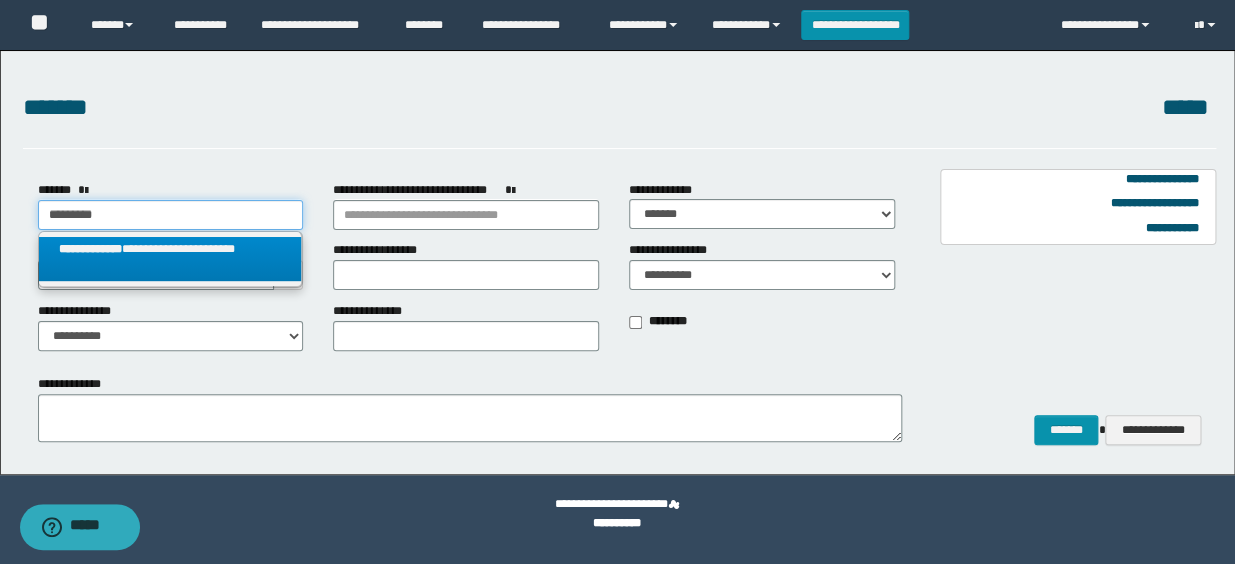 select on "*" 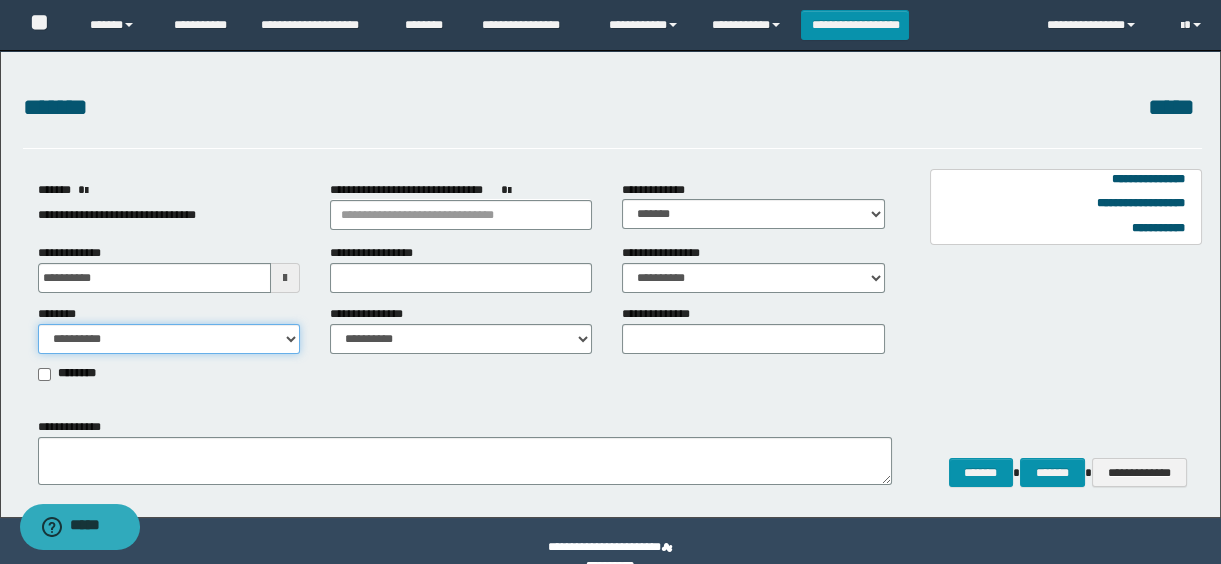 click on "**********" at bounding box center [169, 339] 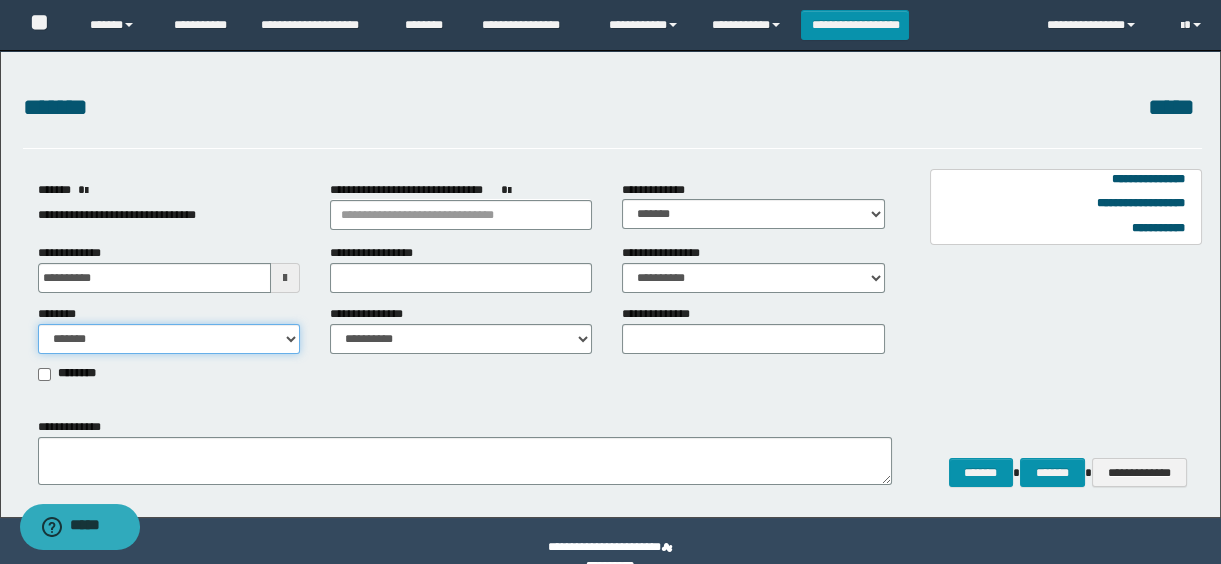 click on "**********" at bounding box center [169, 339] 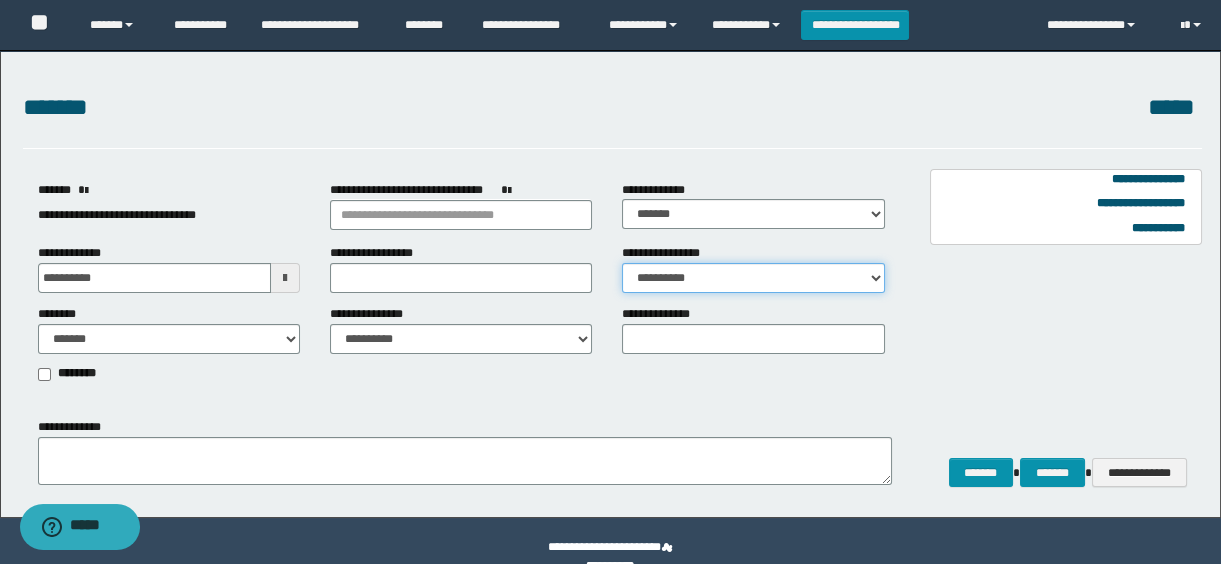 click on "**********" at bounding box center (753, 278) 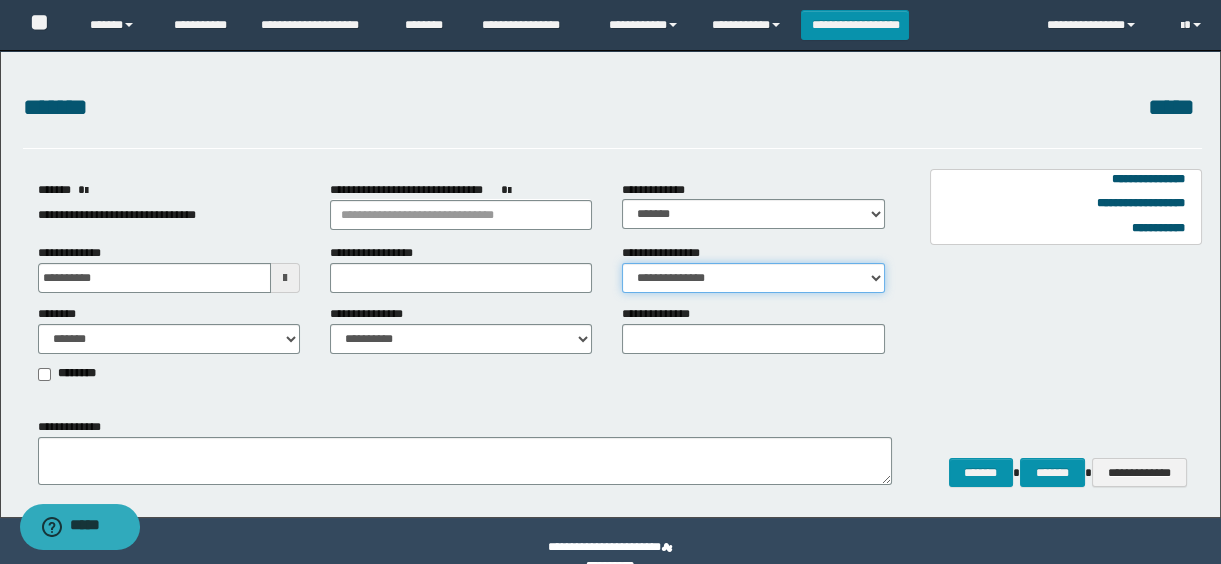 click on "**********" at bounding box center (753, 278) 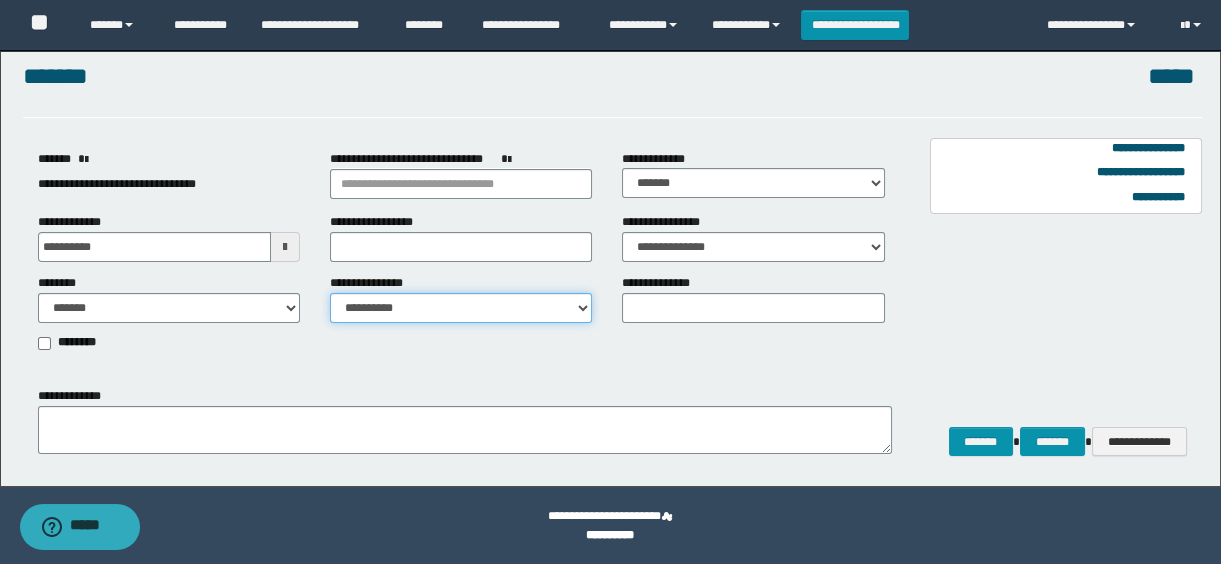 click on "**********" at bounding box center (461, 308) 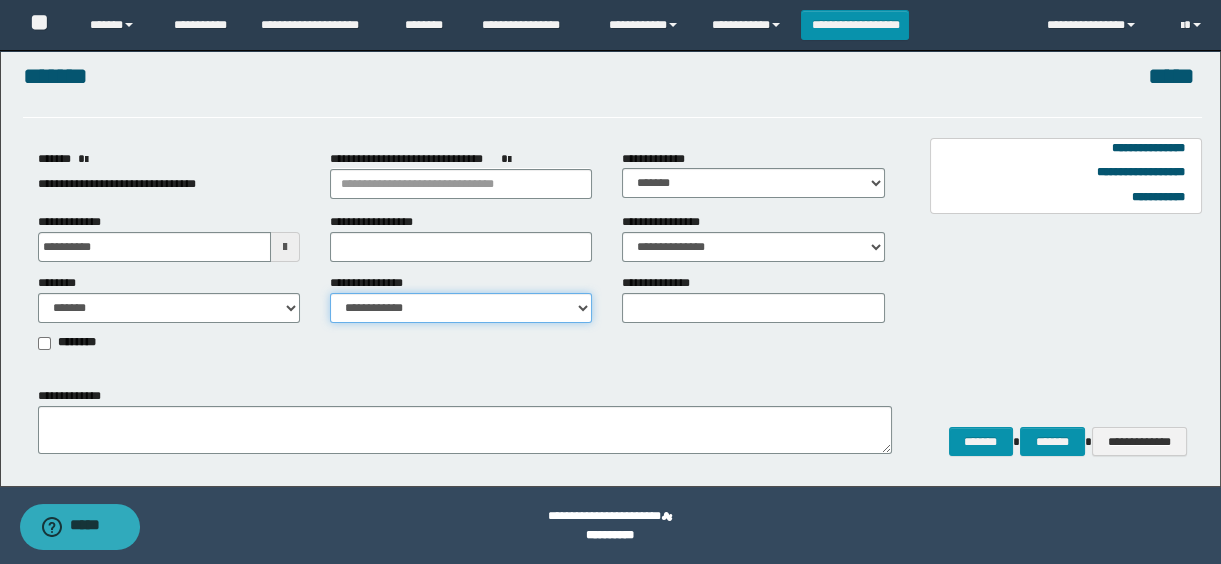 click on "**********" at bounding box center [461, 308] 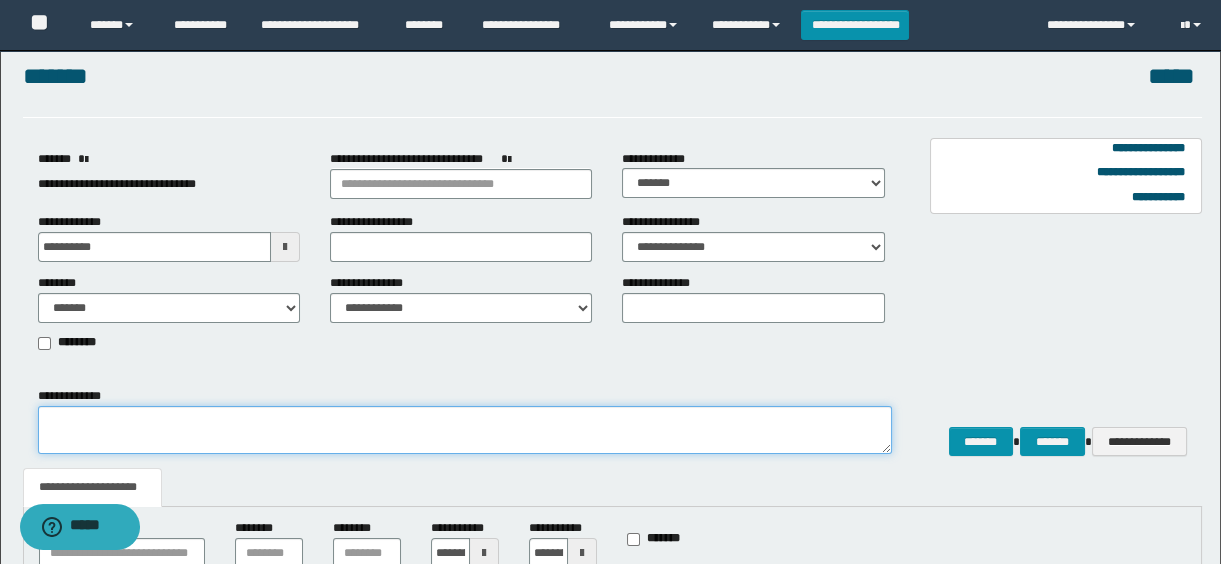 click on "**********" at bounding box center [465, 430] 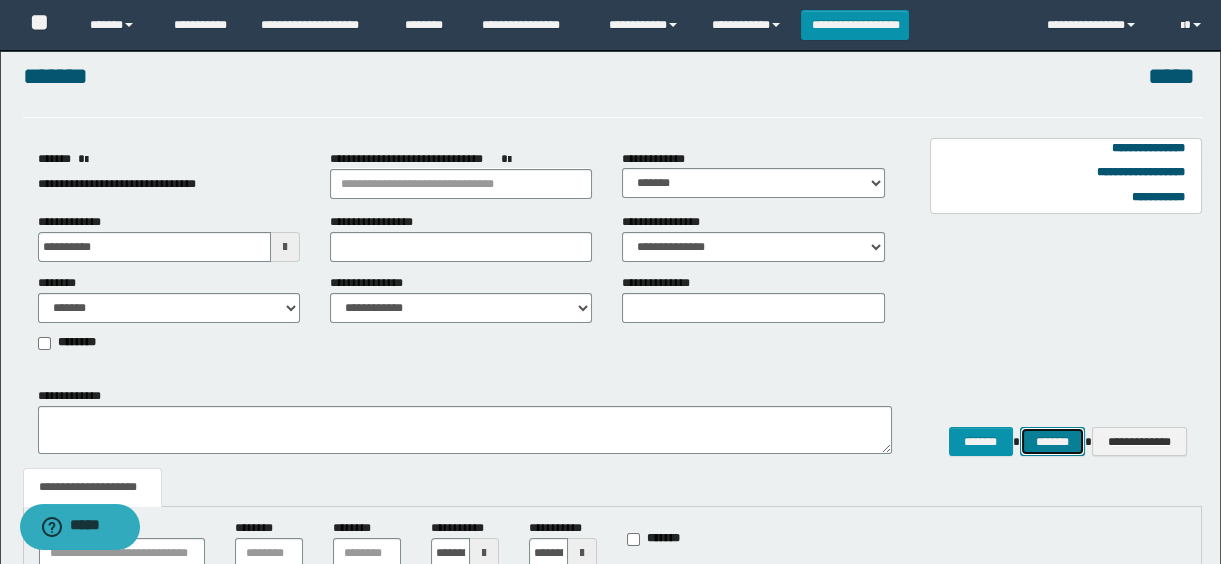 click on "*******" at bounding box center (1052, 442) 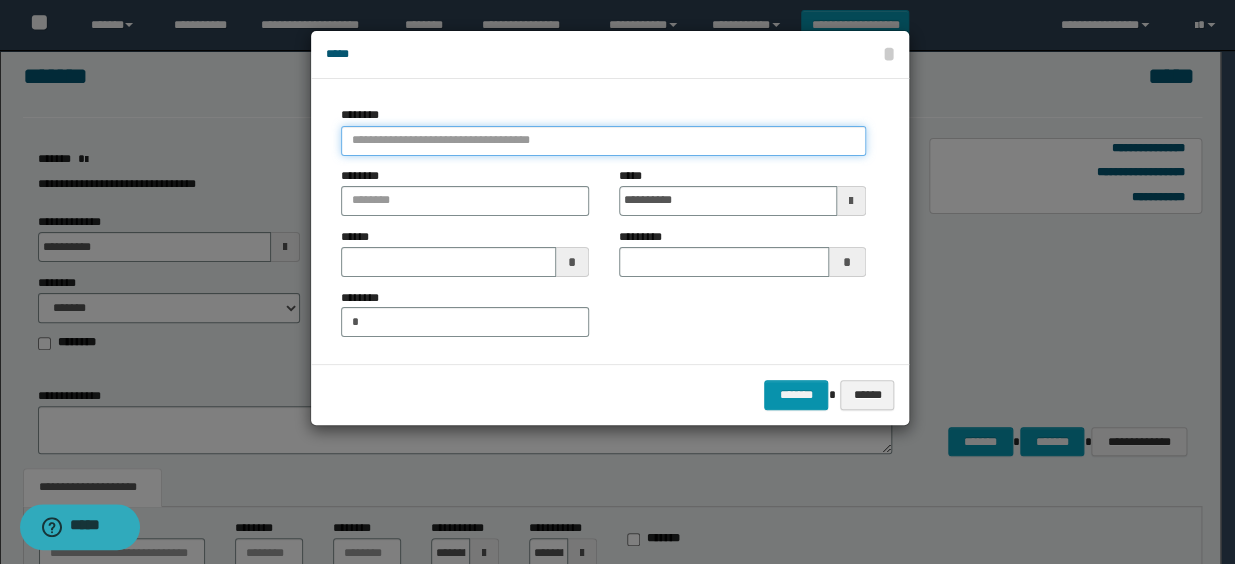 click at bounding box center (603, 141) 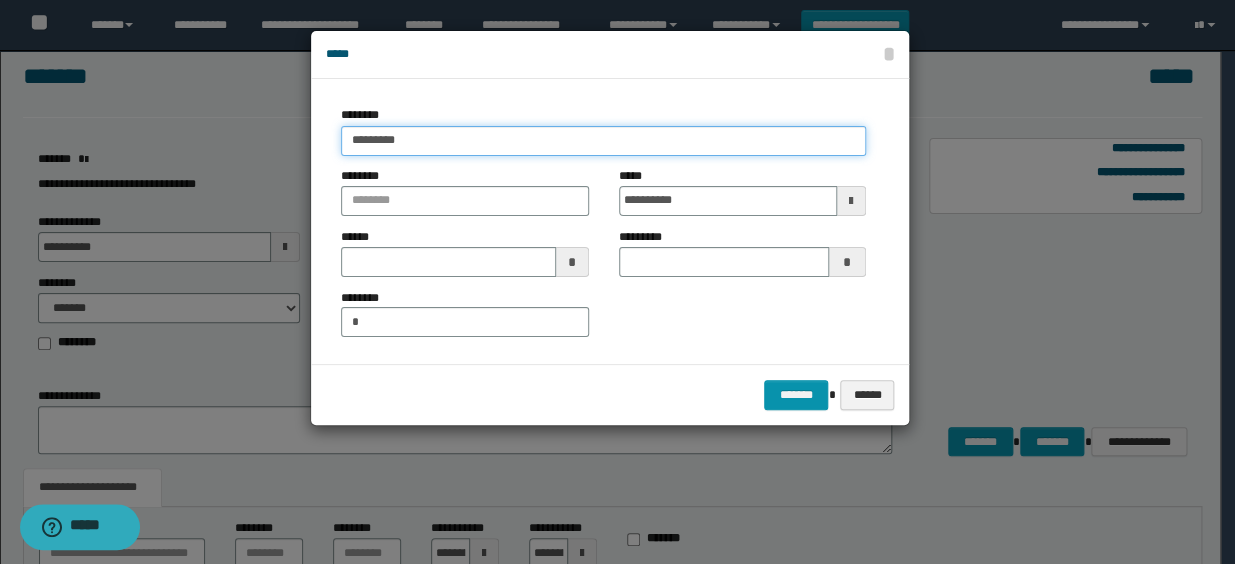 type on "**********" 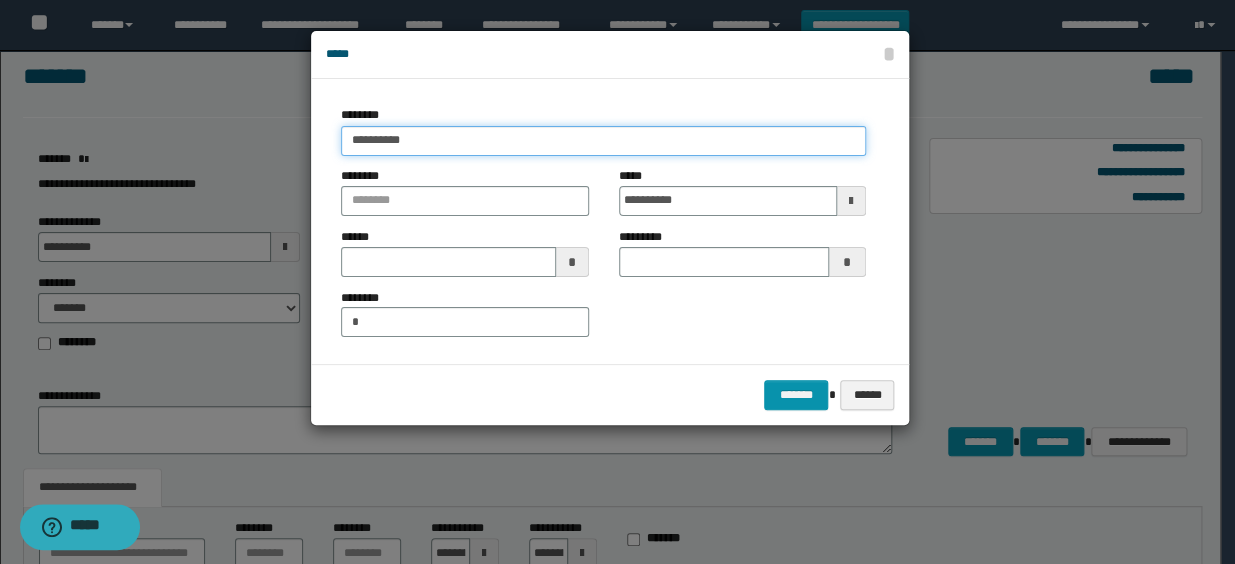 type on "**********" 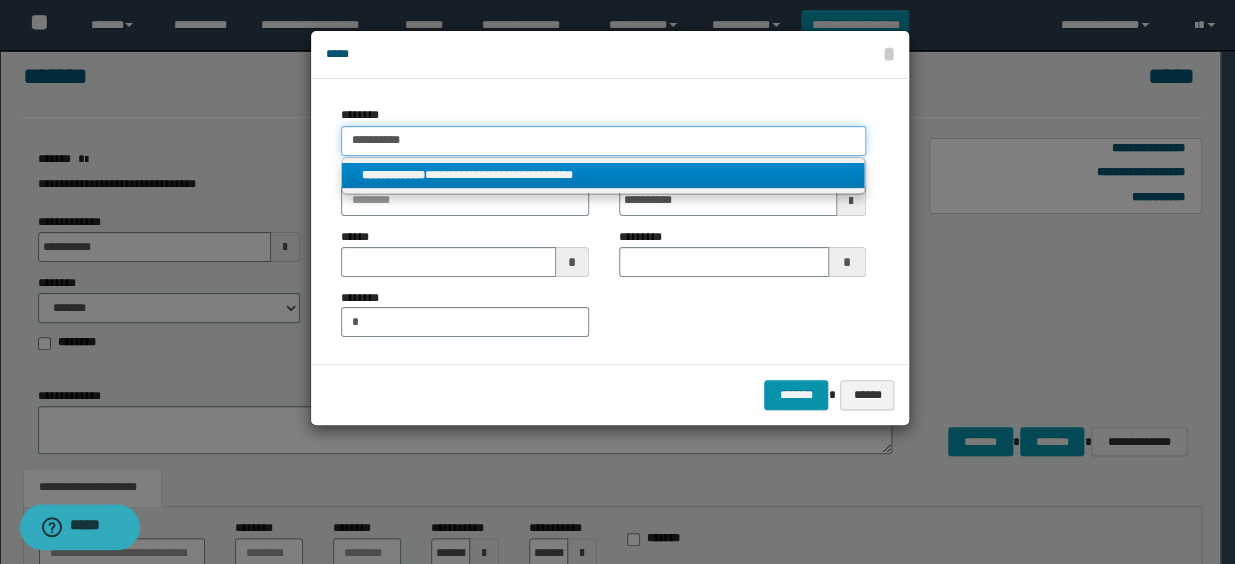 type on "**********" 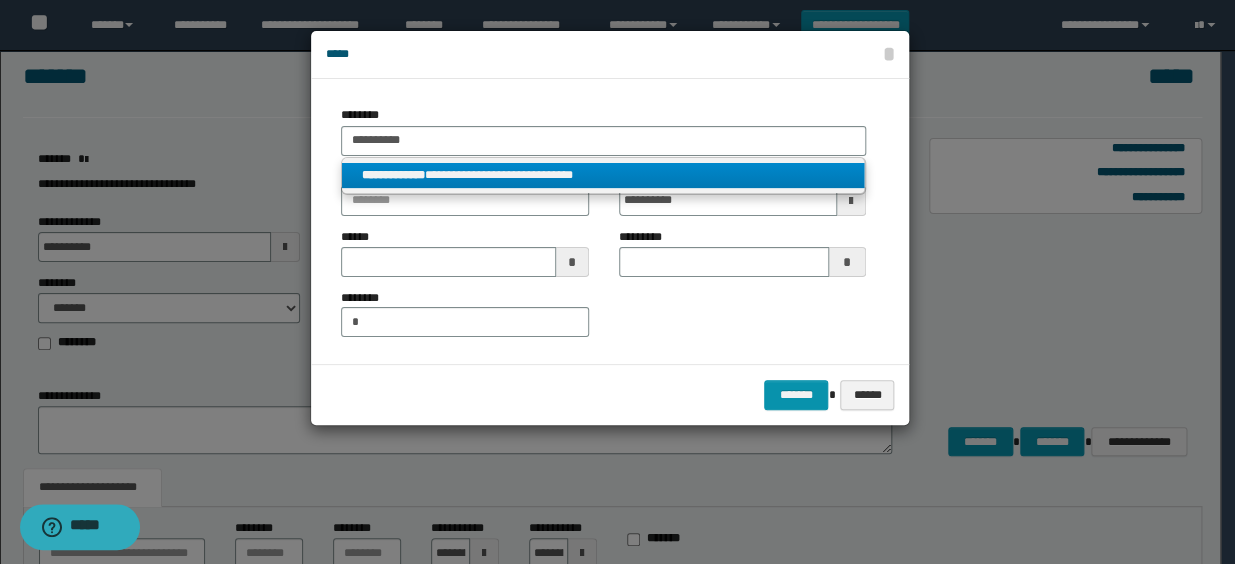drag, startPoint x: 543, startPoint y: 168, endPoint x: 528, endPoint y: 198, distance: 33.54102 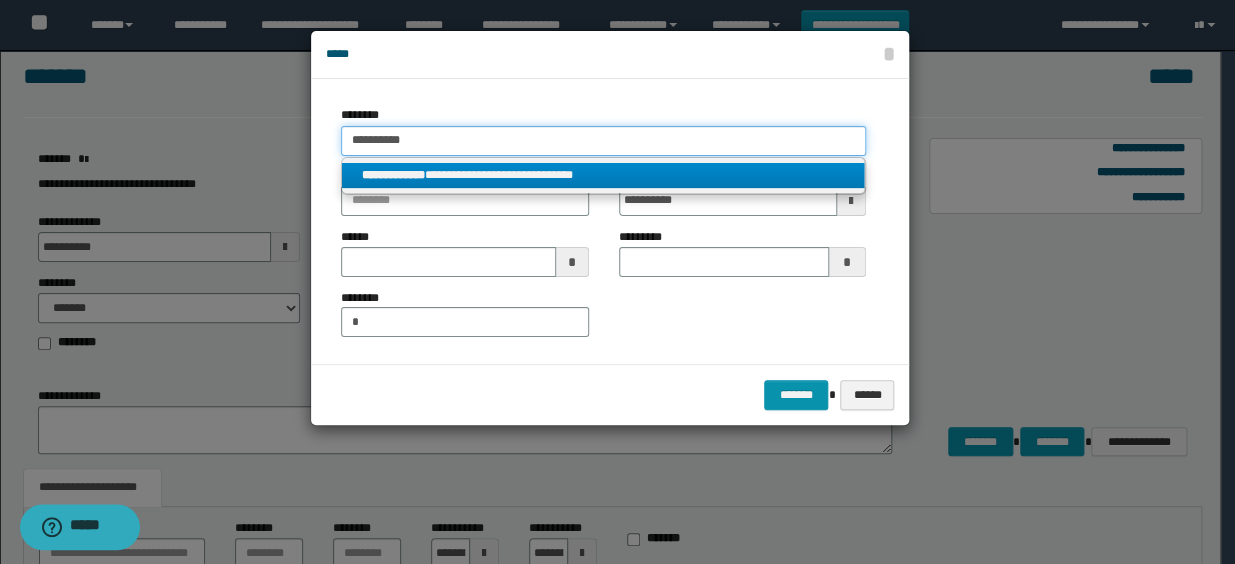 type 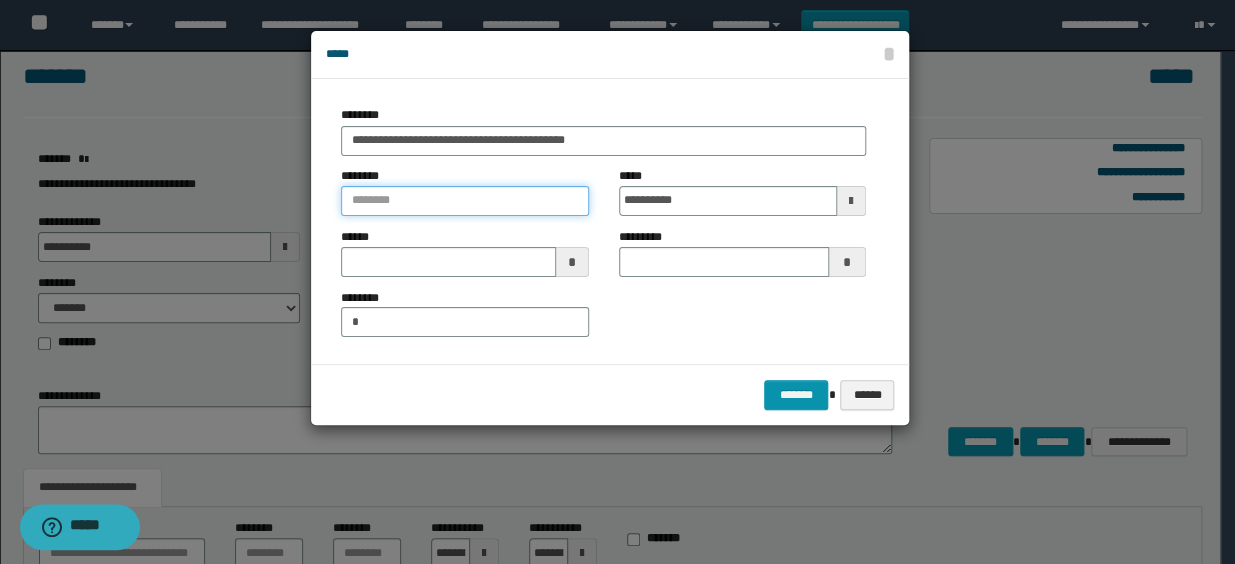 click at bounding box center (464, 201) 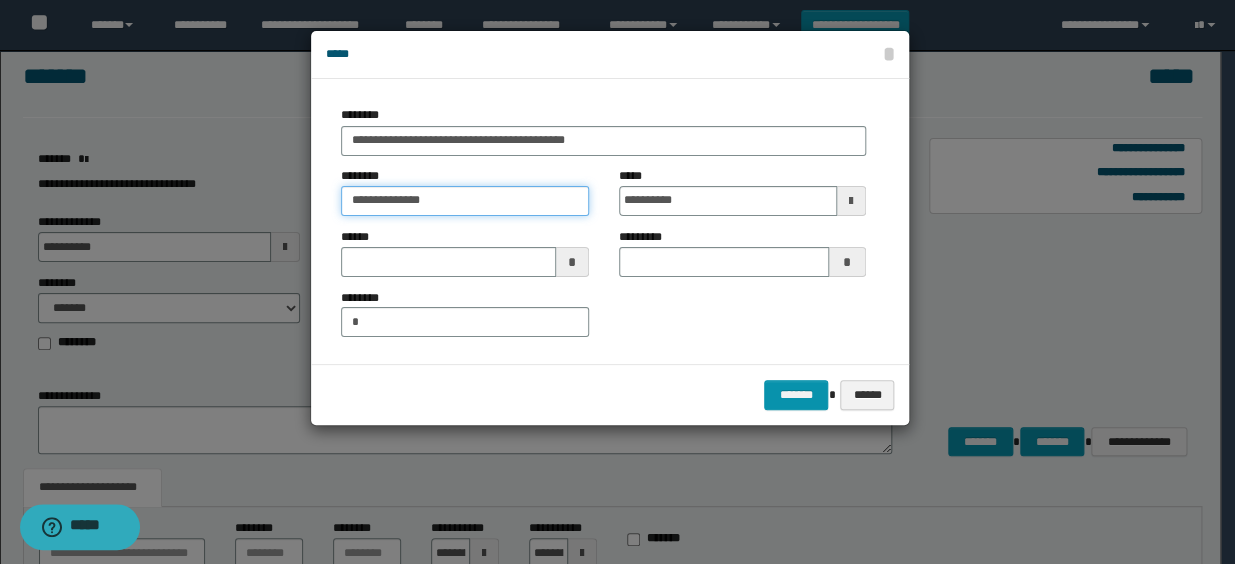 type on "**********" 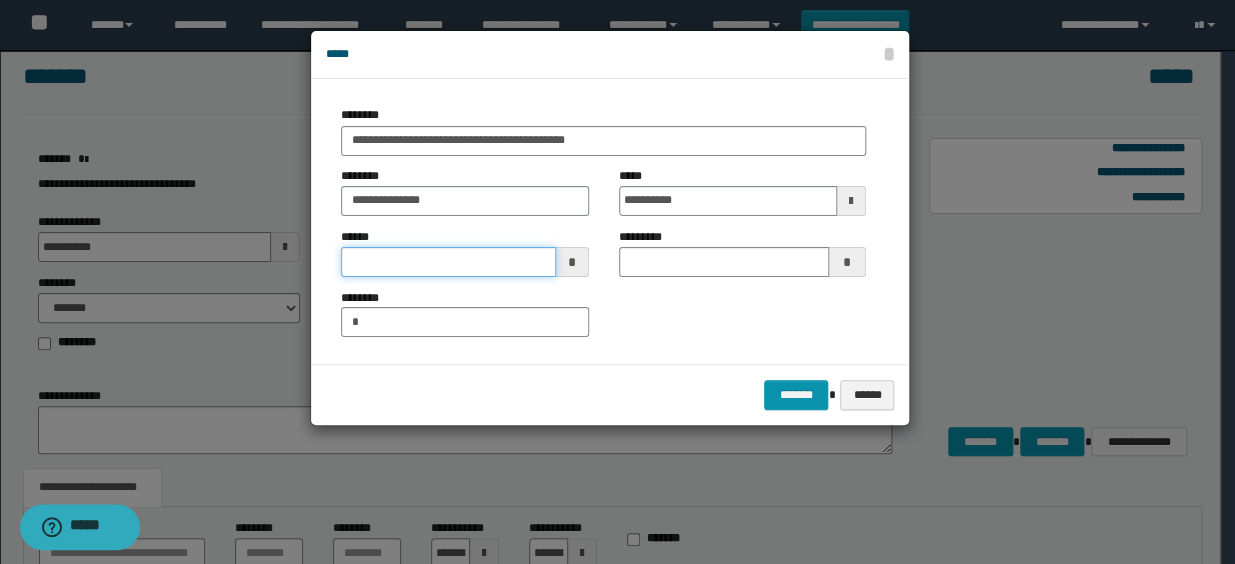 click at bounding box center (448, 262) 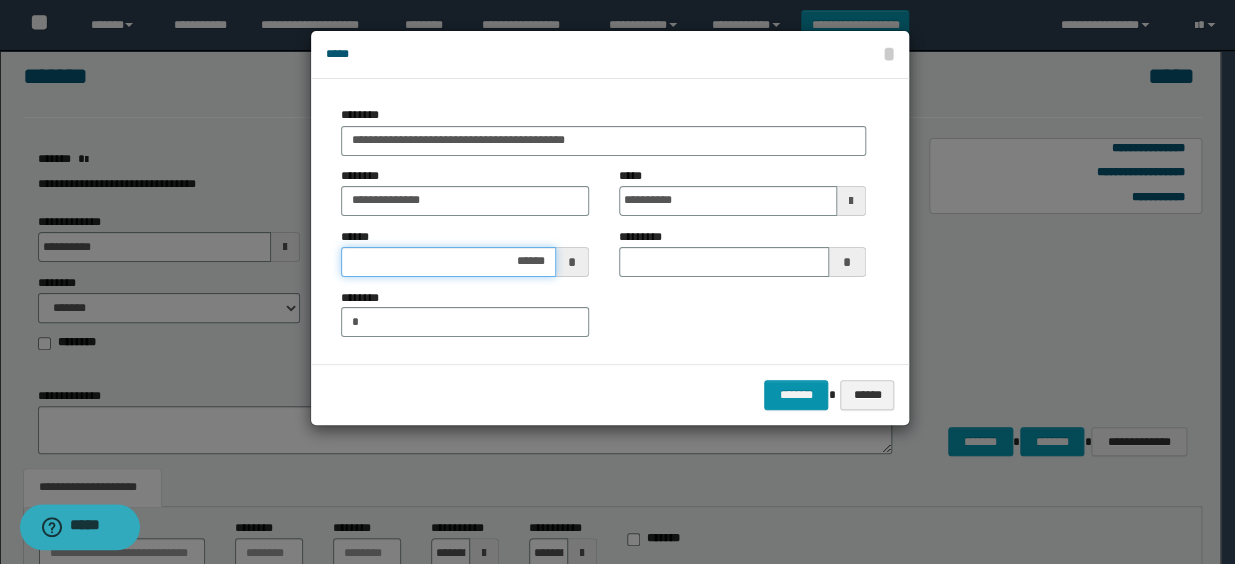type on "*******" 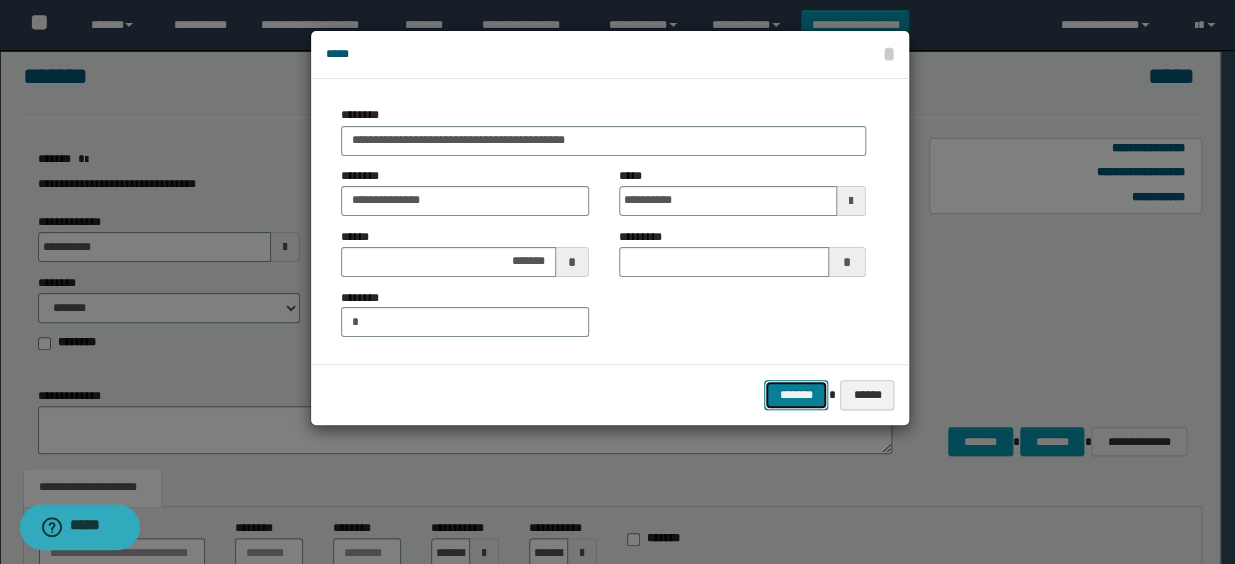 click on "*******" at bounding box center [796, 395] 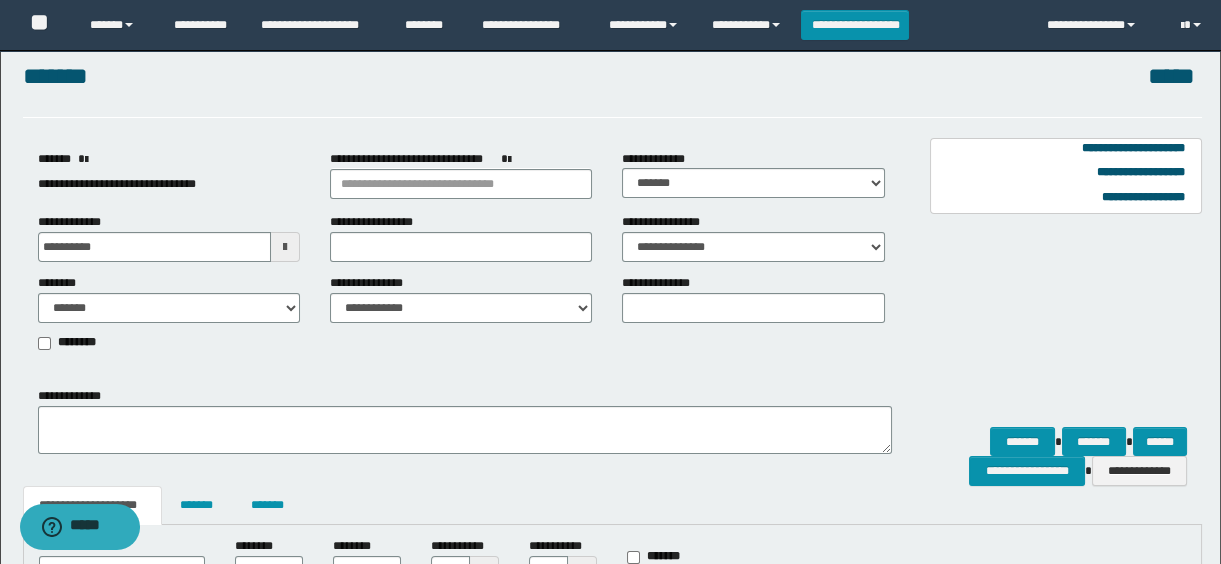 scroll, scrollTop: 213, scrollLeft: 0, axis: vertical 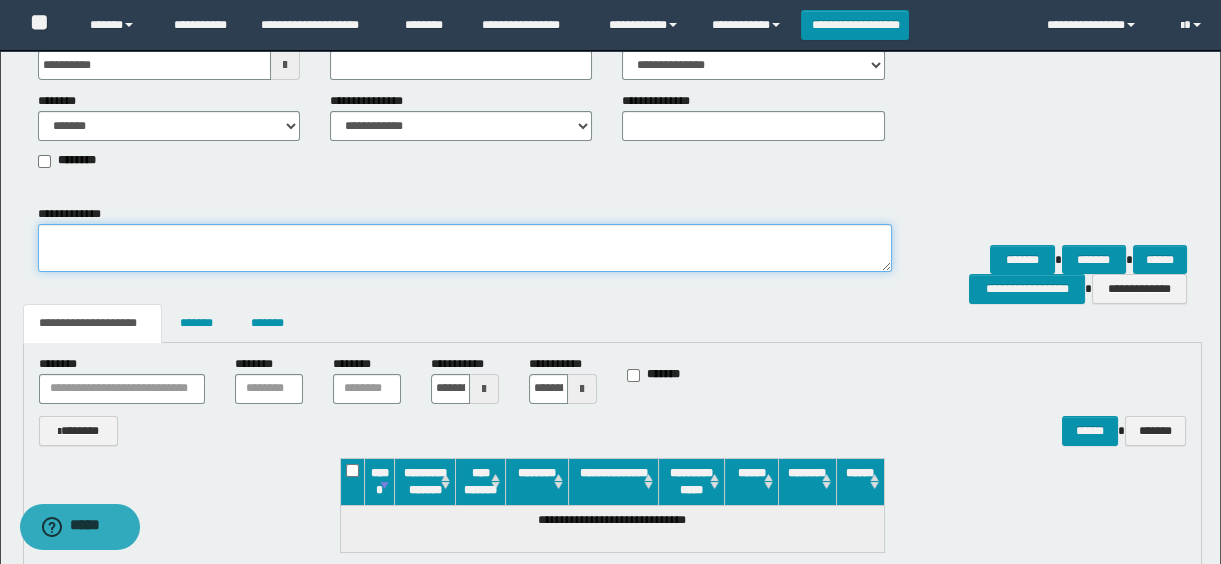 click on "**********" at bounding box center [465, 248] 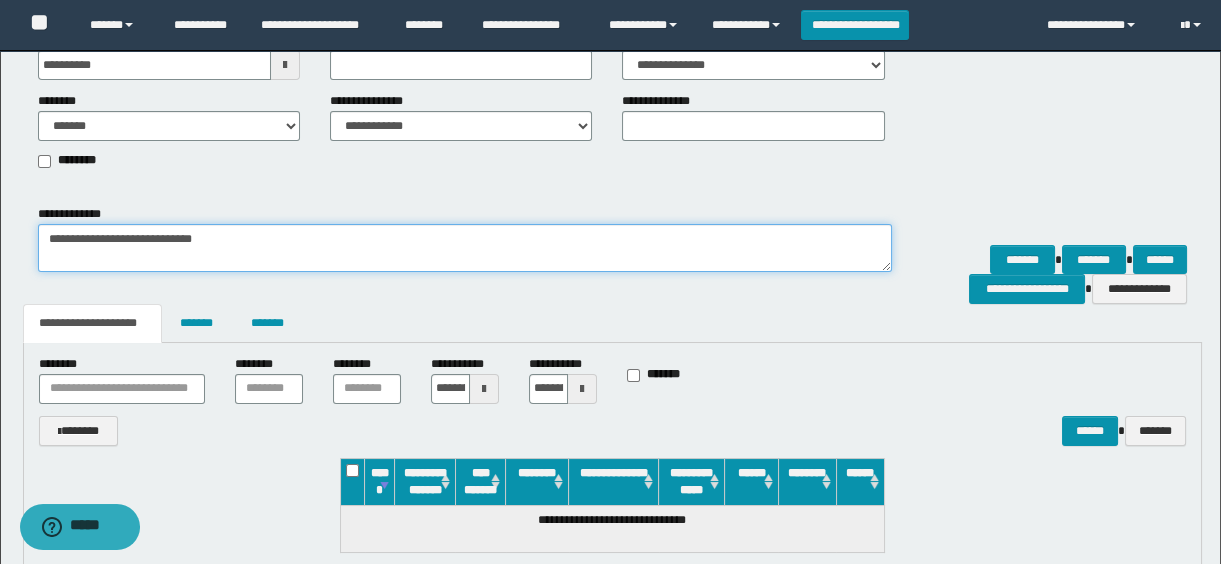 paste on "**********" 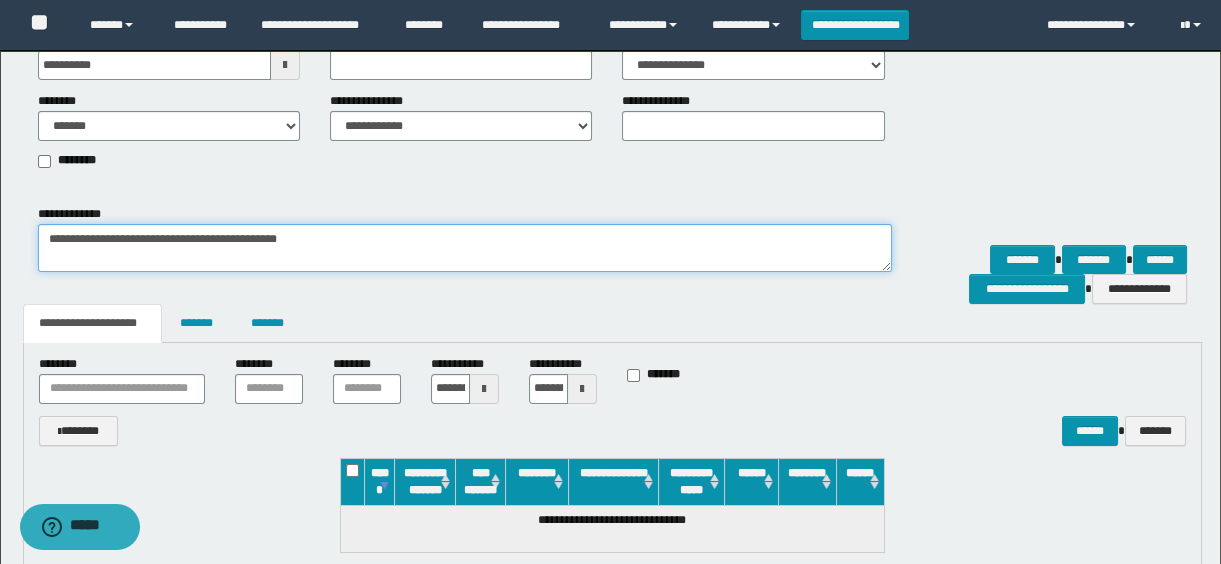 paste on "*********" 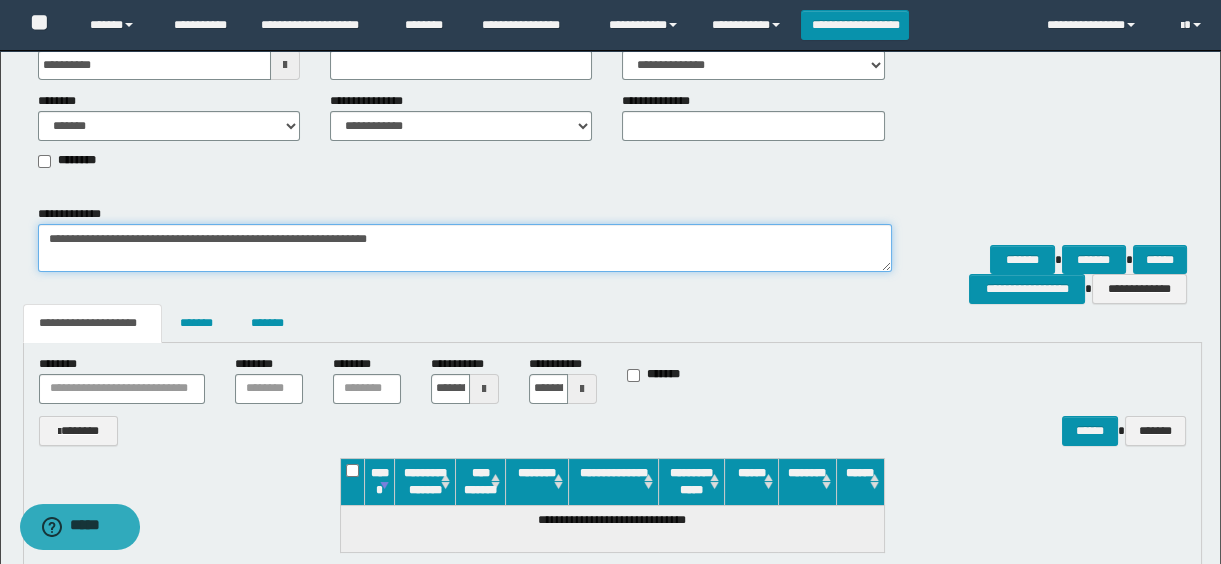 paste on "**********" 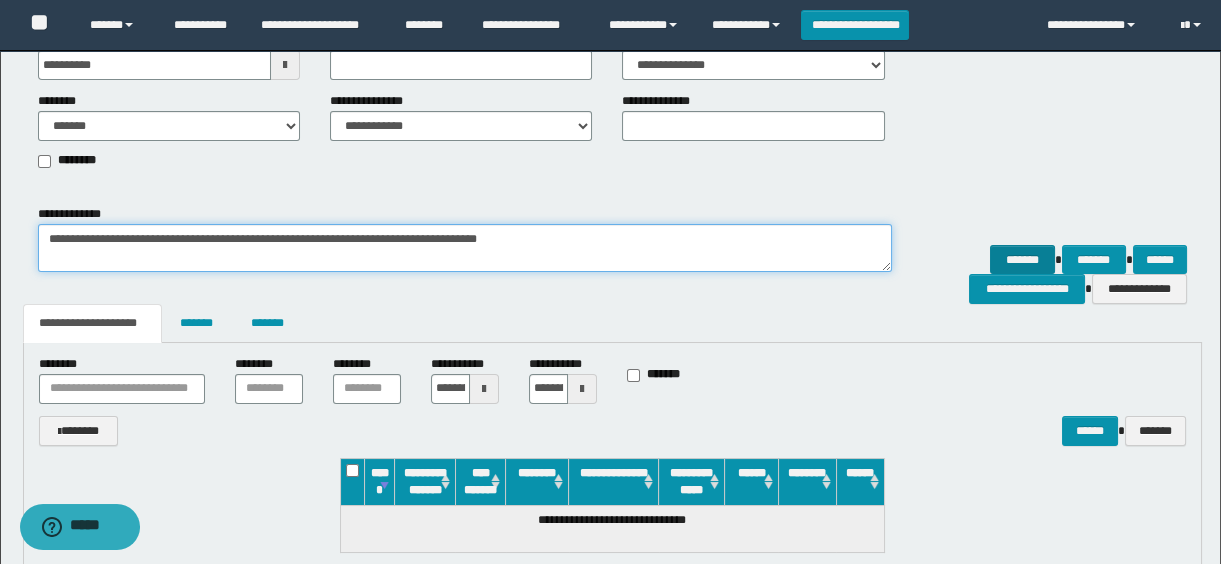 type on "**********" 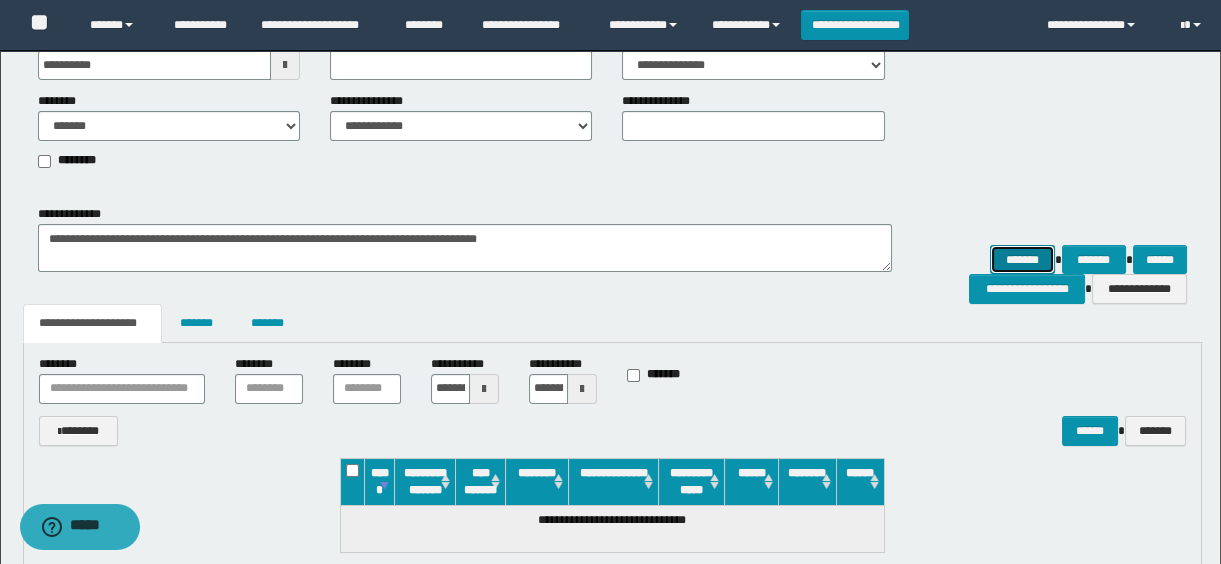 click on "*******" at bounding box center [1022, 260] 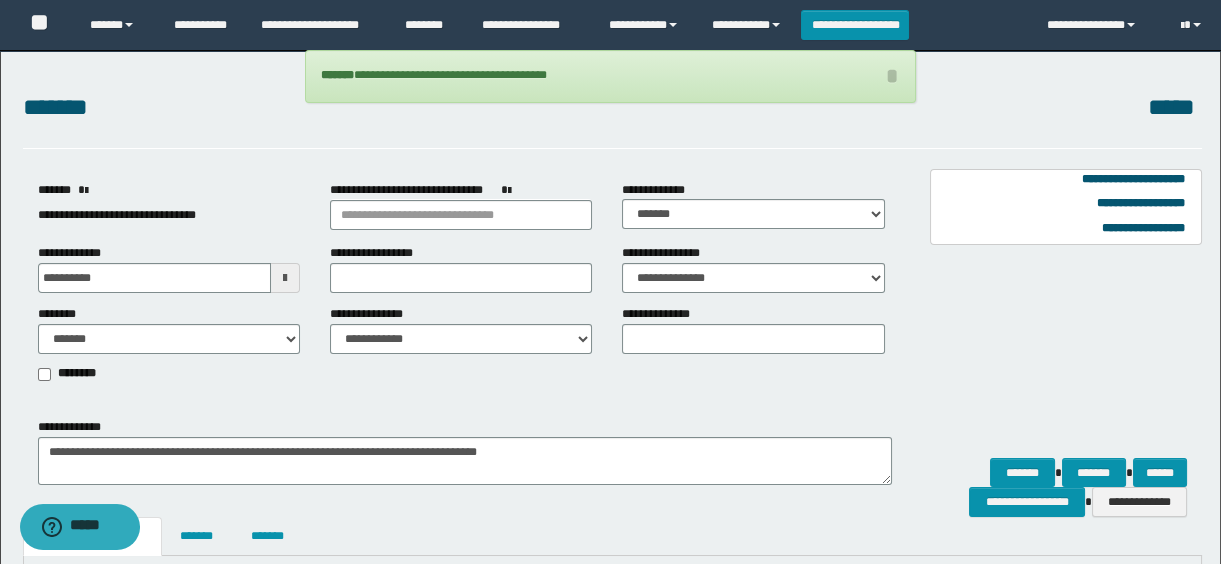 scroll, scrollTop: 272, scrollLeft: 0, axis: vertical 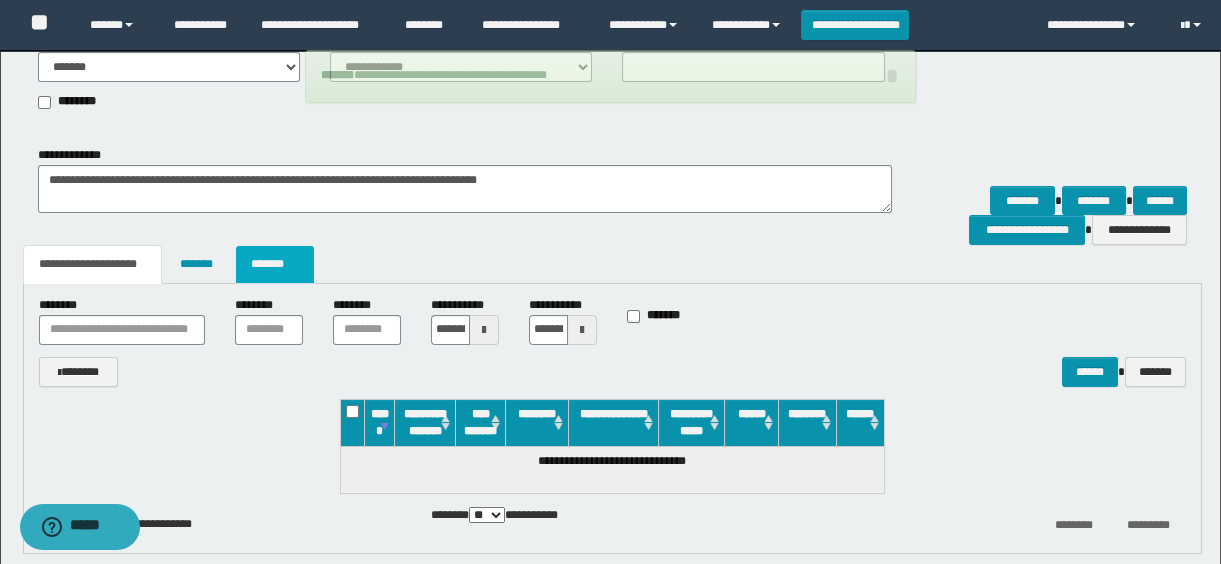 click on "*******" at bounding box center (275, 264) 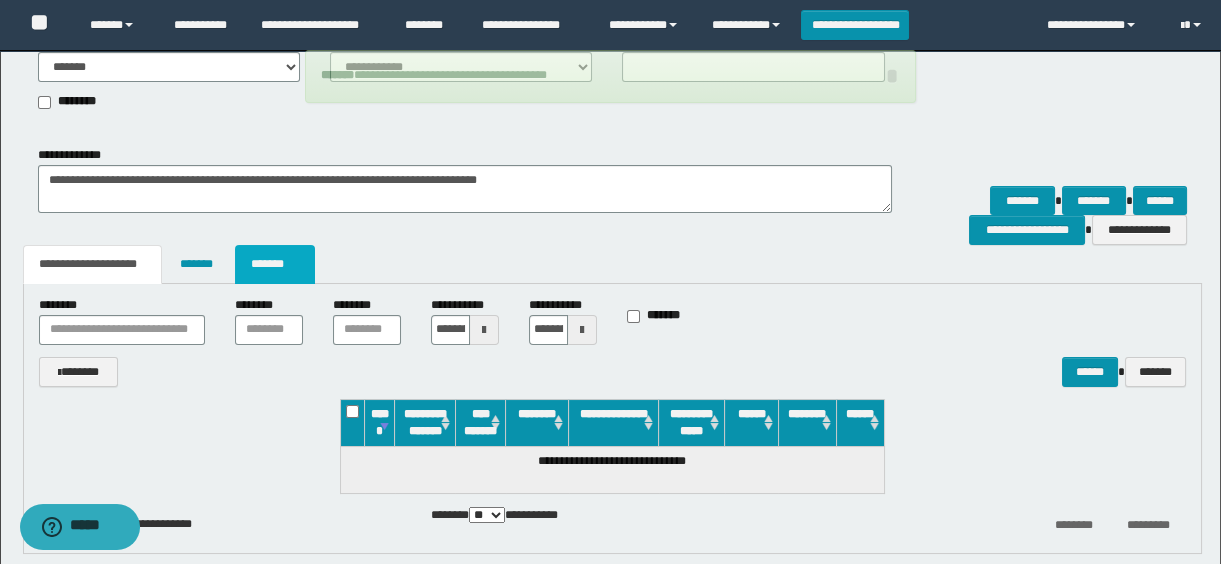scroll, scrollTop: 206, scrollLeft: 0, axis: vertical 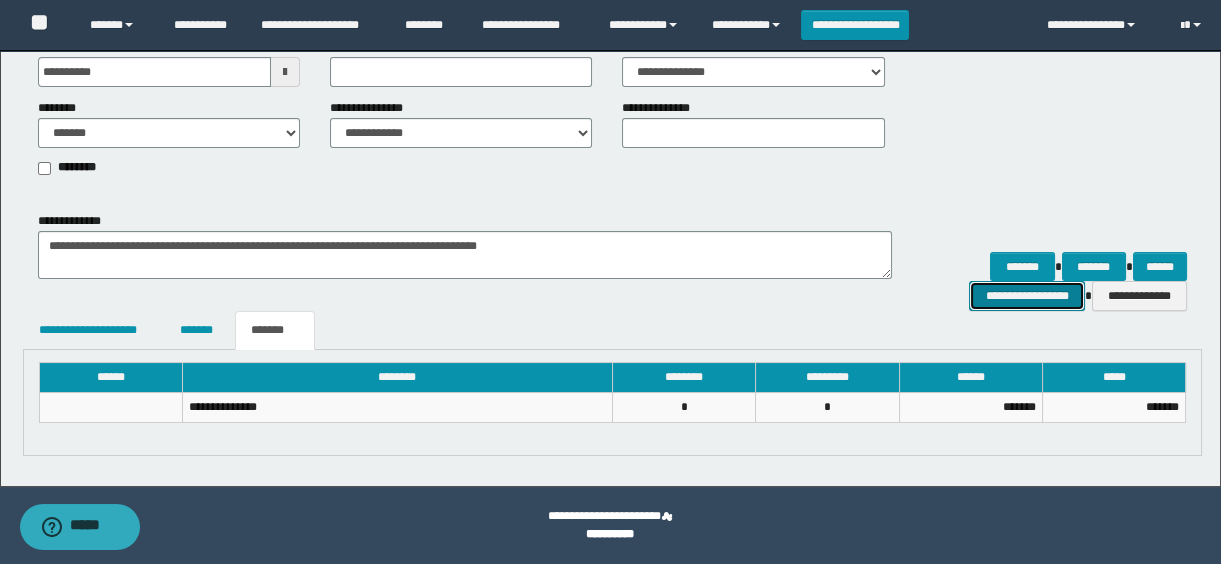 click on "**********" at bounding box center (1026, 296) 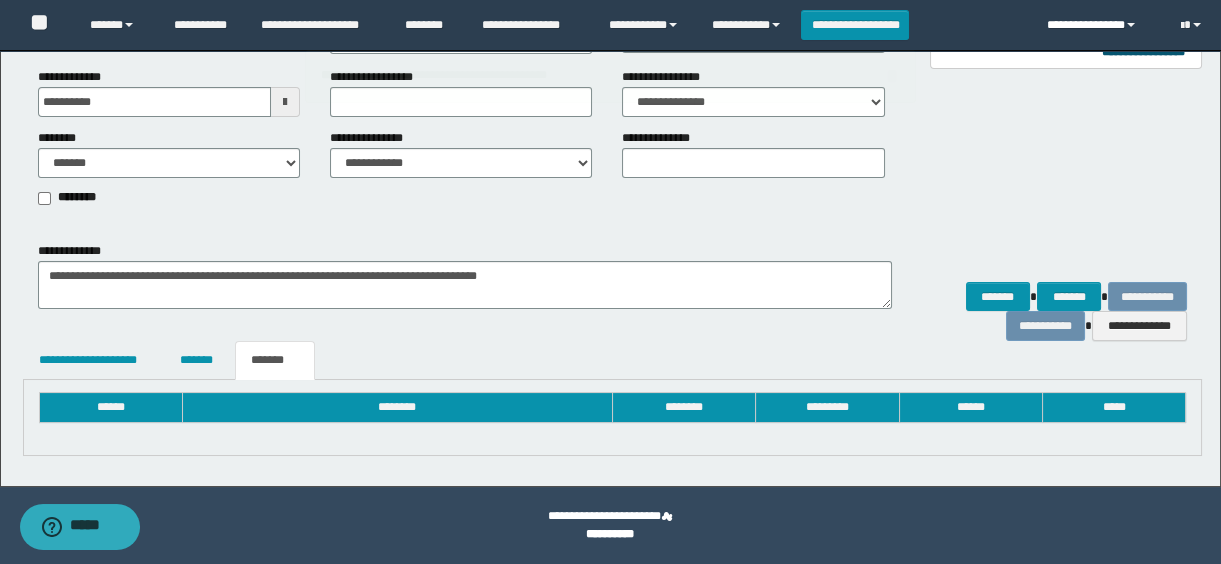 scroll, scrollTop: 206, scrollLeft: 0, axis: vertical 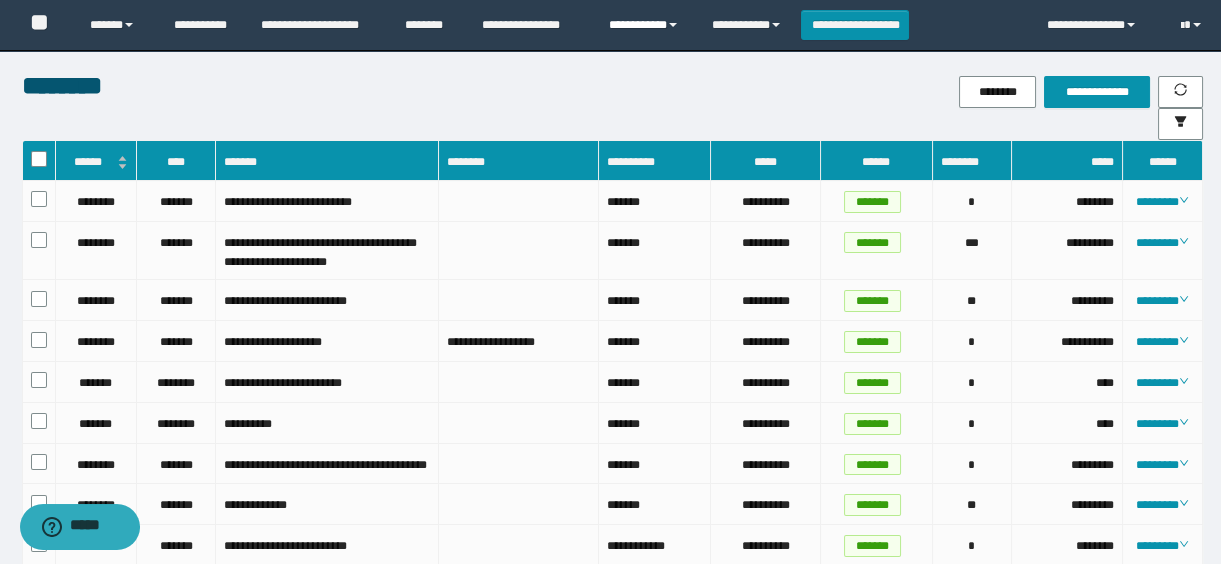 click on "**********" at bounding box center (645, 25) 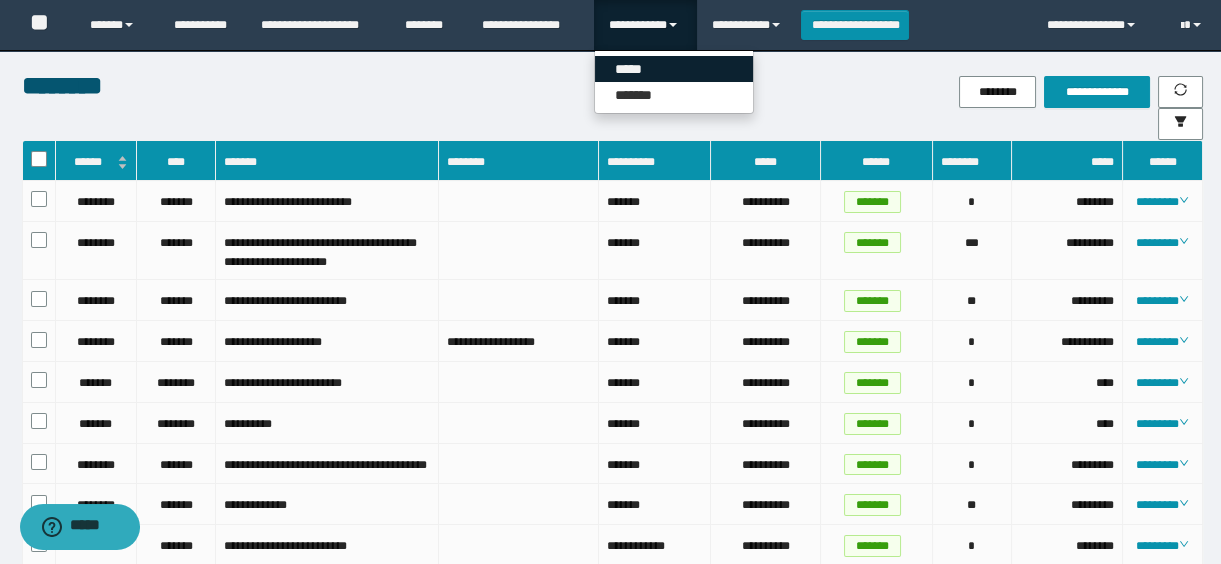 click on "*****" at bounding box center [674, 69] 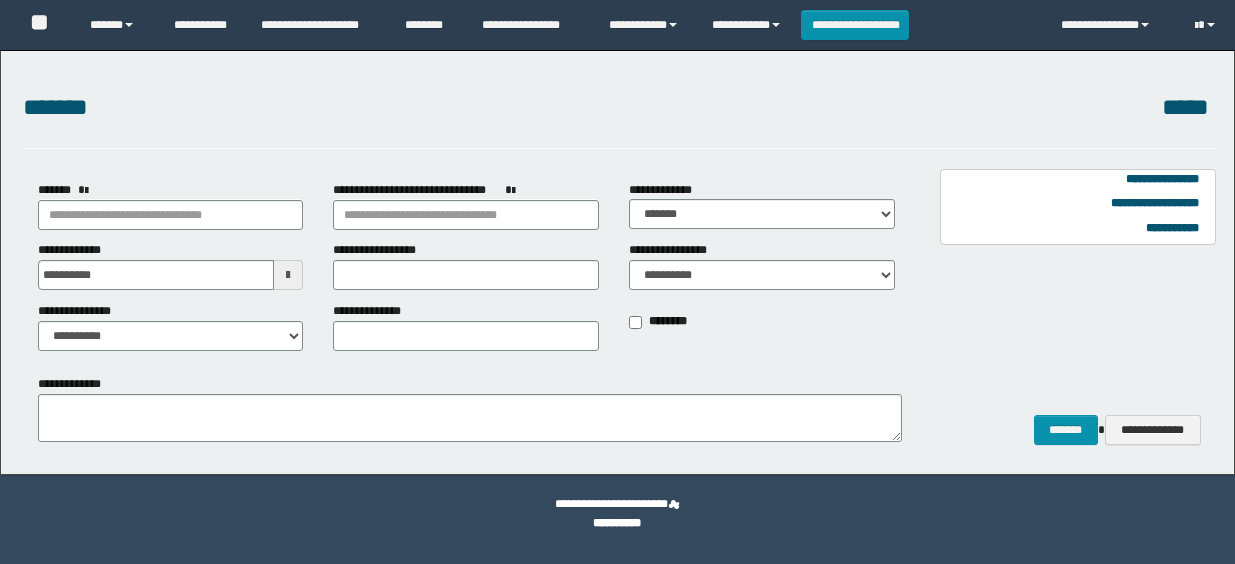 scroll, scrollTop: 0, scrollLeft: 0, axis: both 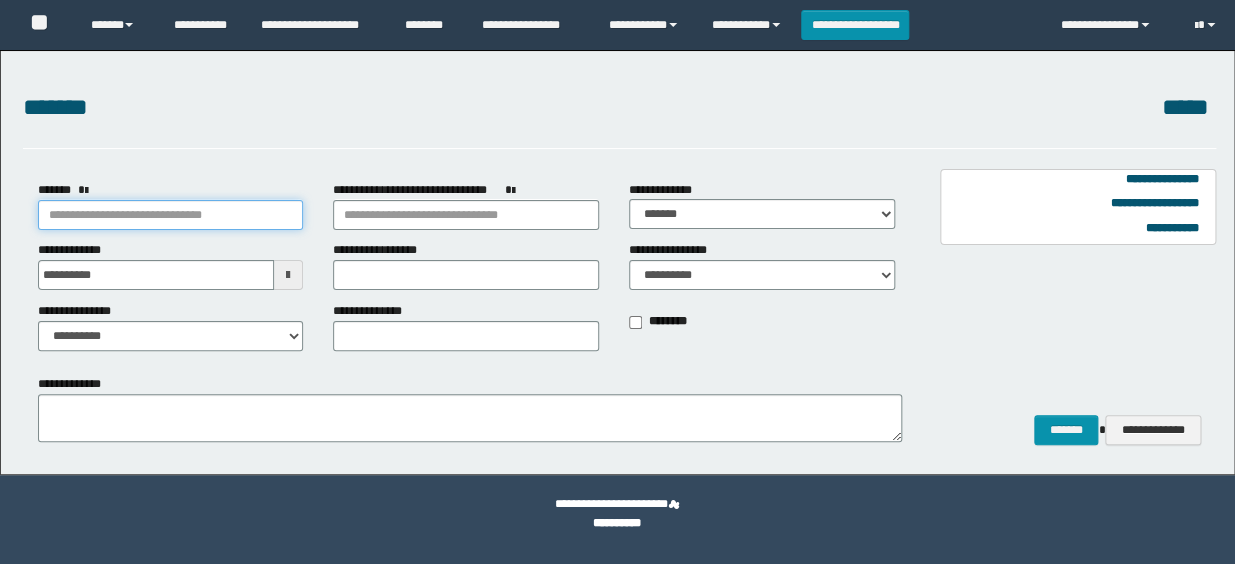 click on "*******" at bounding box center [171, 215] 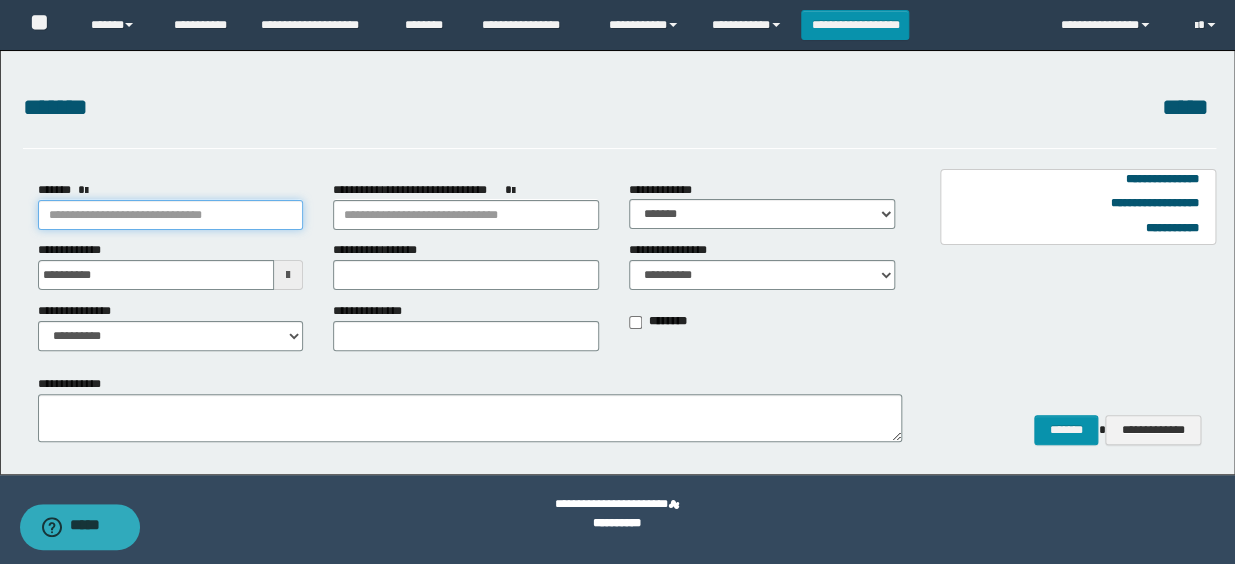 paste on "*********" 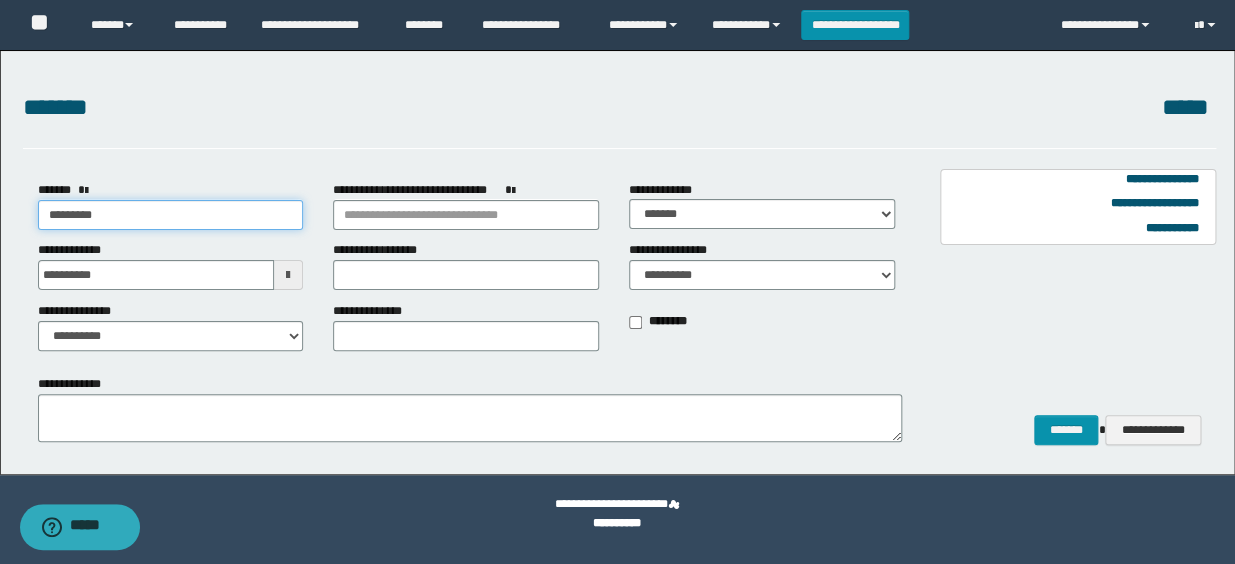 type on "*********" 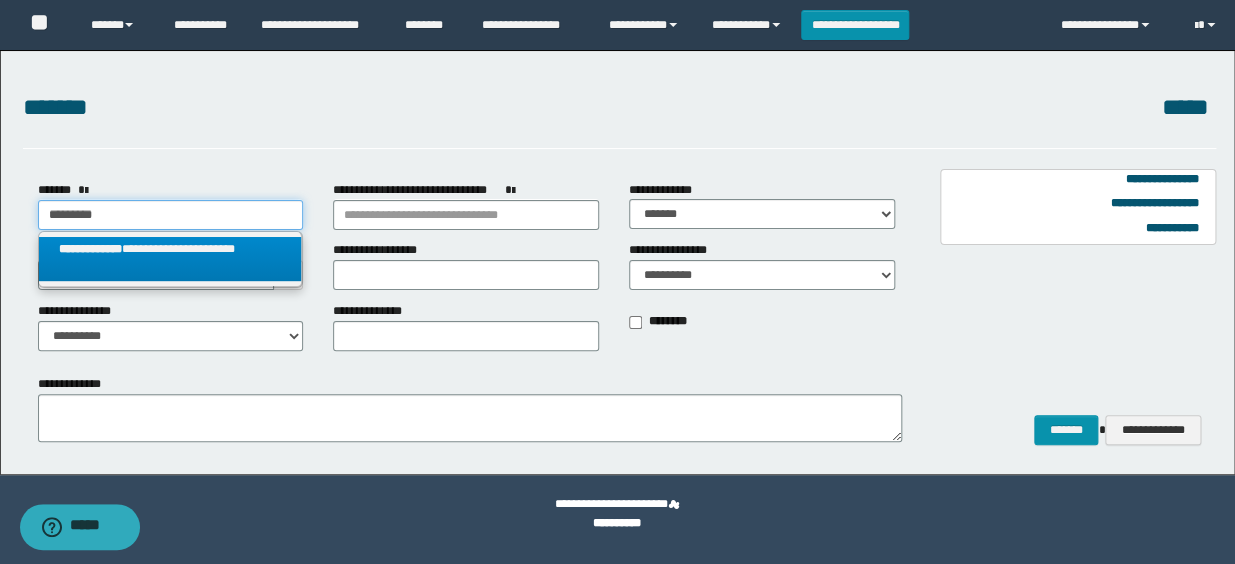 type on "*********" 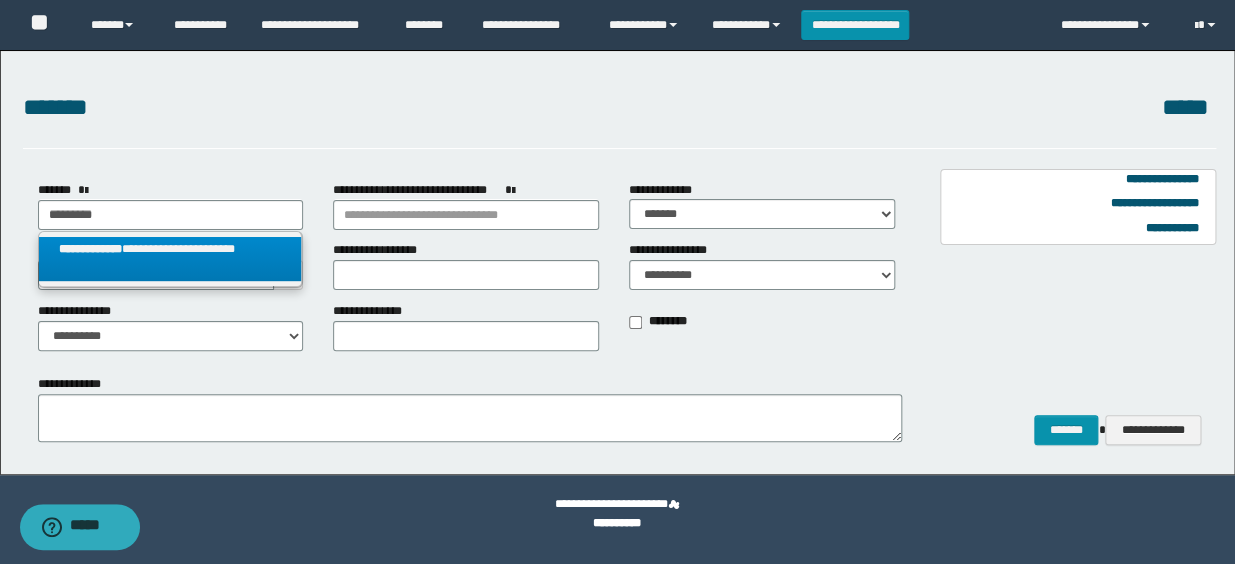 click on "**********" at bounding box center (90, 249) 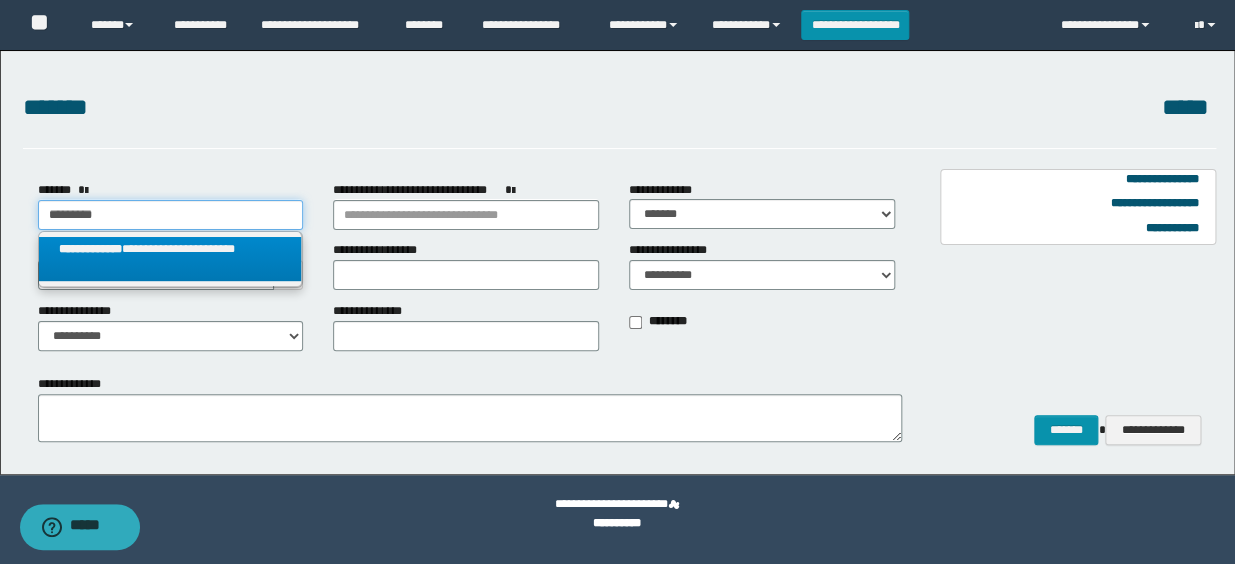 select on "*" 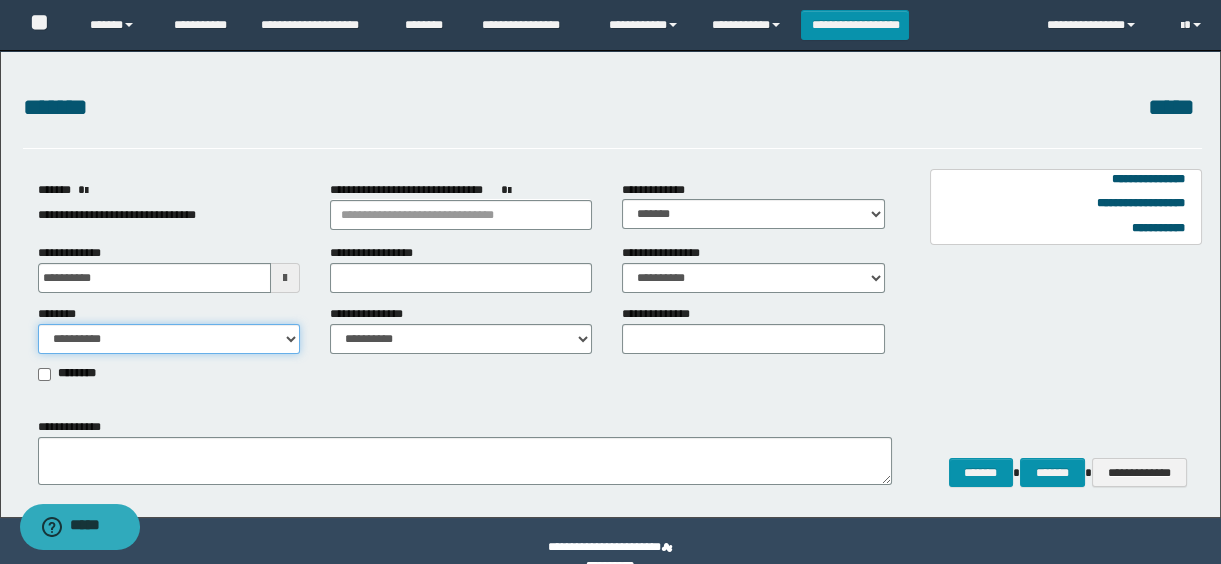 click on "**********" at bounding box center (169, 339) 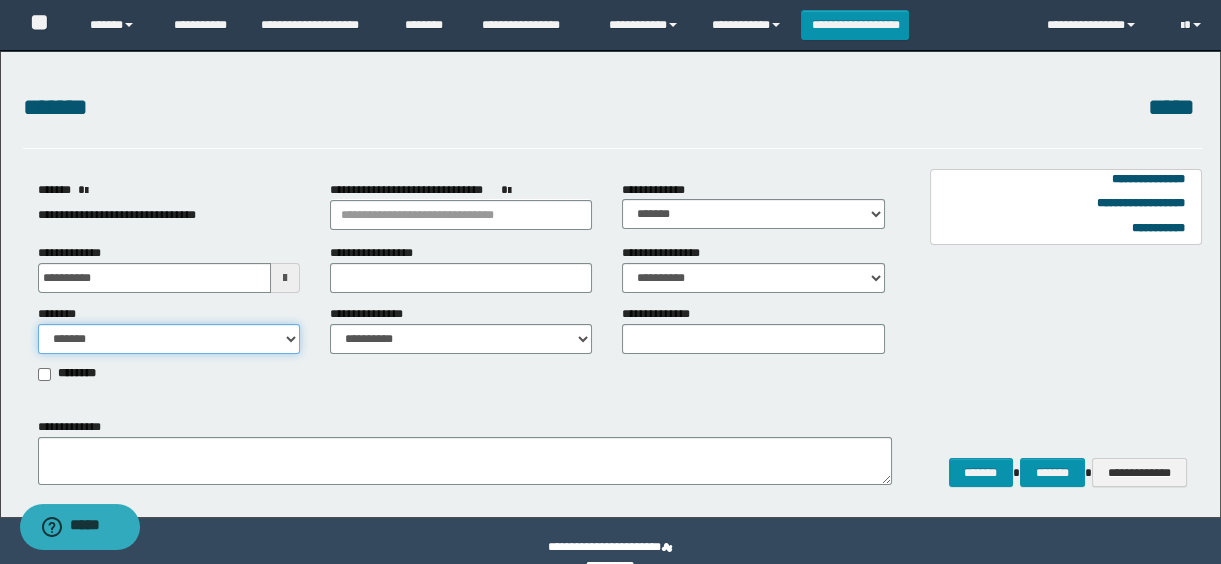 click on "**********" at bounding box center [169, 339] 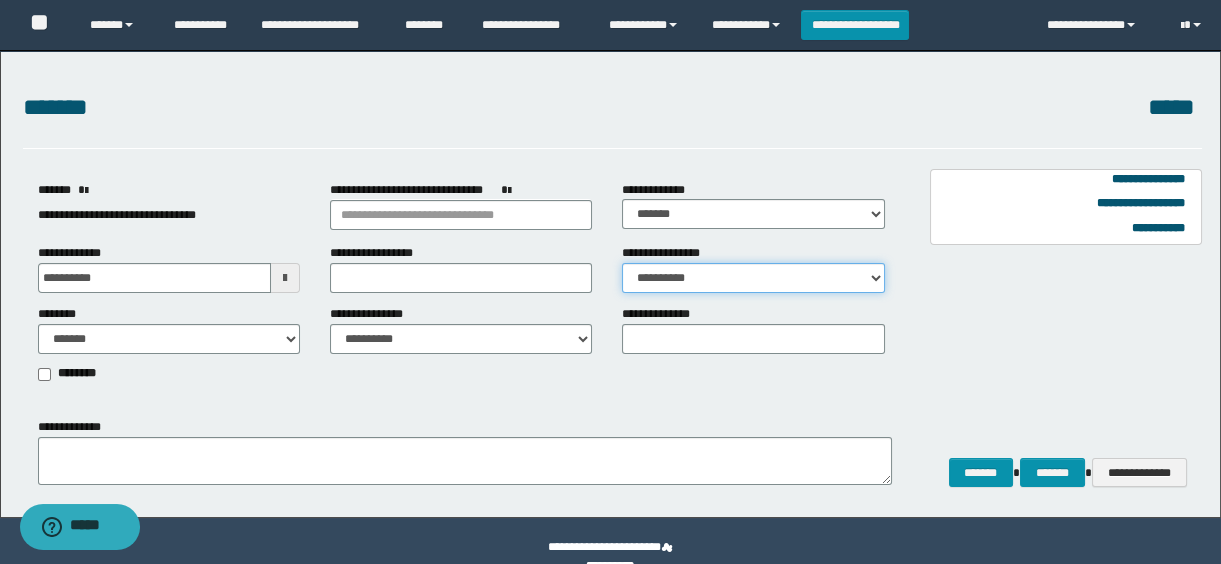 click on "**********" at bounding box center (753, 278) 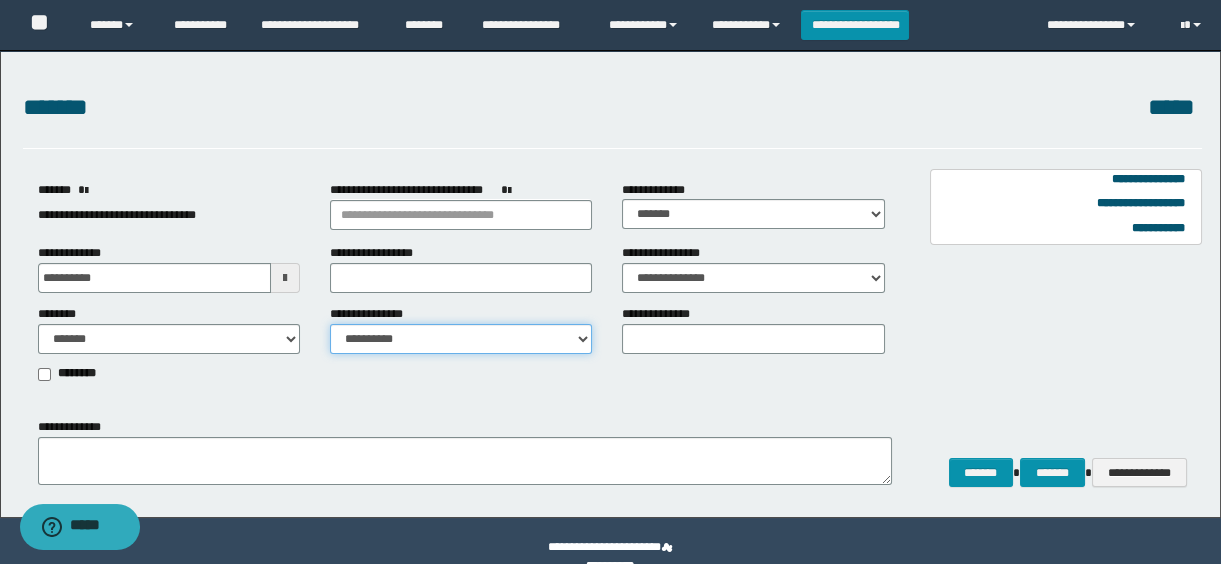drag, startPoint x: 479, startPoint y: 349, endPoint x: 468, endPoint y: 349, distance: 11 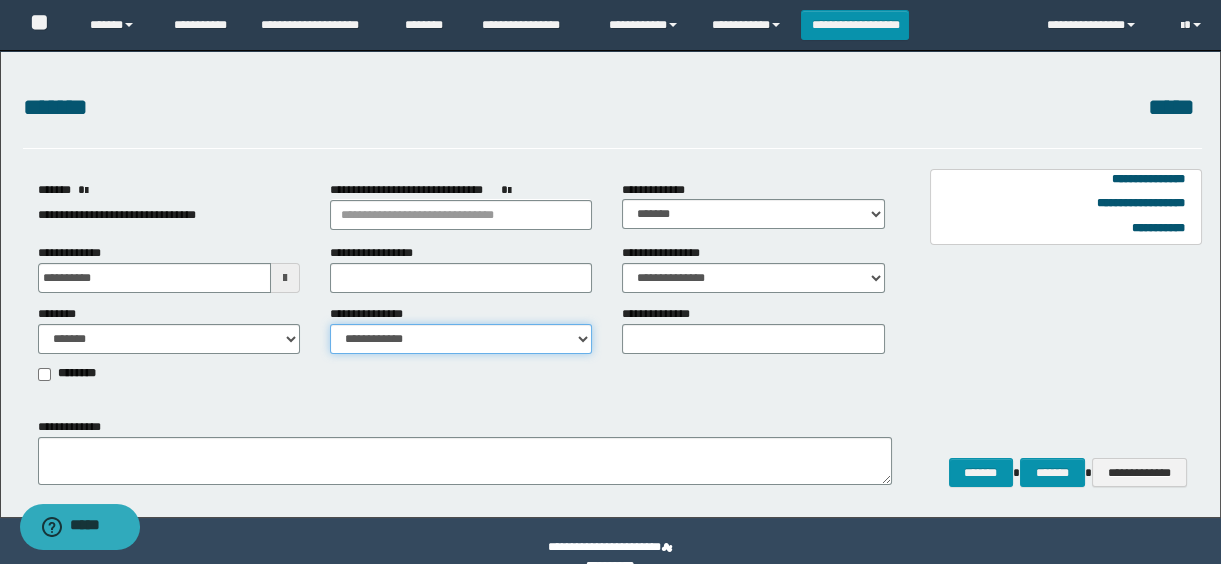 click on "**********" at bounding box center [461, 339] 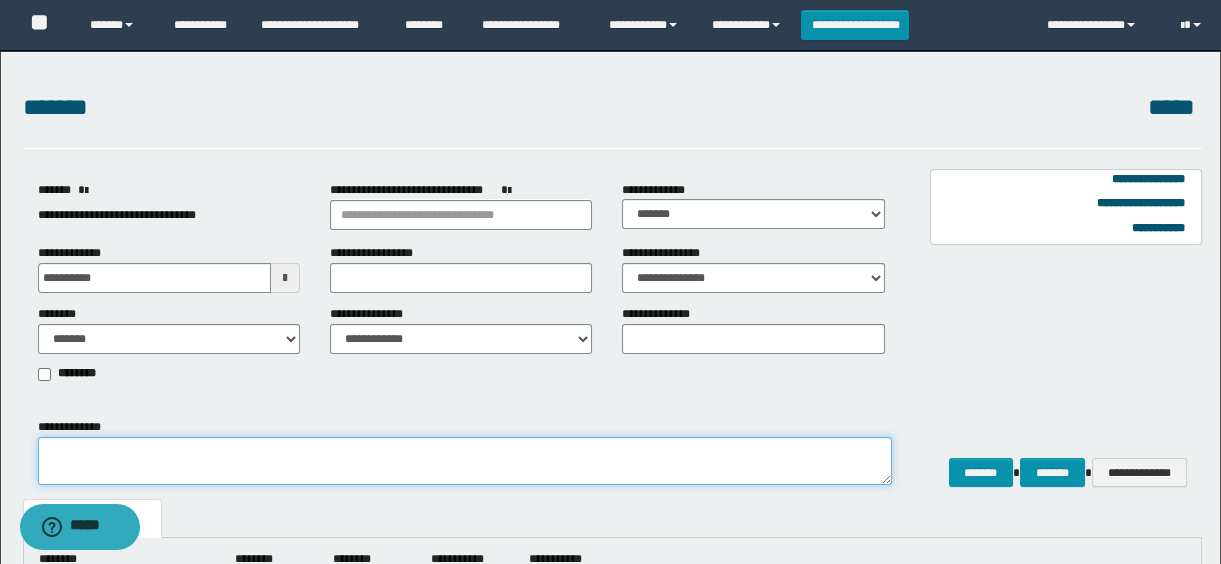 click on "**********" at bounding box center [465, 461] 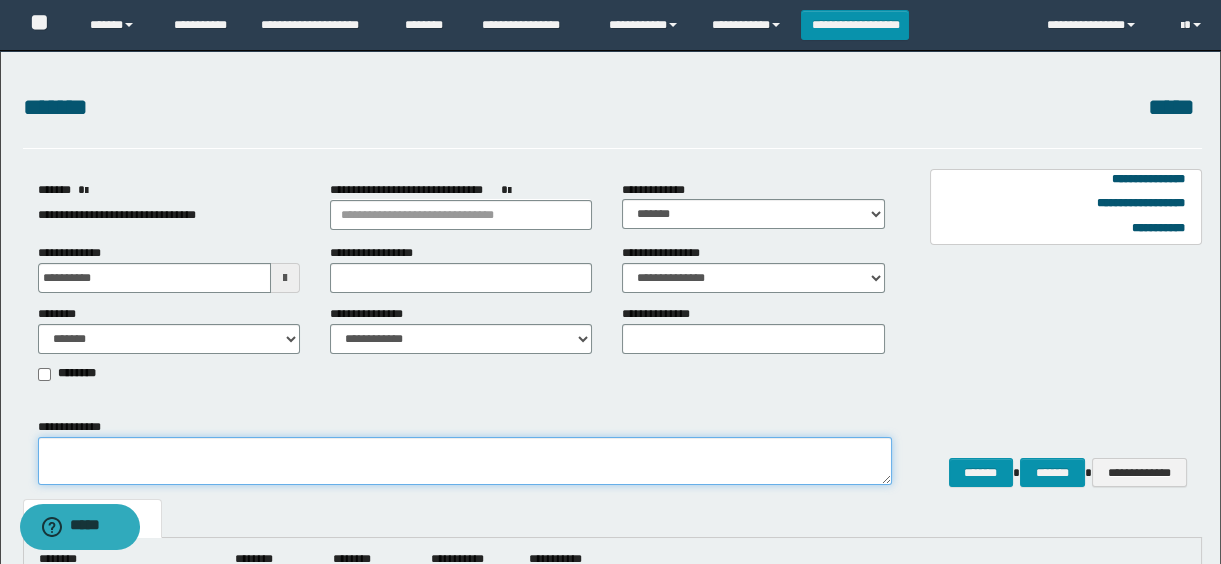 scroll, scrollTop: 181, scrollLeft: 0, axis: vertical 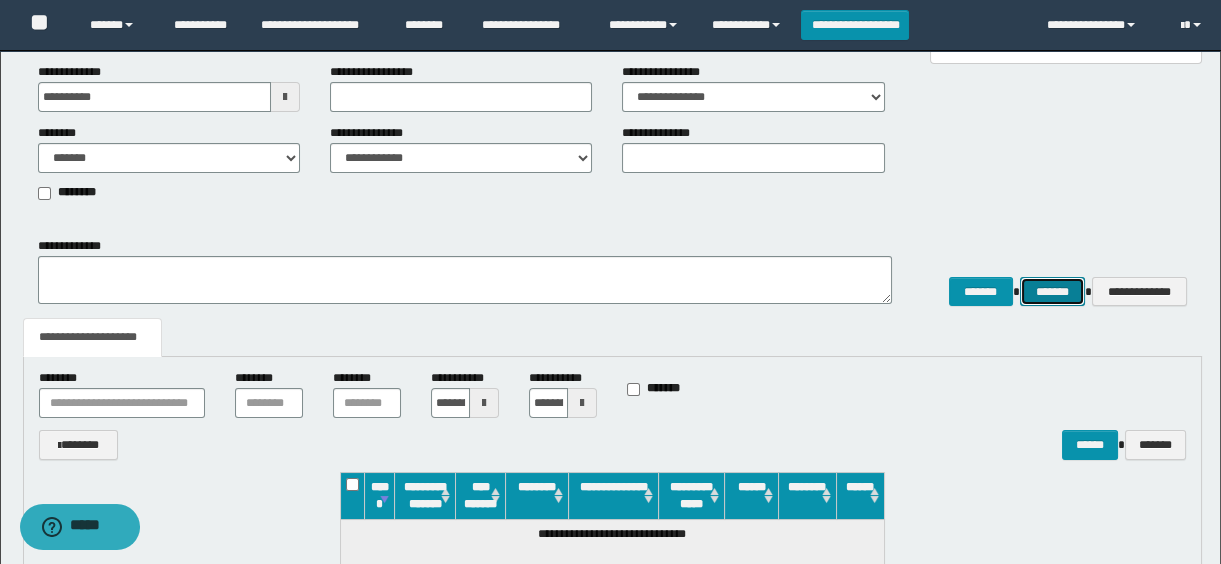 click on "*******" at bounding box center (1052, 292) 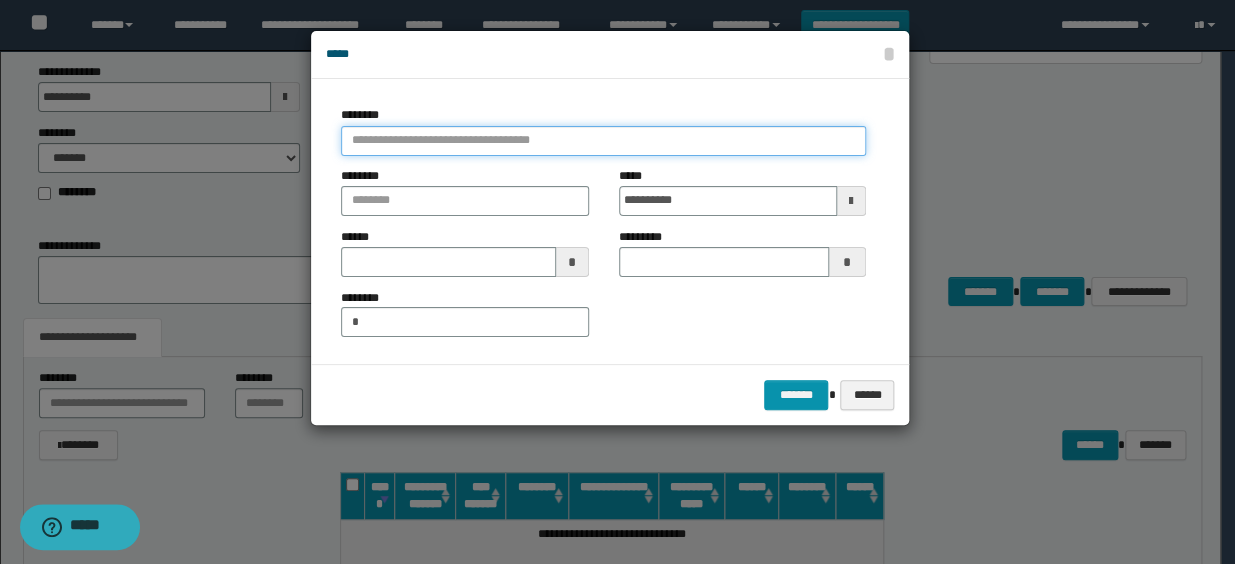 click at bounding box center (603, 141) 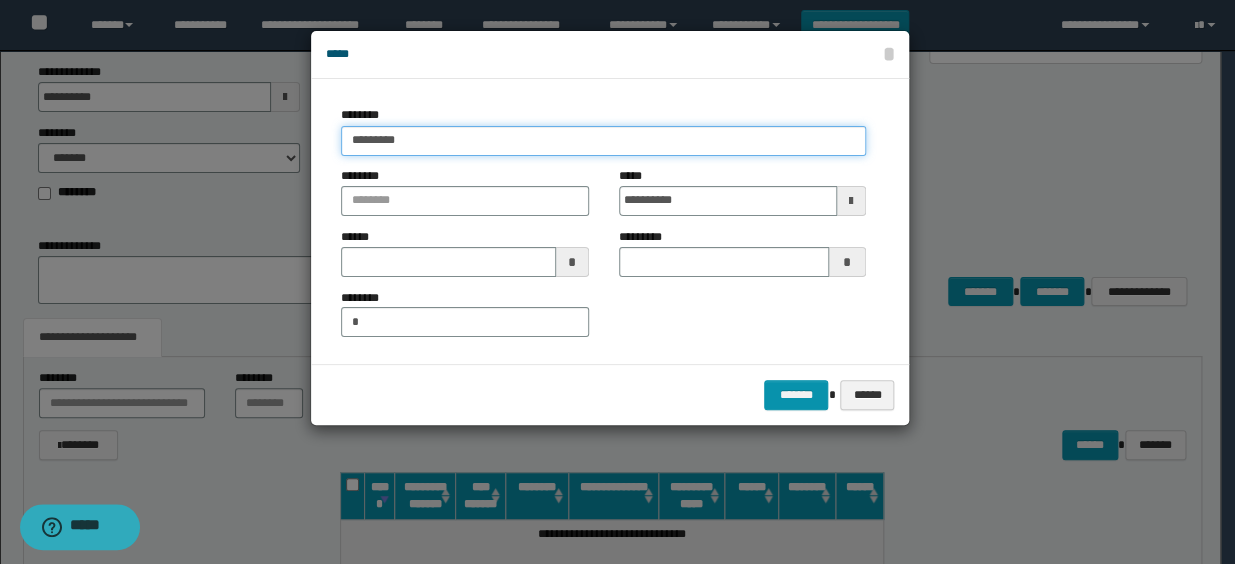 type on "**********" 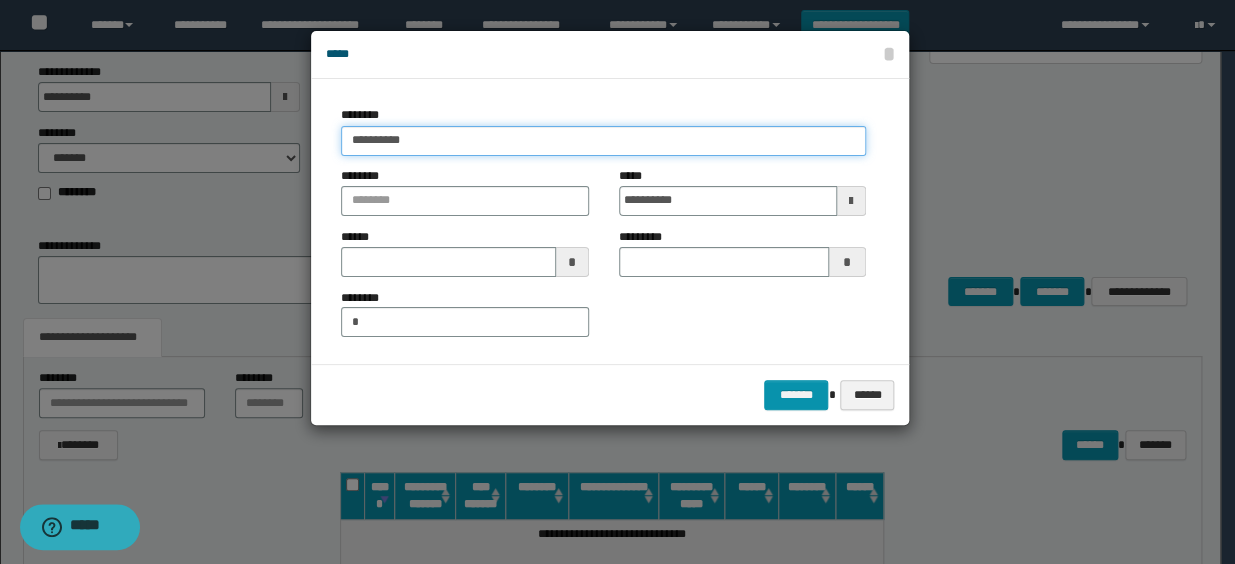 type on "**********" 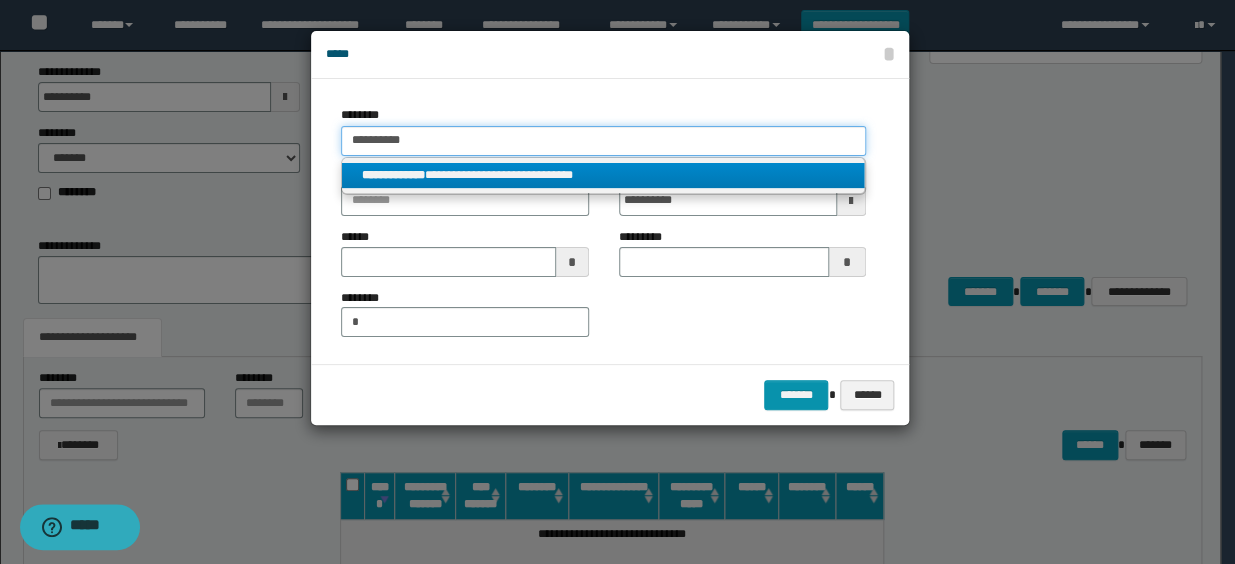 type on "**********" 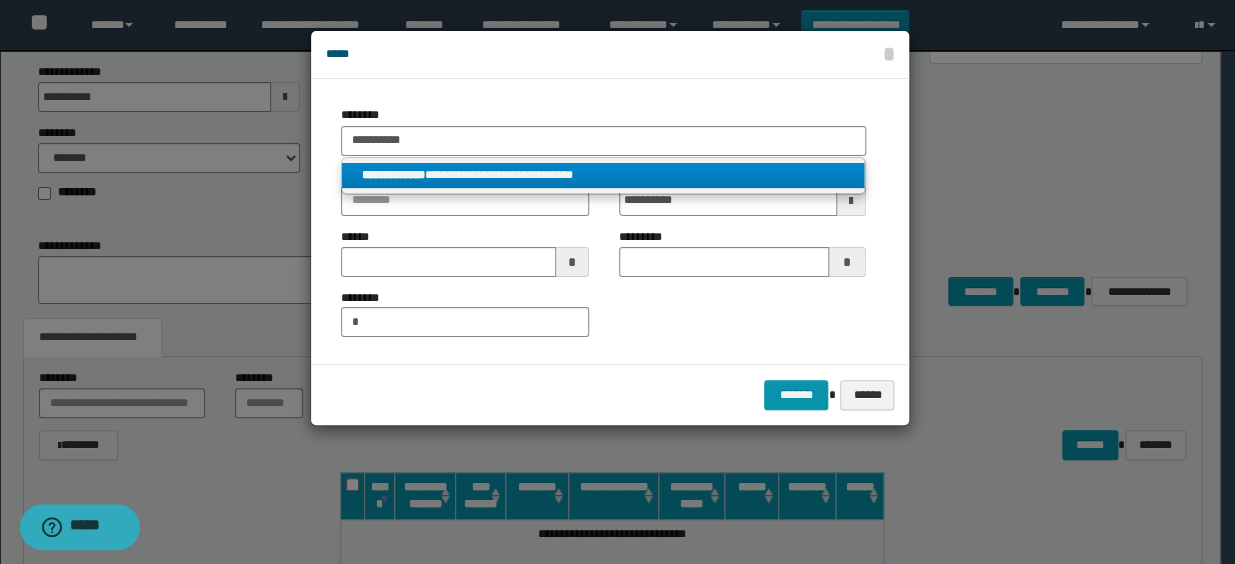 click on "**********" at bounding box center (603, 175) 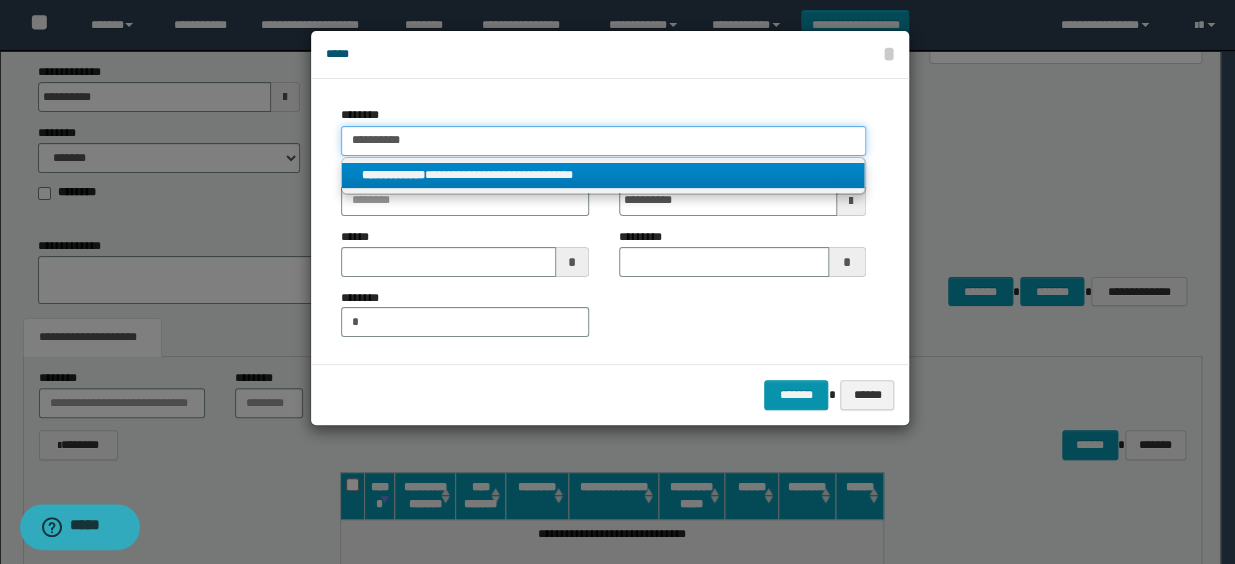 type 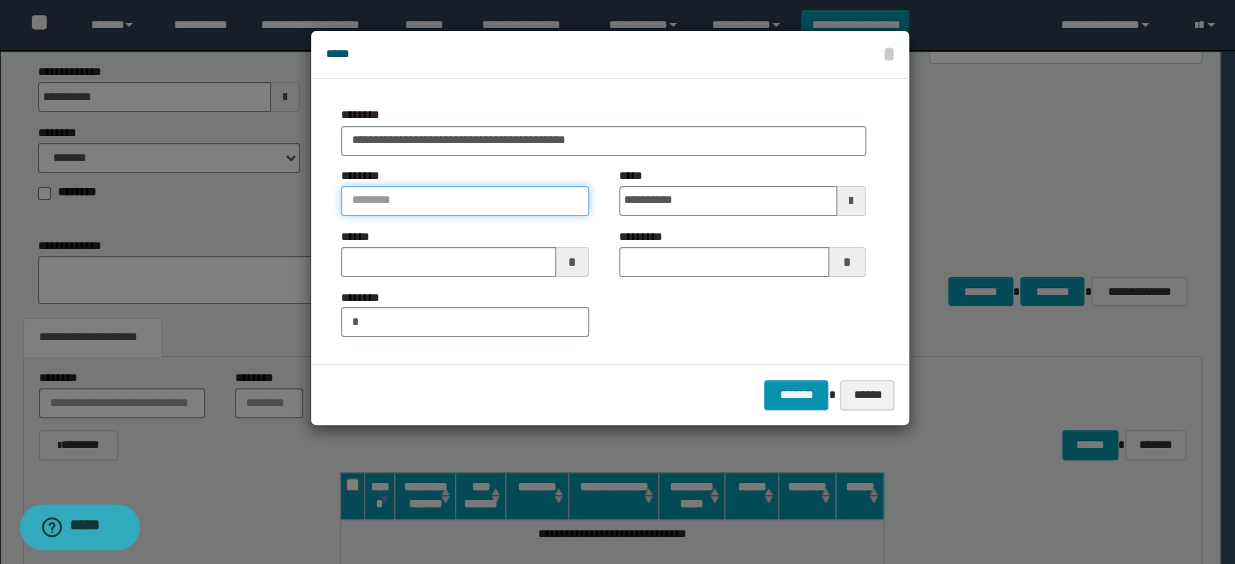 click at bounding box center [464, 201] 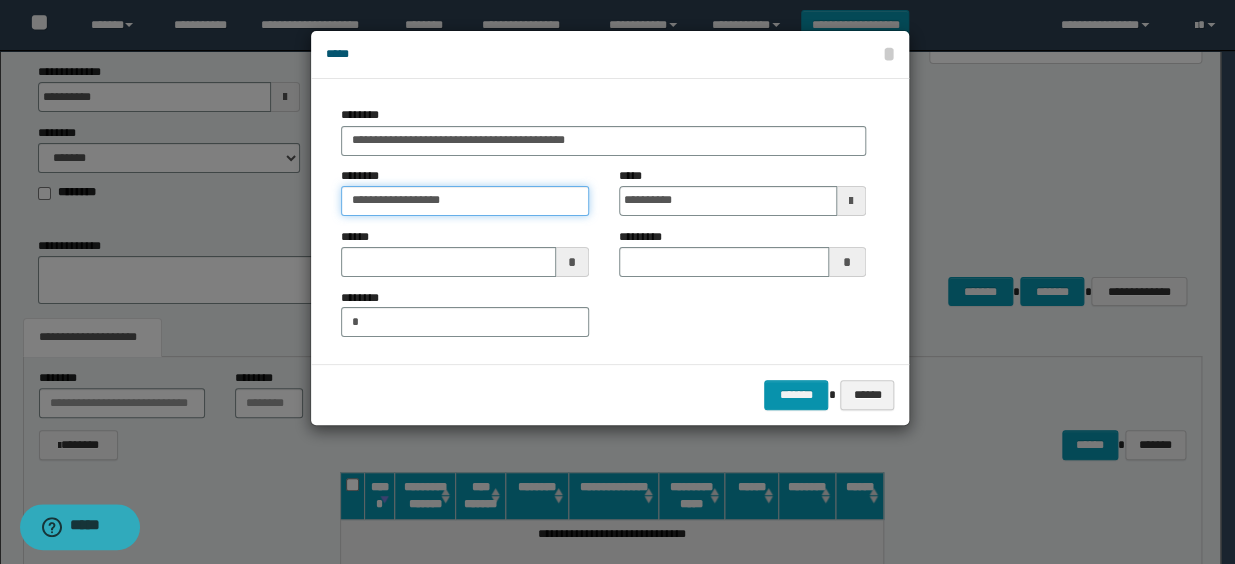 type on "**********" 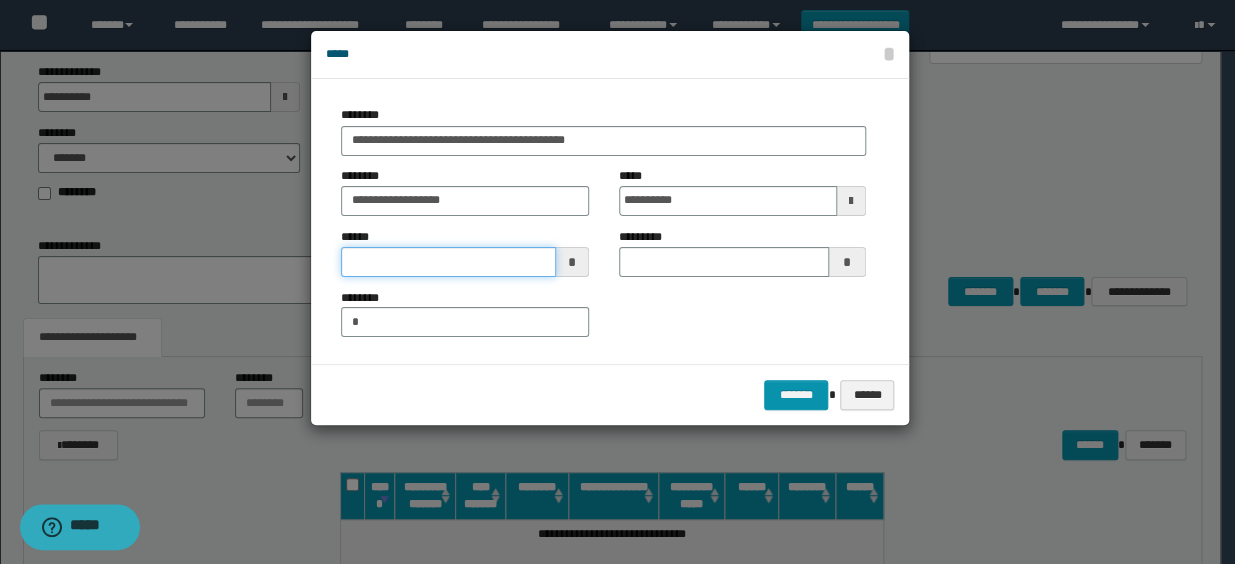 click at bounding box center (448, 262) 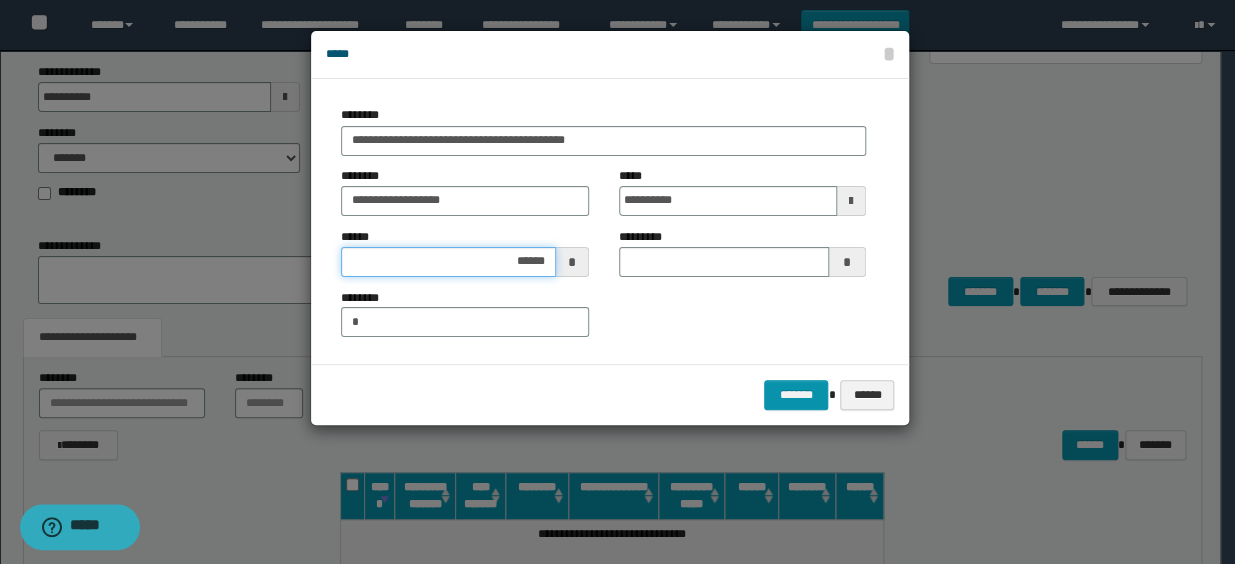 type on "*******" 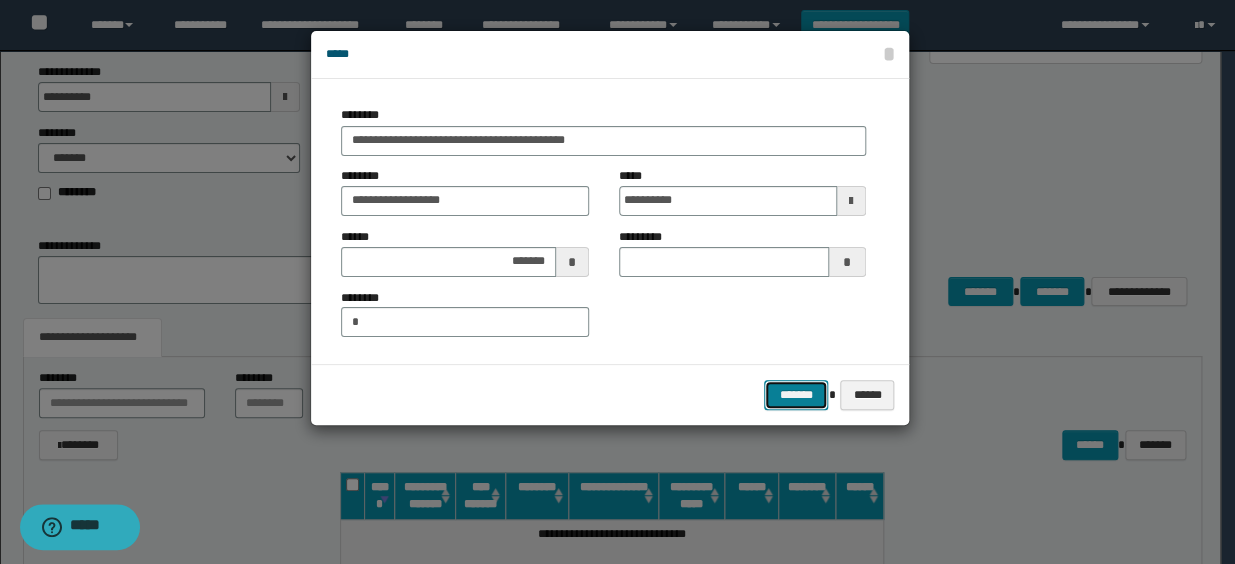 click on "*******" at bounding box center [796, 395] 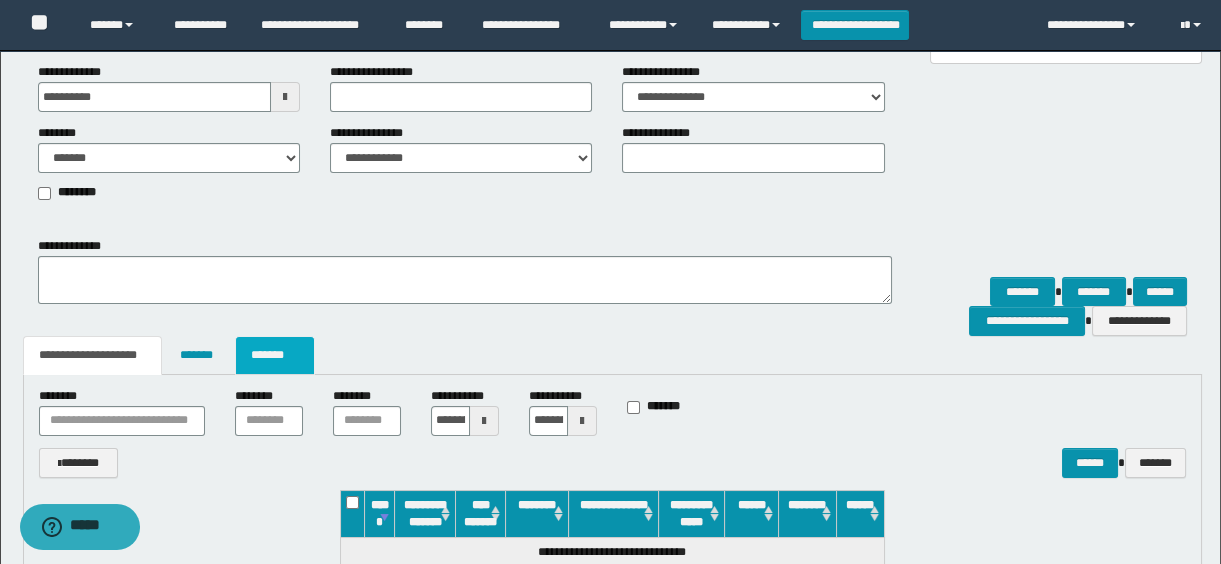 click on "*******" at bounding box center (275, 355) 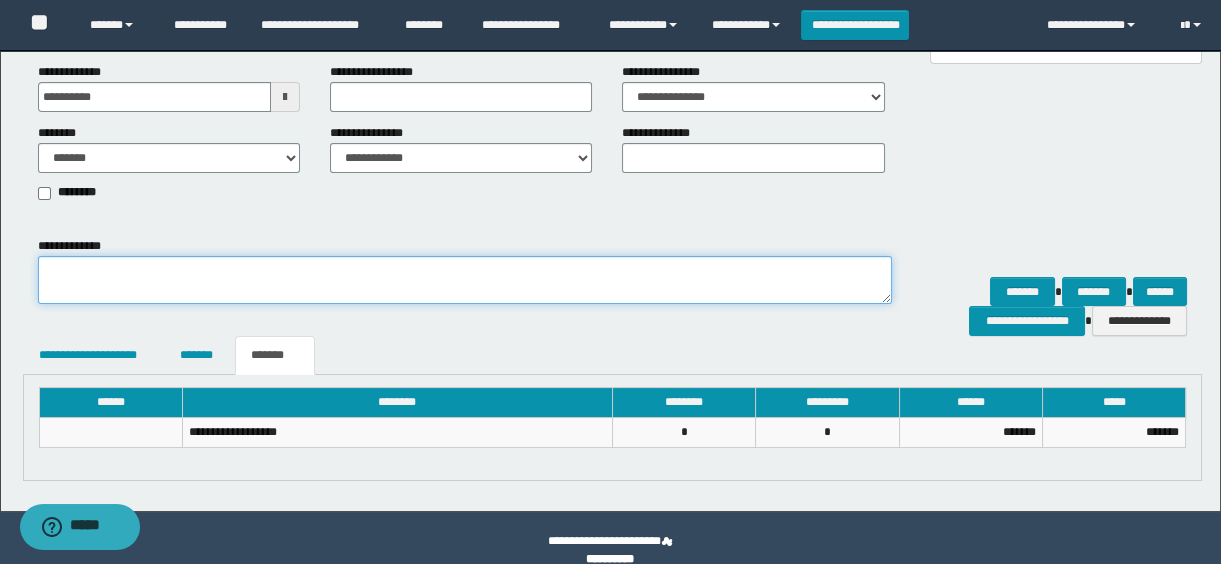click on "**********" at bounding box center (465, 280) 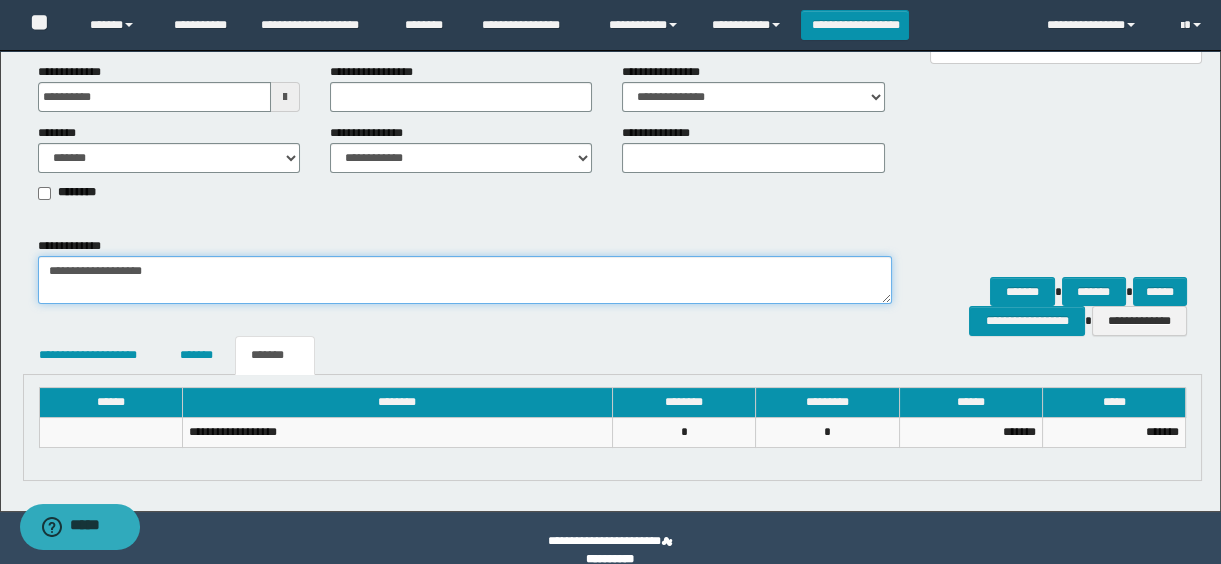 click on "**********" at bounding box center (465, 280) 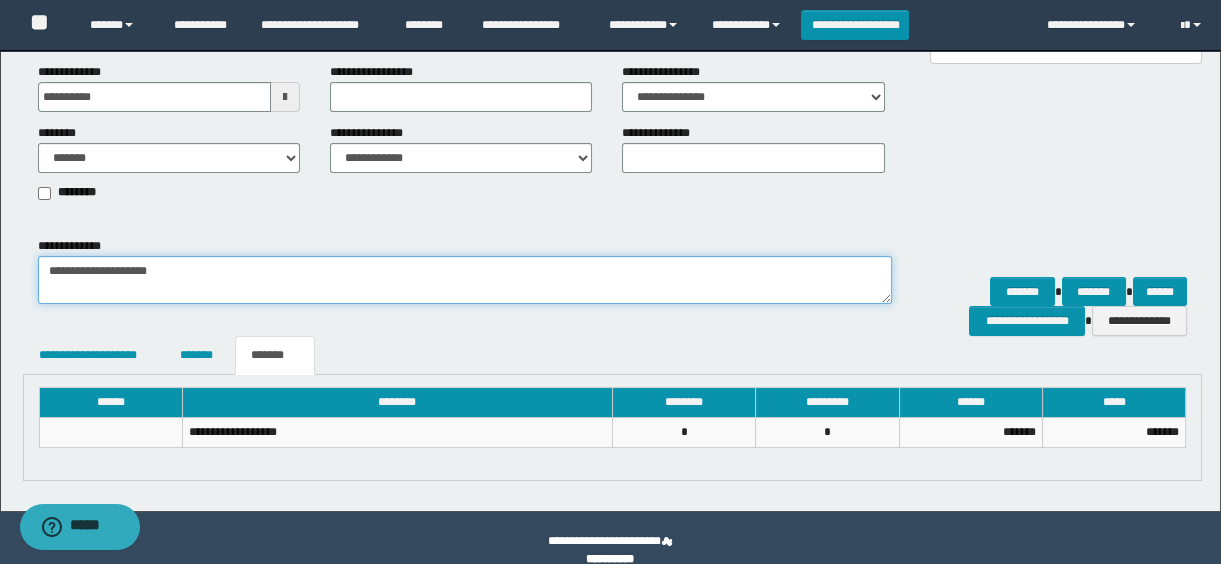 paste on "**********" 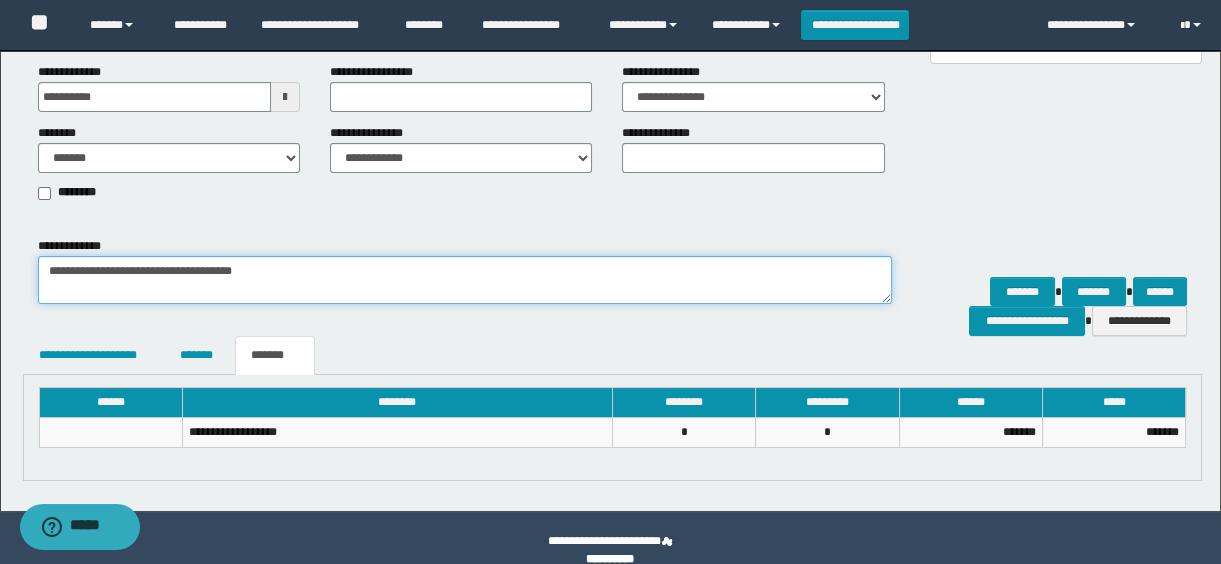 paste on "*********" 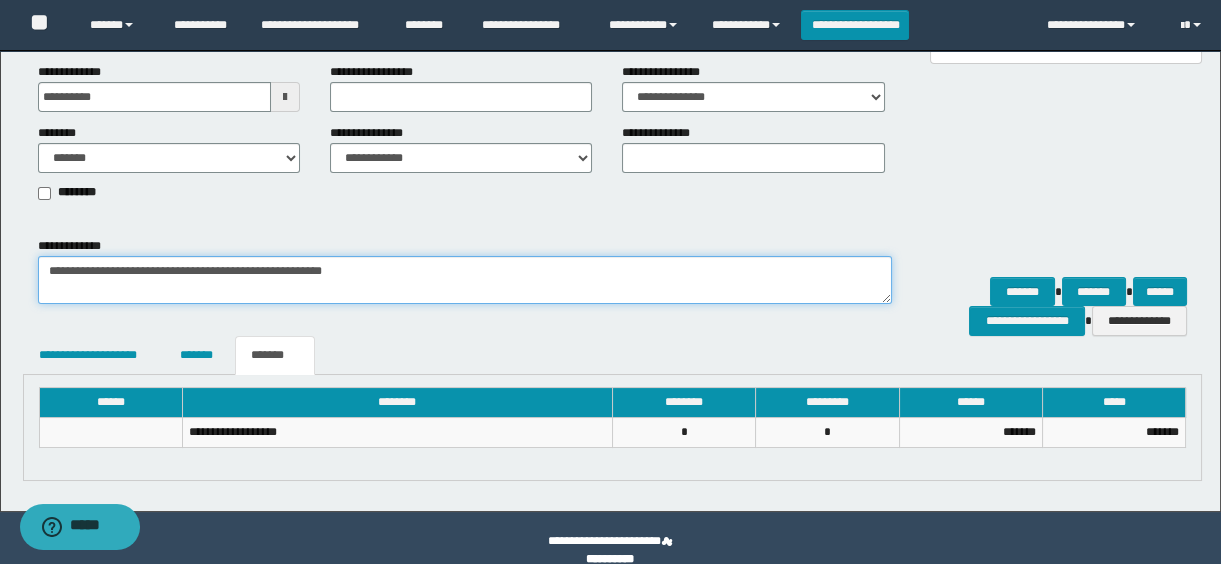 paste on "**********" 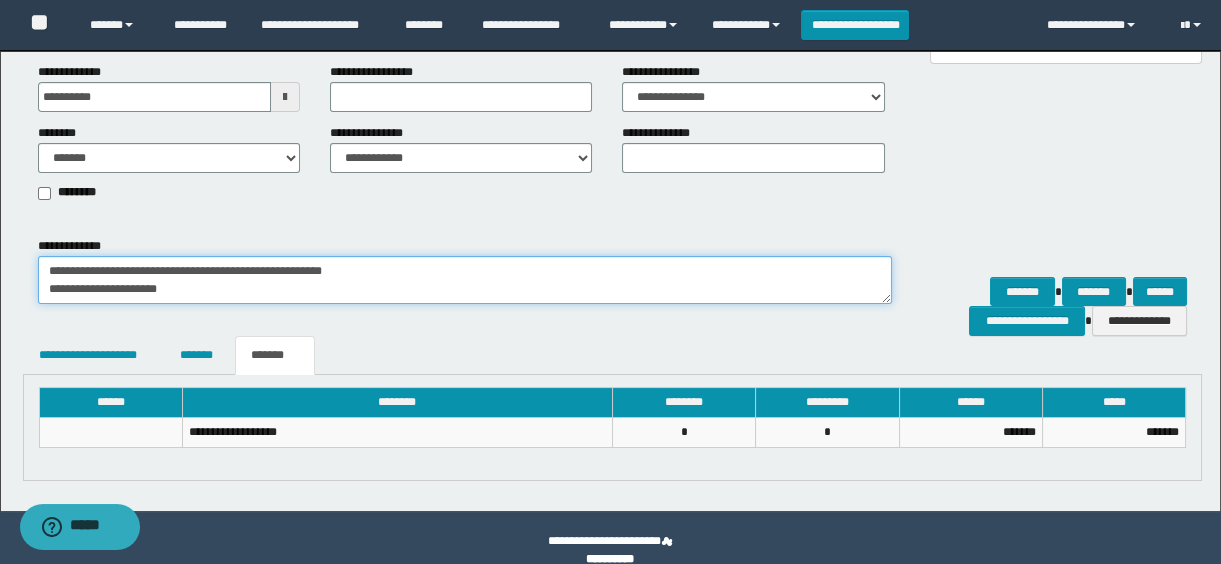 click on "**********" at bounding box center (465, 280) 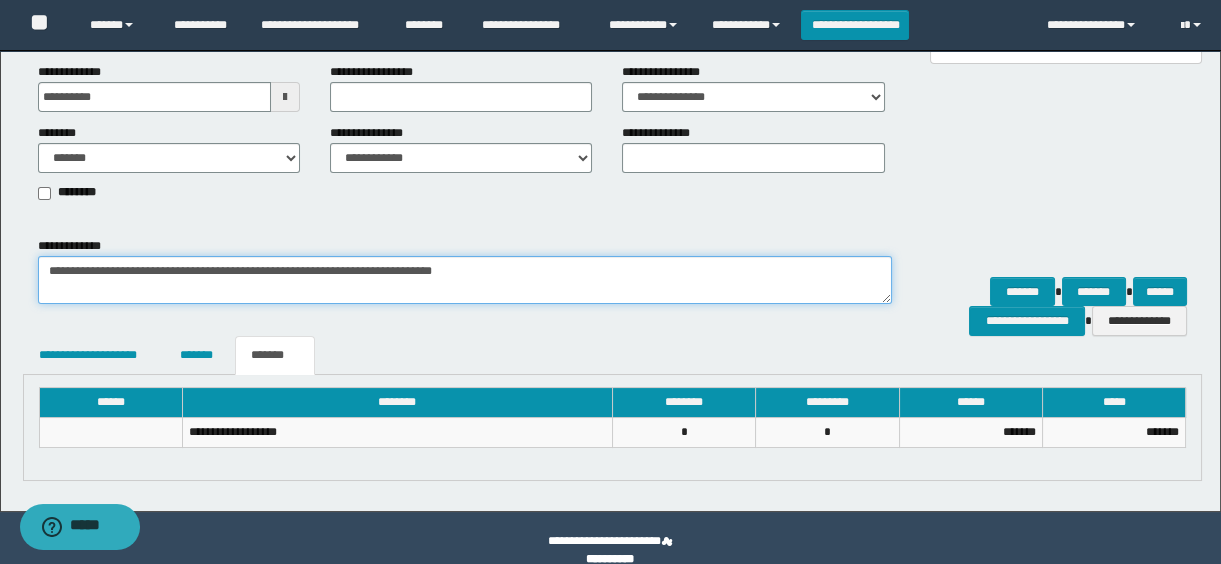 type on "**********" 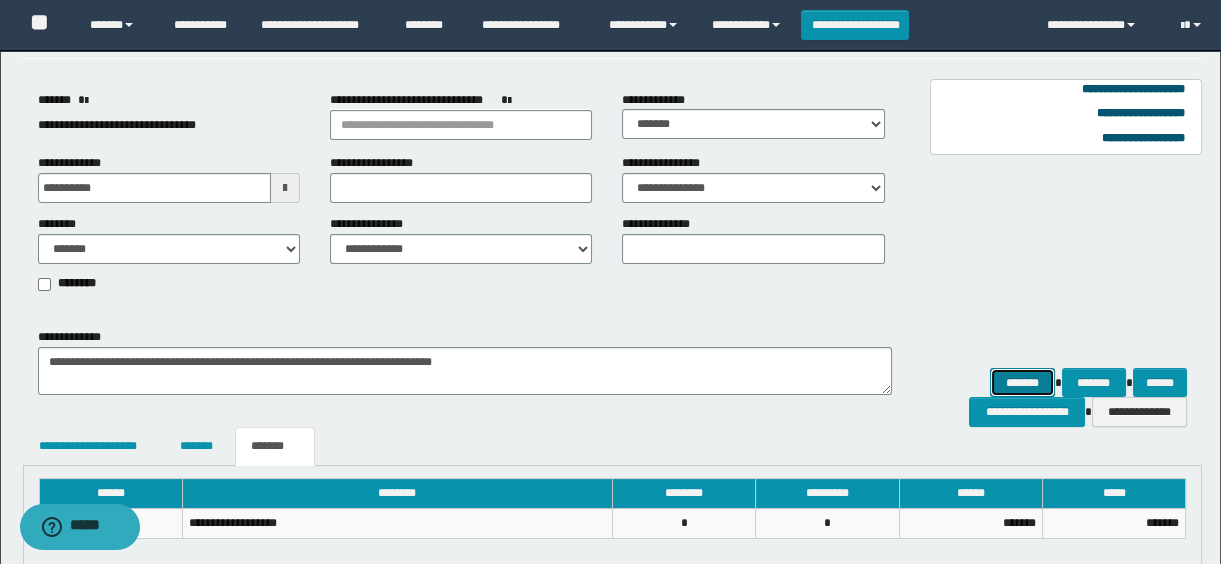 click on "*******" at bounding box center [1022, 383] 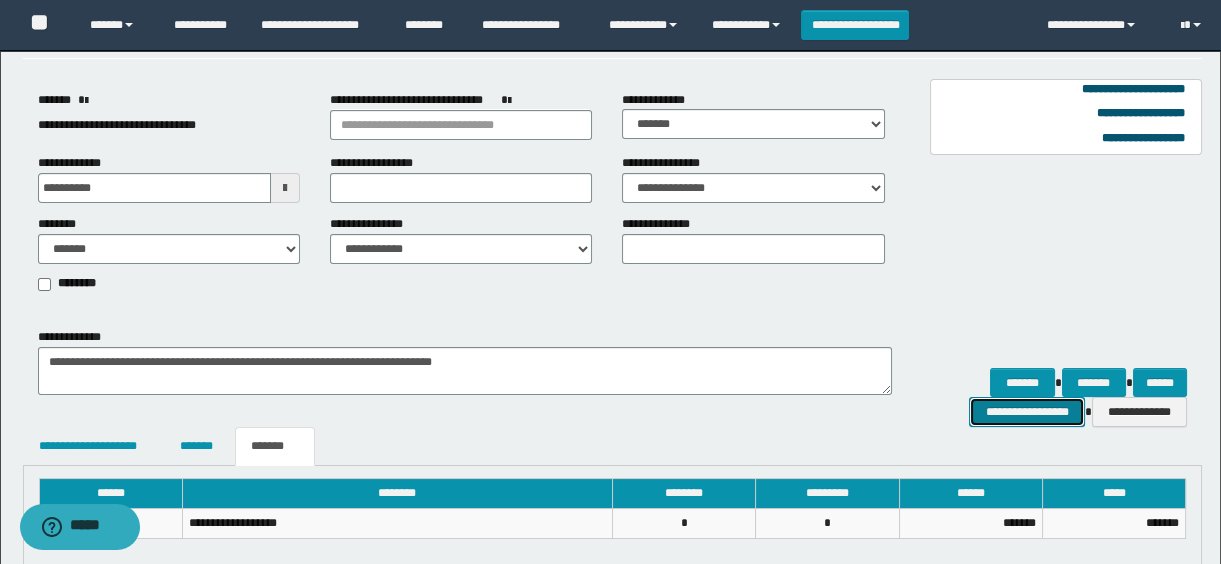 click on "**********" at bounding box center [1026, 412] 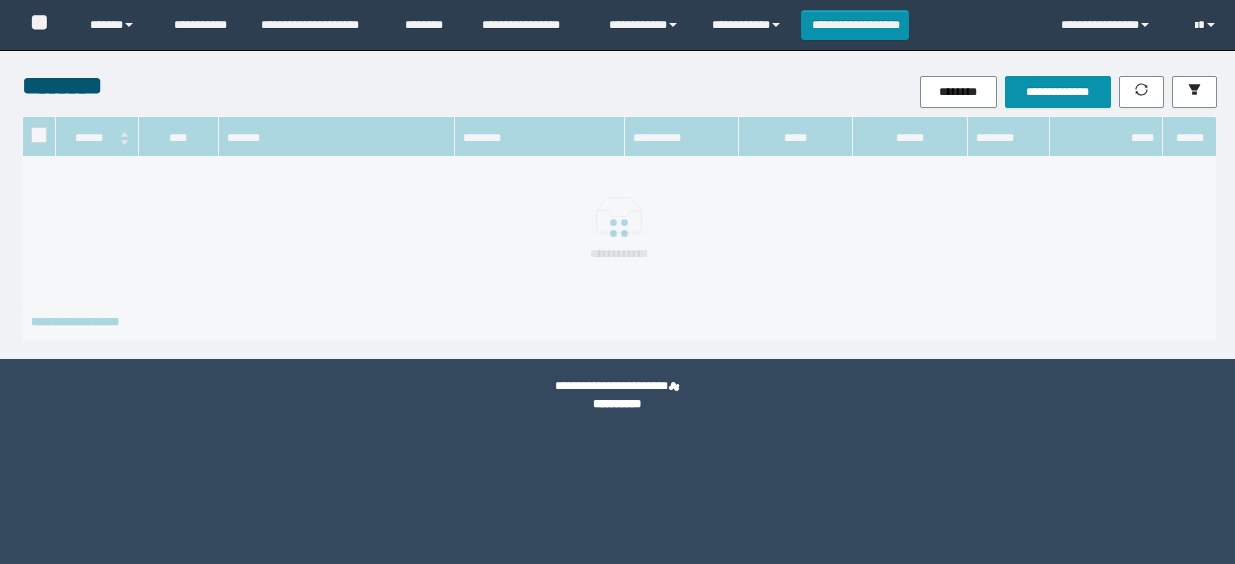 scroll, scrollTop: 0, scrollLeft: 0, axis: both 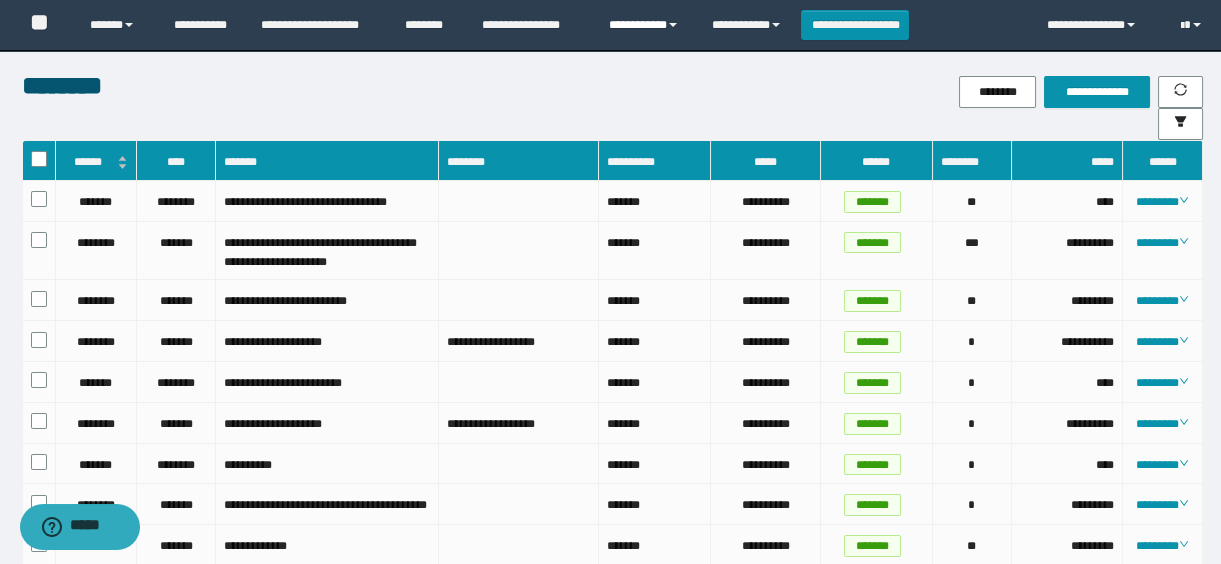 click on "**********" at bounding box center [645, 25] 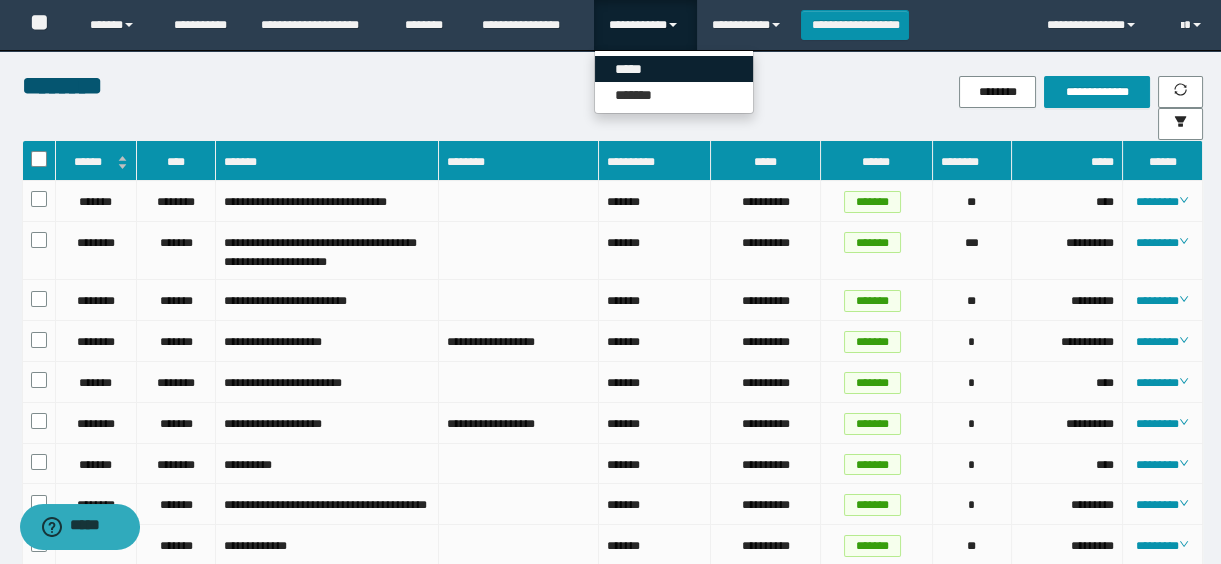 click on "*****" at bounding box center (674, 69) 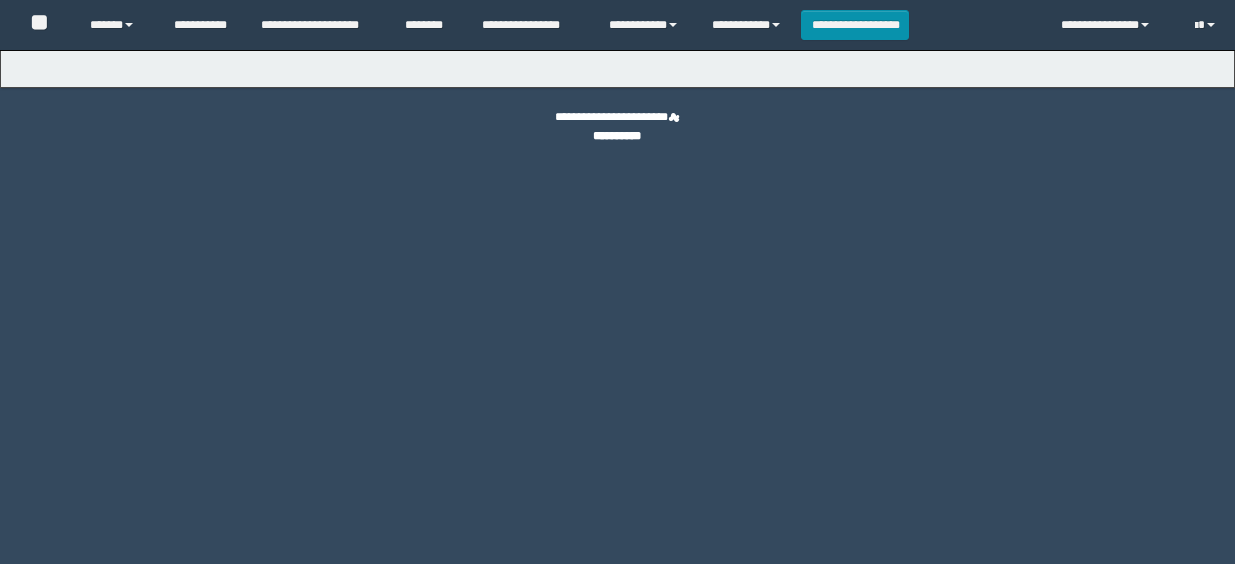 scroll, scrollTop: 0, scrollLeft: 0, axis: both 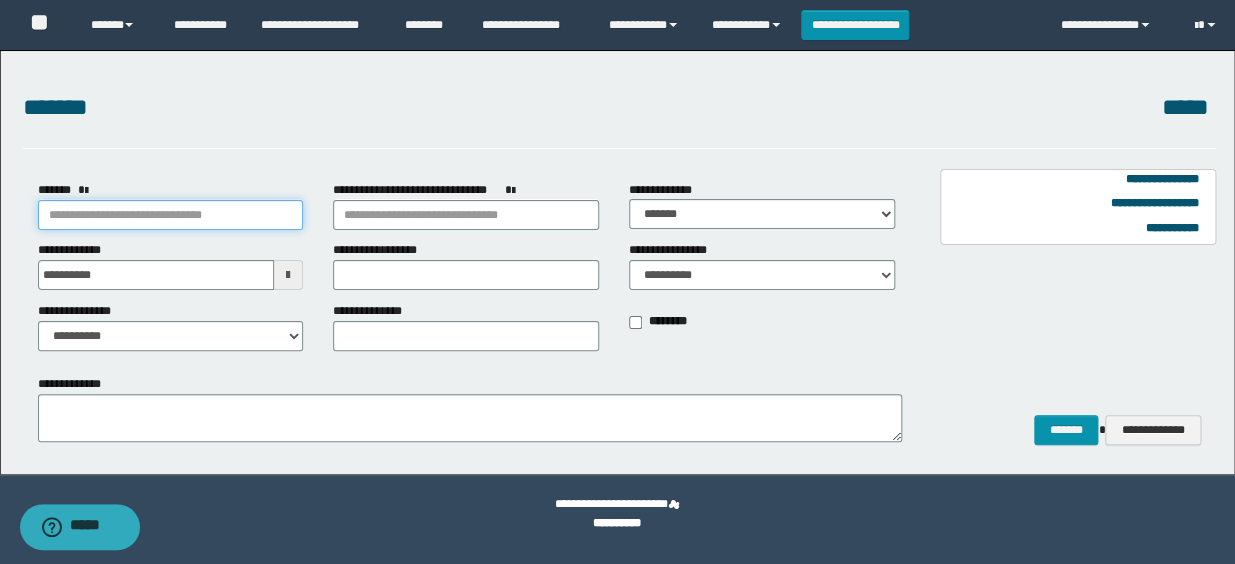 click on "*******" at bounding box center (171, 215) 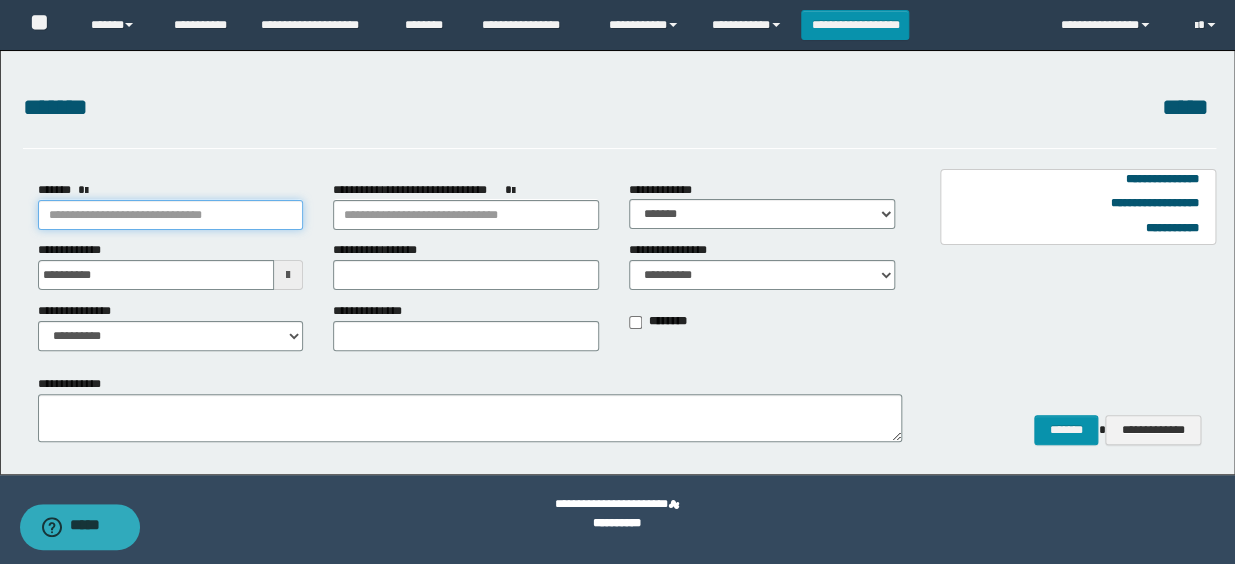 click on "*******" at bounding box center [171, 215] 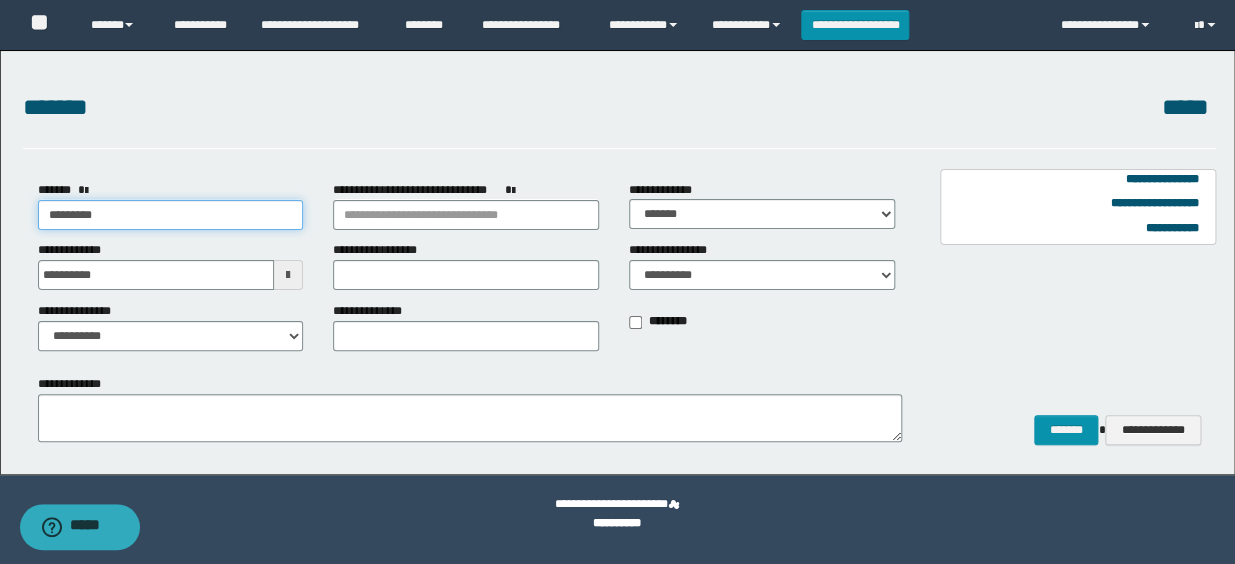type on "*********" 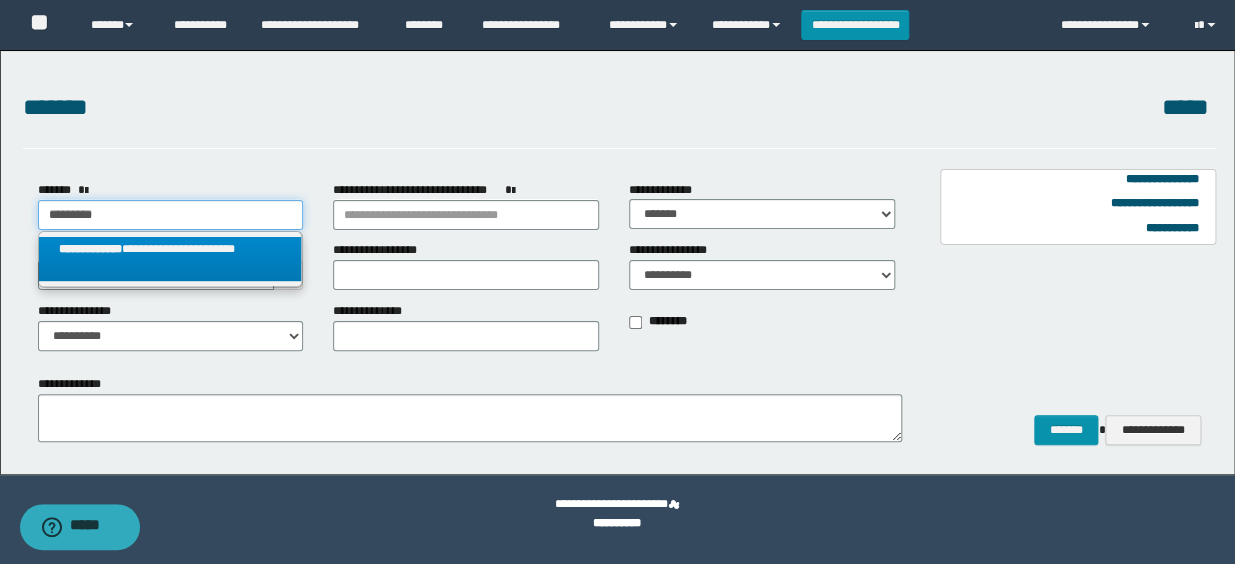 type on "*********" 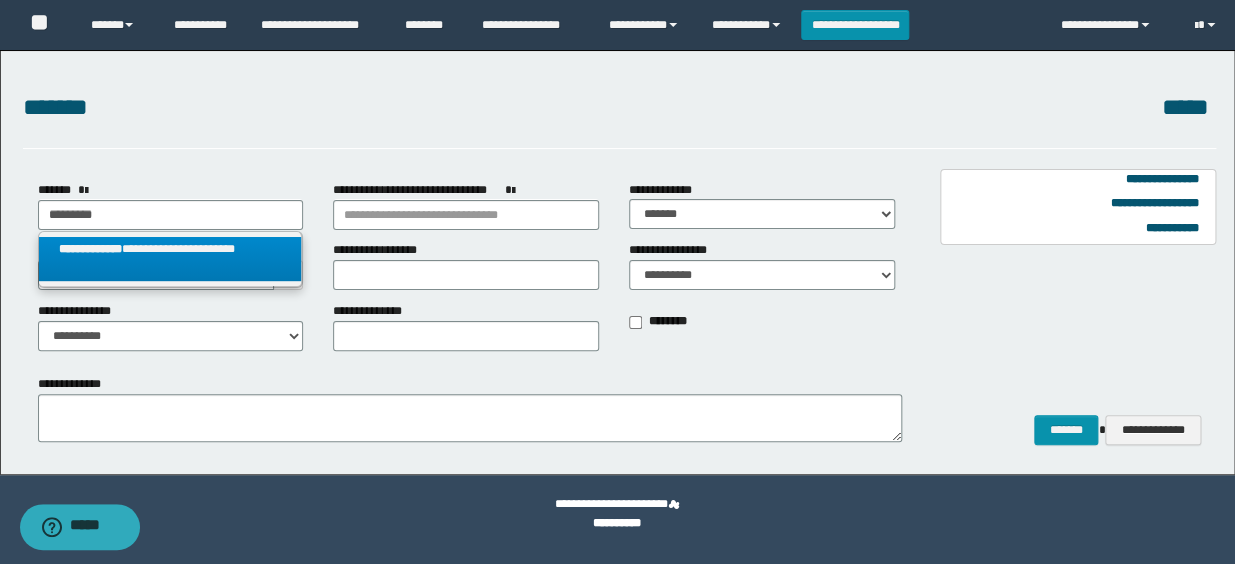 click on "**********" at bounding box center [170, 259] 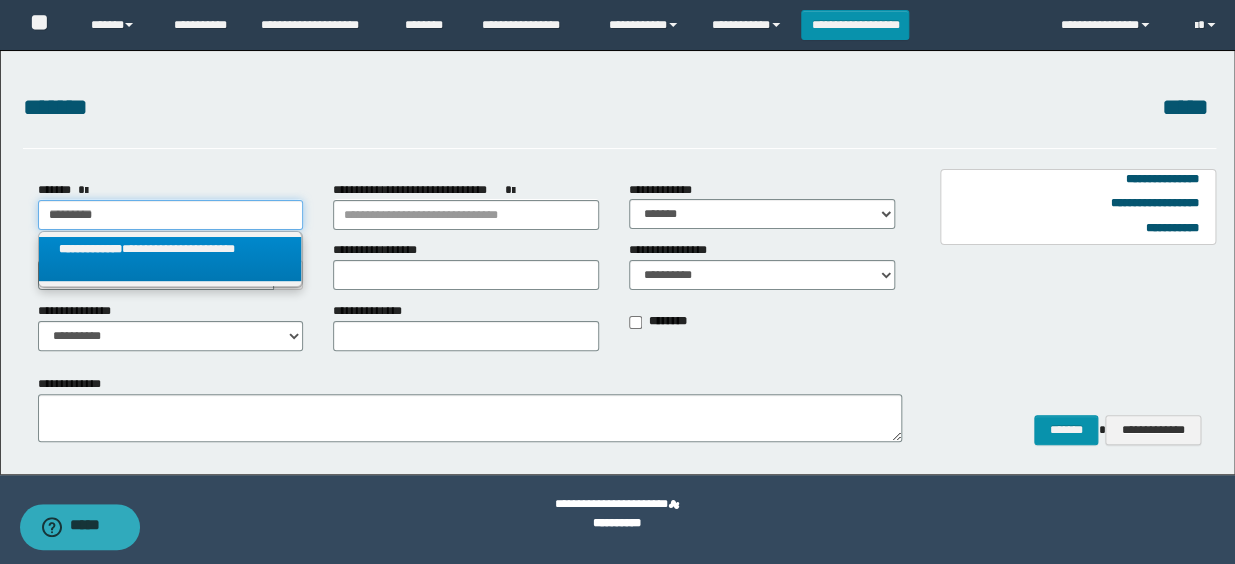 select on "*" 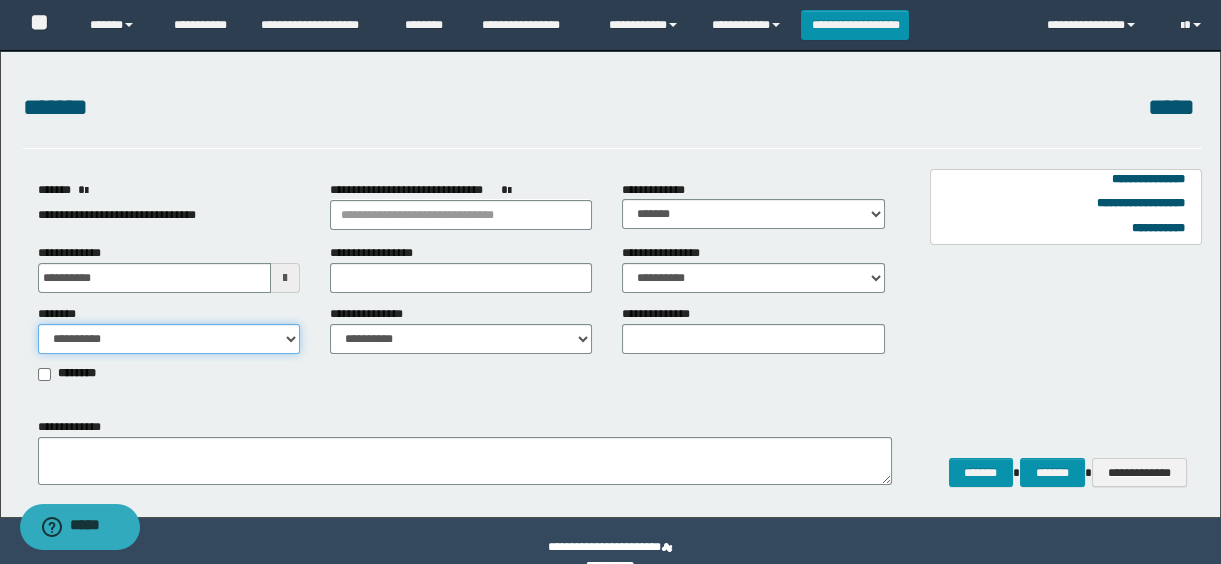 click on "**********" at bounding box center [169, 339] 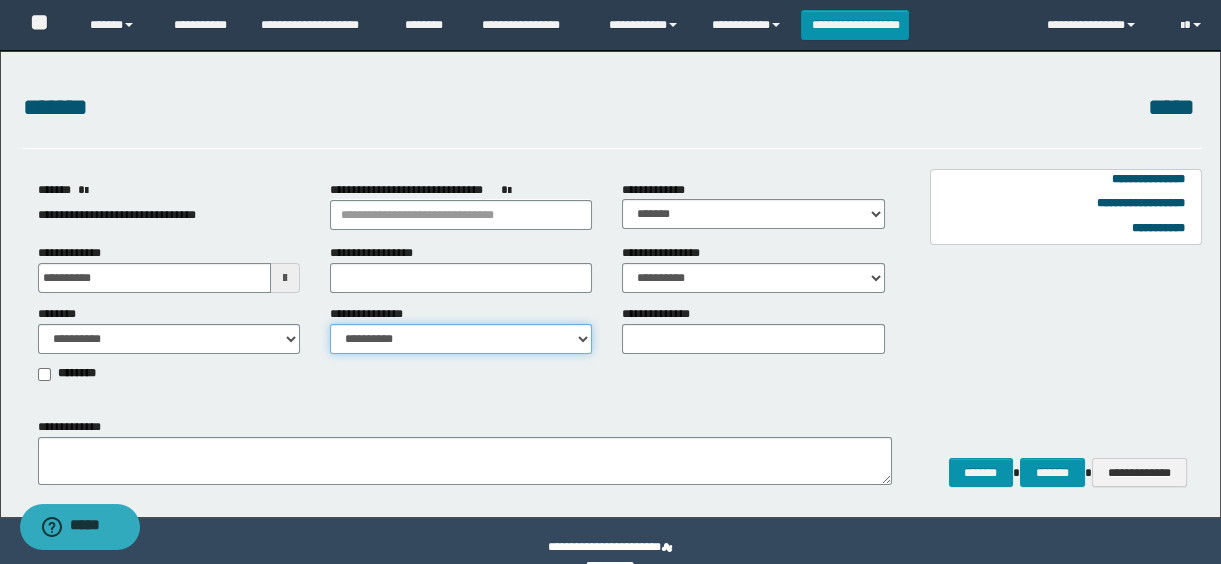 click on "**********" at bounding box center (461, 339) 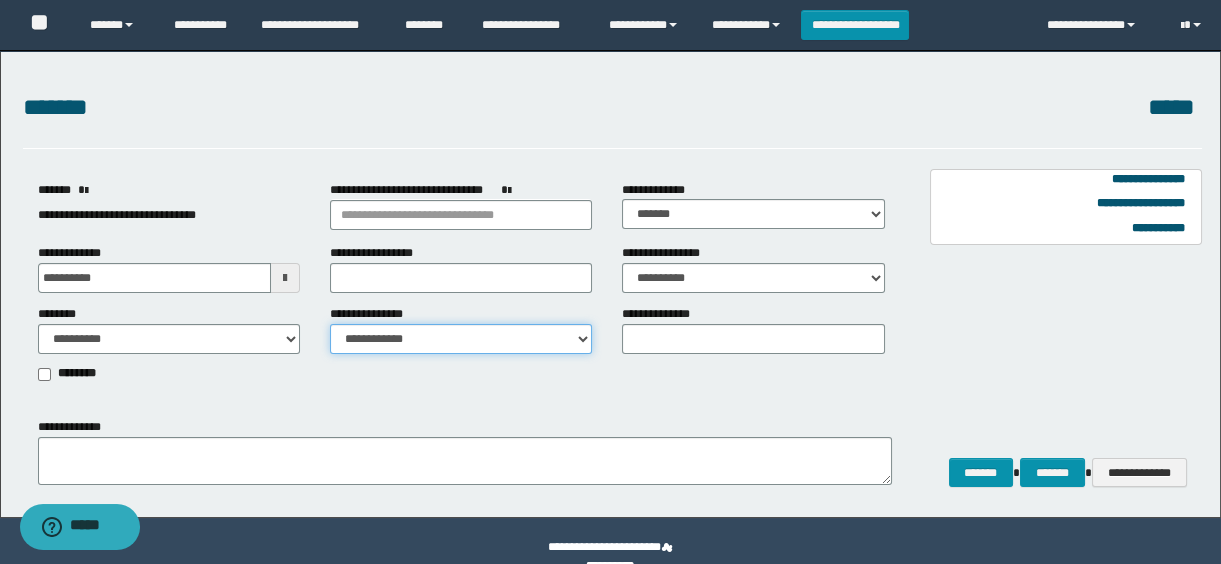 click on "**********" at bounding box center [461, 339] 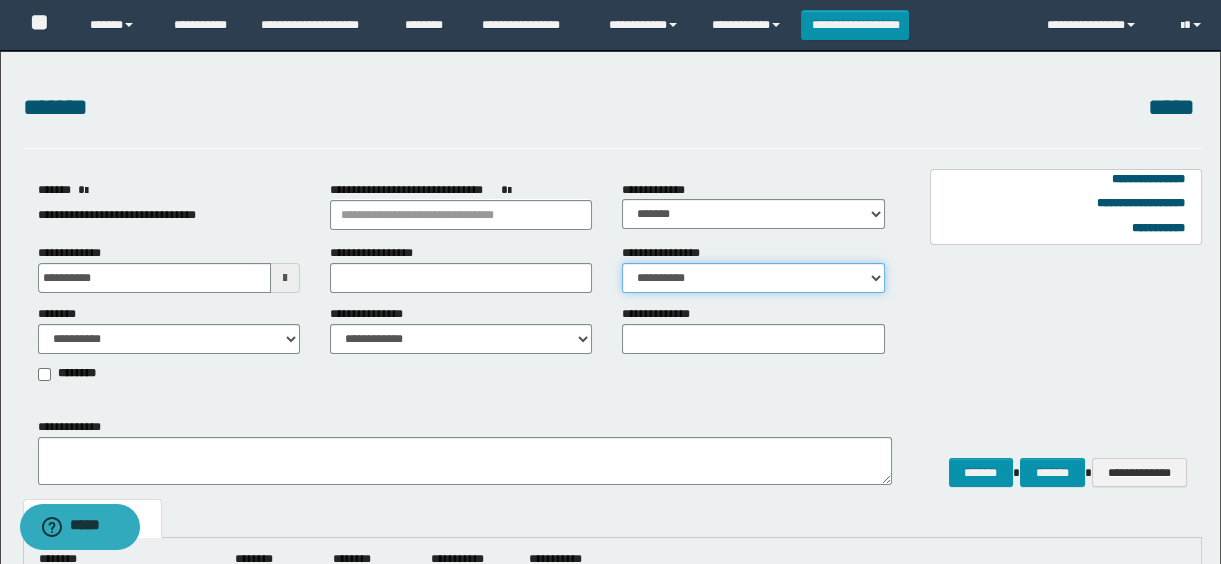 click on "**********" at bounding box center (753, 278) 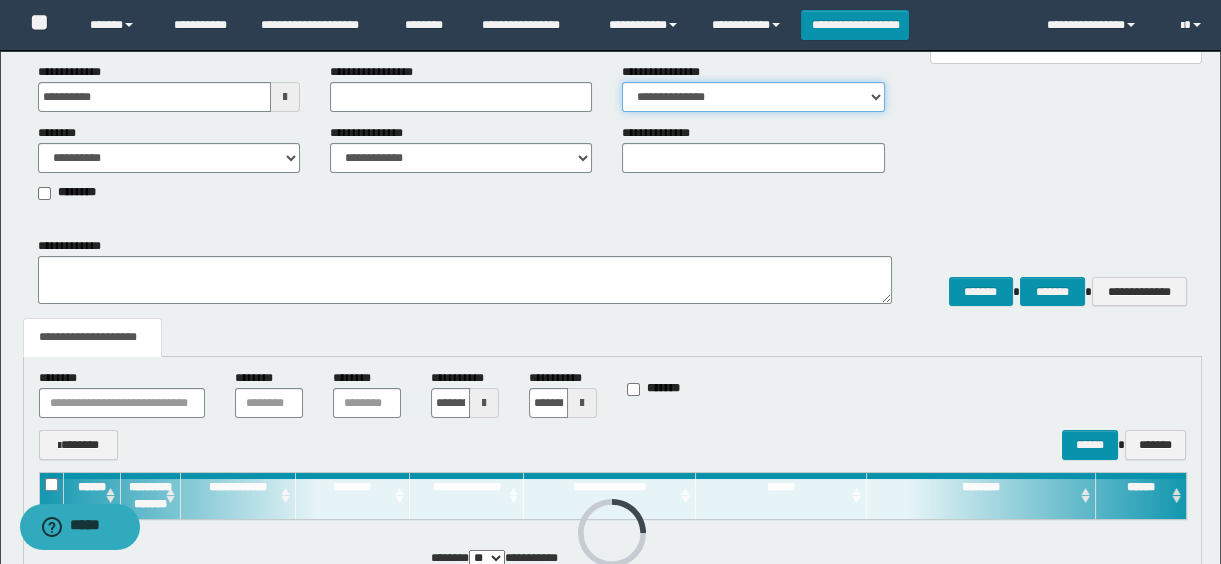 scroll, scrollTop: 295, scrollLeft: 0, axis: vertical 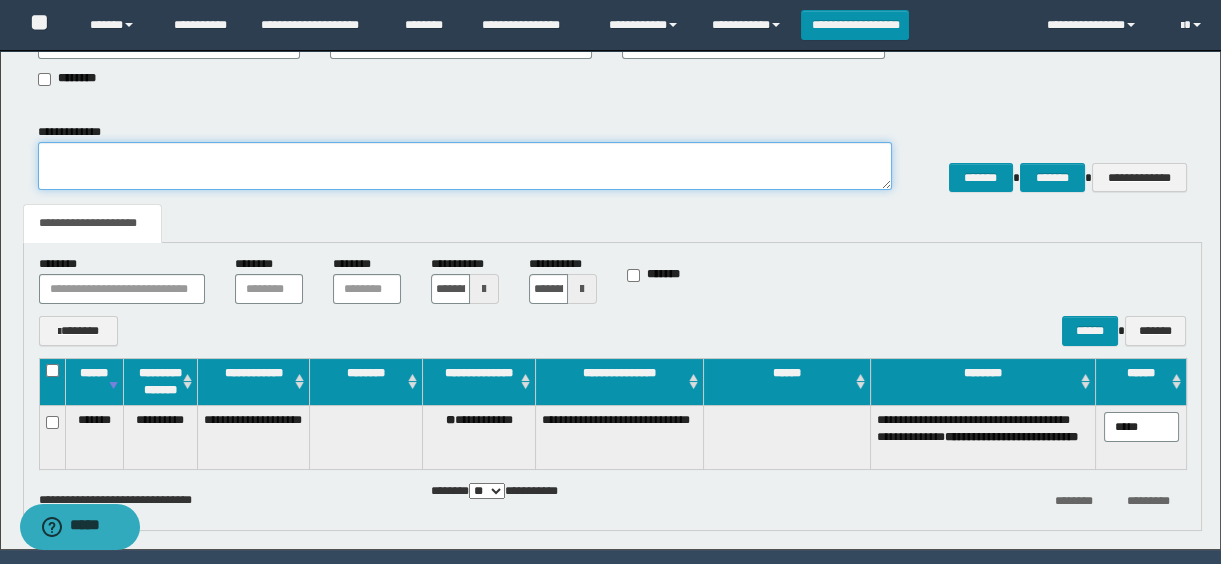 click on "**********" at bounding box center (465, 166) 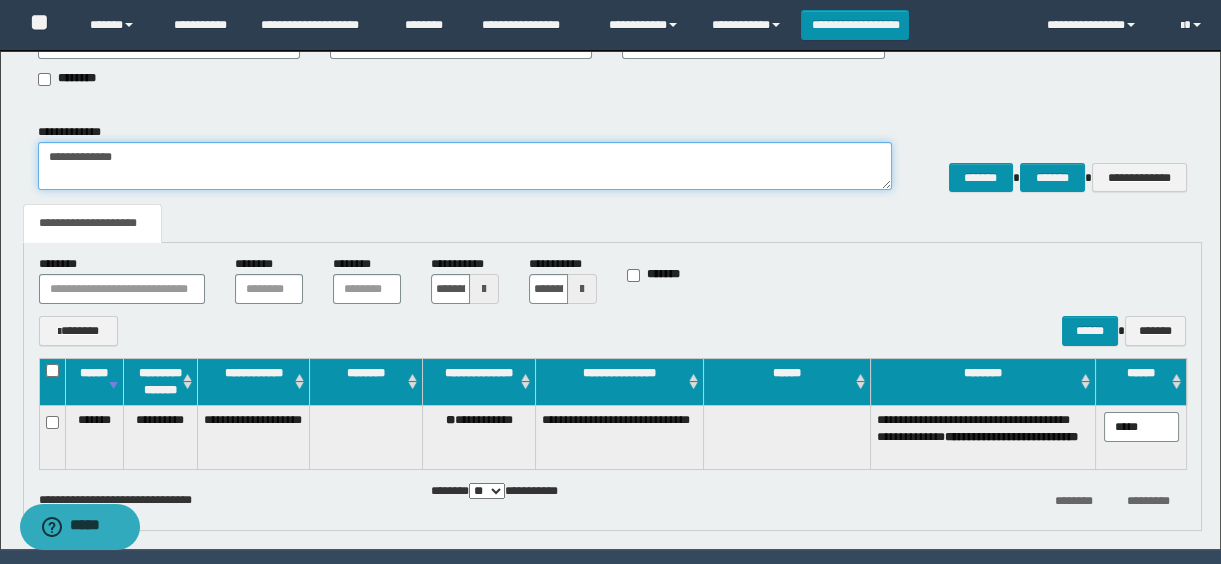 paste on "**********" 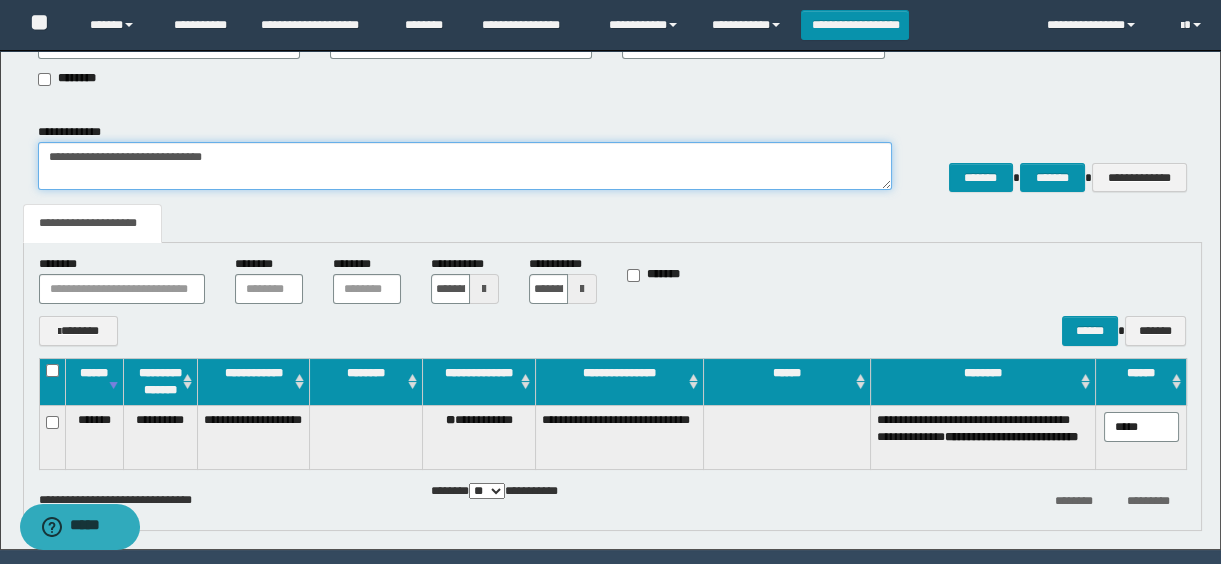 click on "**********" at bounding box center [465, 166] 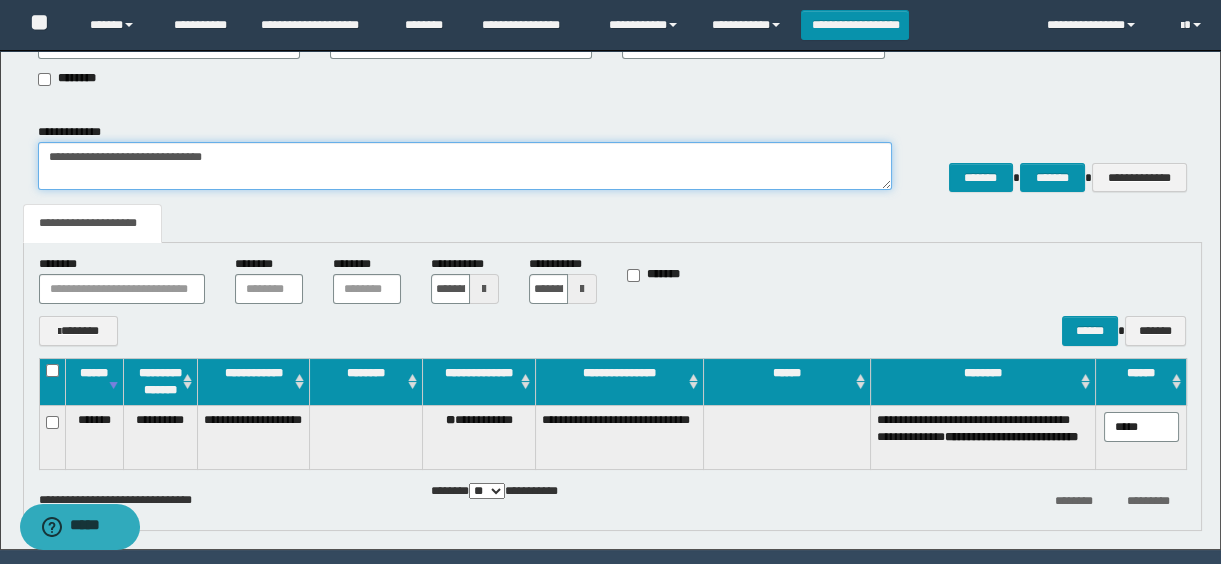 paste on "********" 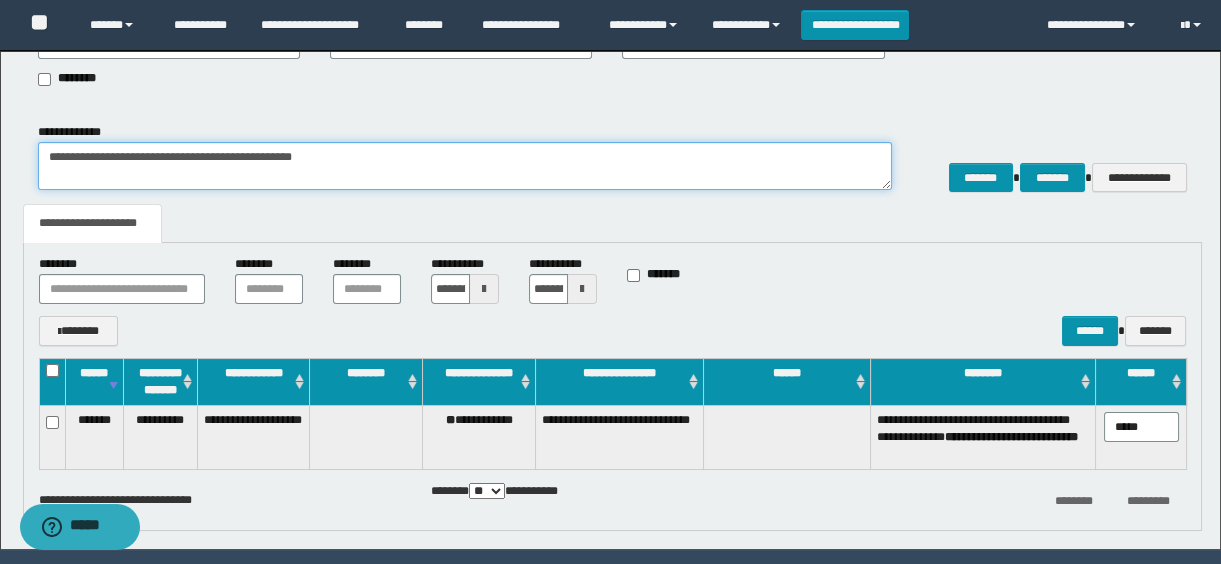 paste on "**********" 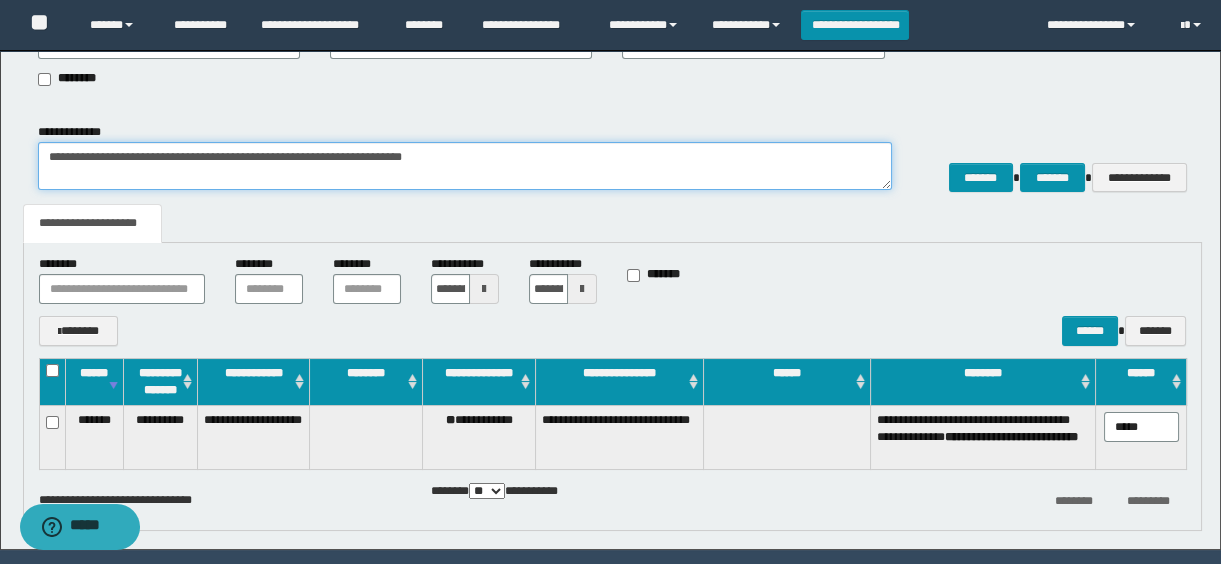 type on "**********" 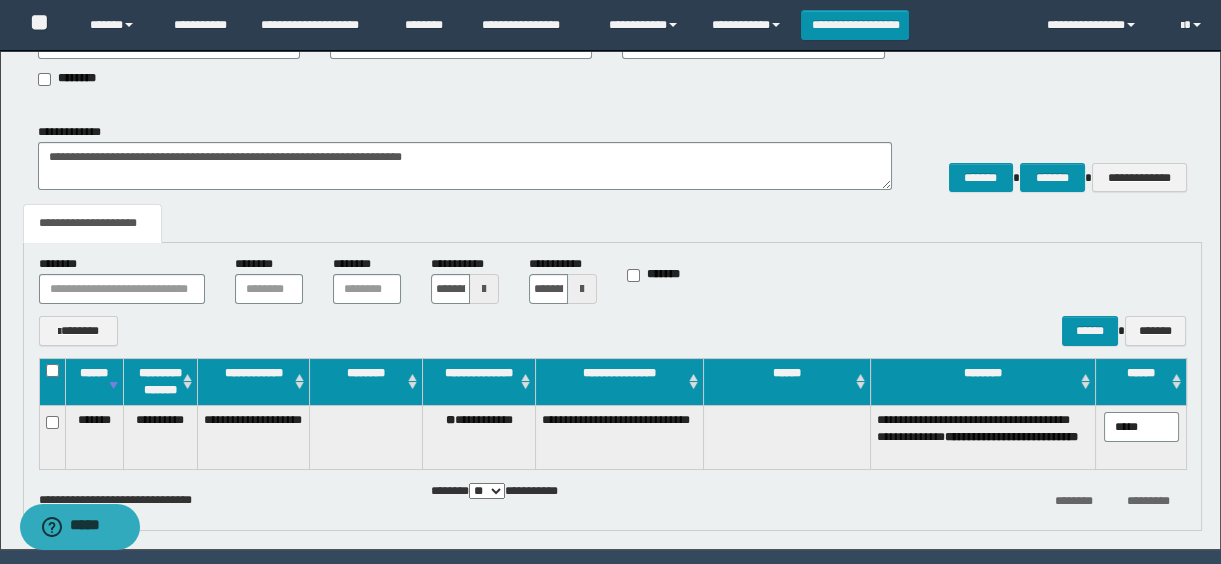 click on "**********" at bounding box center (613, 300) 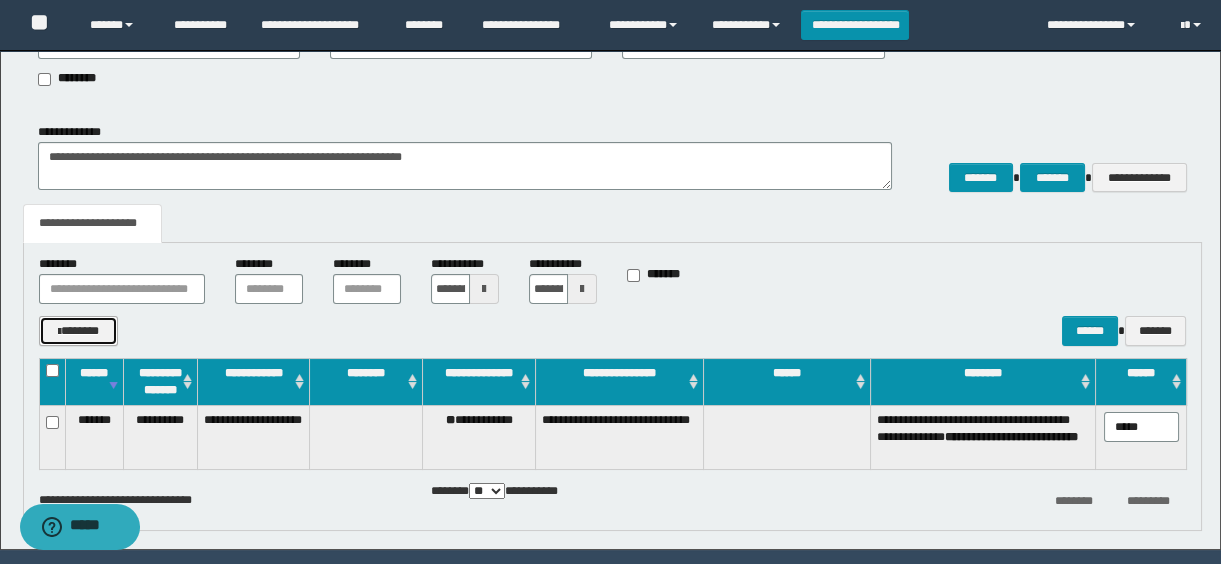 click on "*******" at bounding box center (79, 331) 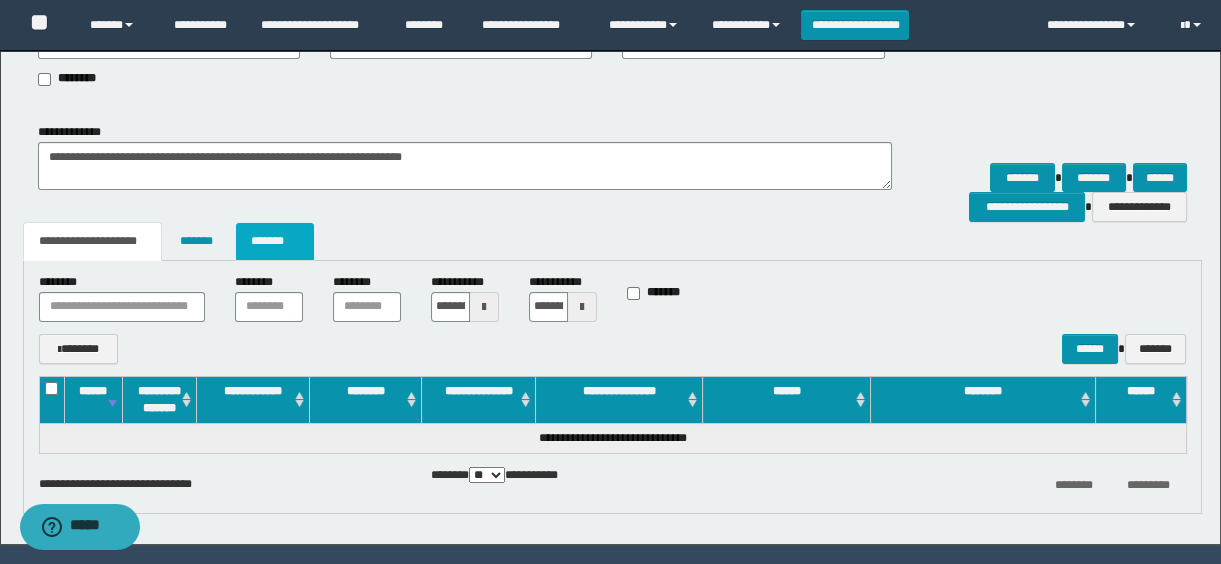 click on "*******" at bounding box center [275, 241] 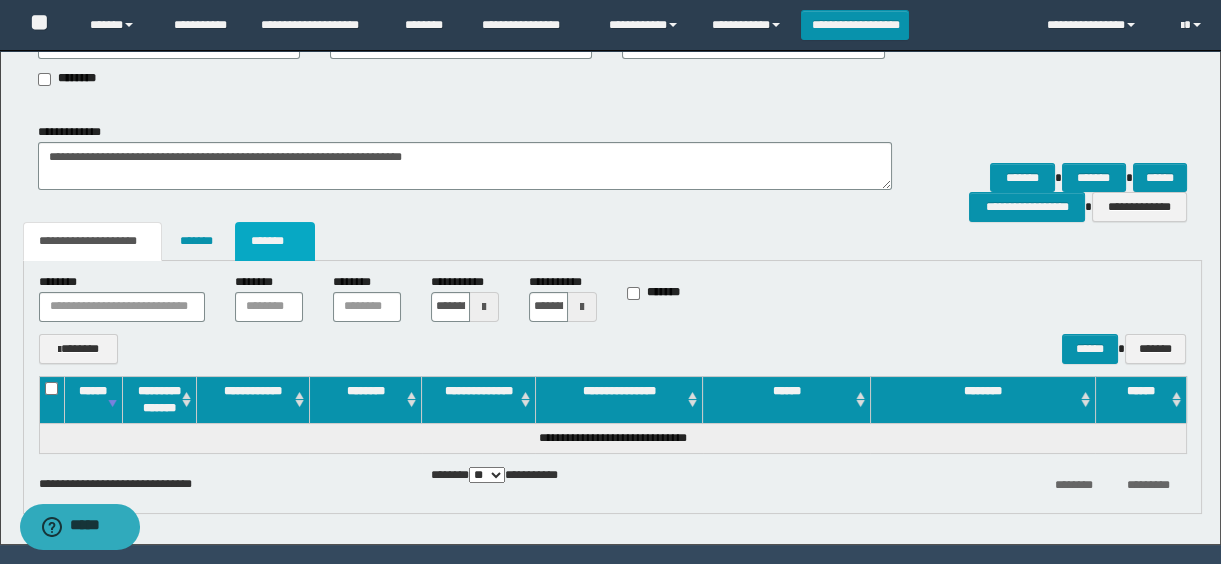 scroll, scrollTop: 223, scrollLeft: 0, axis: vertical 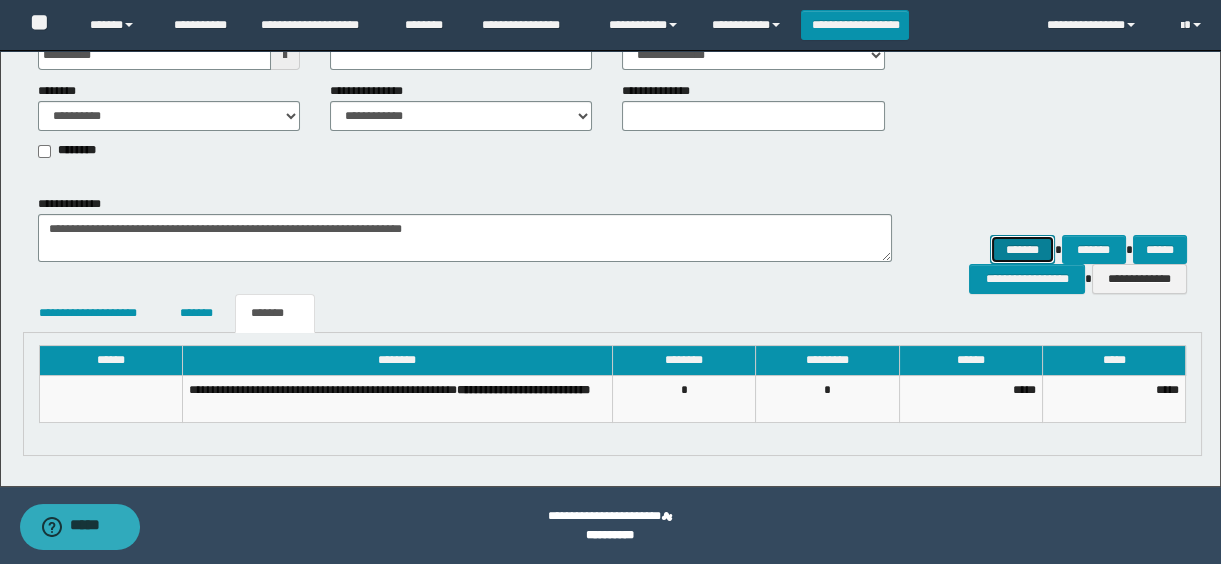 click on "*******" at bounding box center (1022, 250) 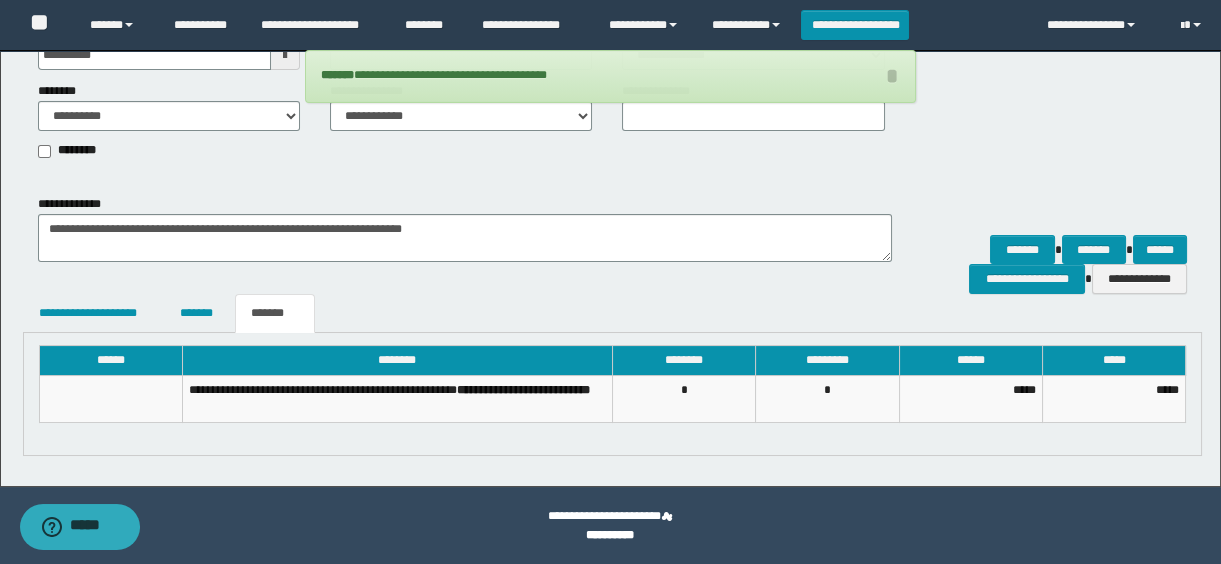 scroll, scrollTop: 132, scrollLeft: 0, axis: vertical 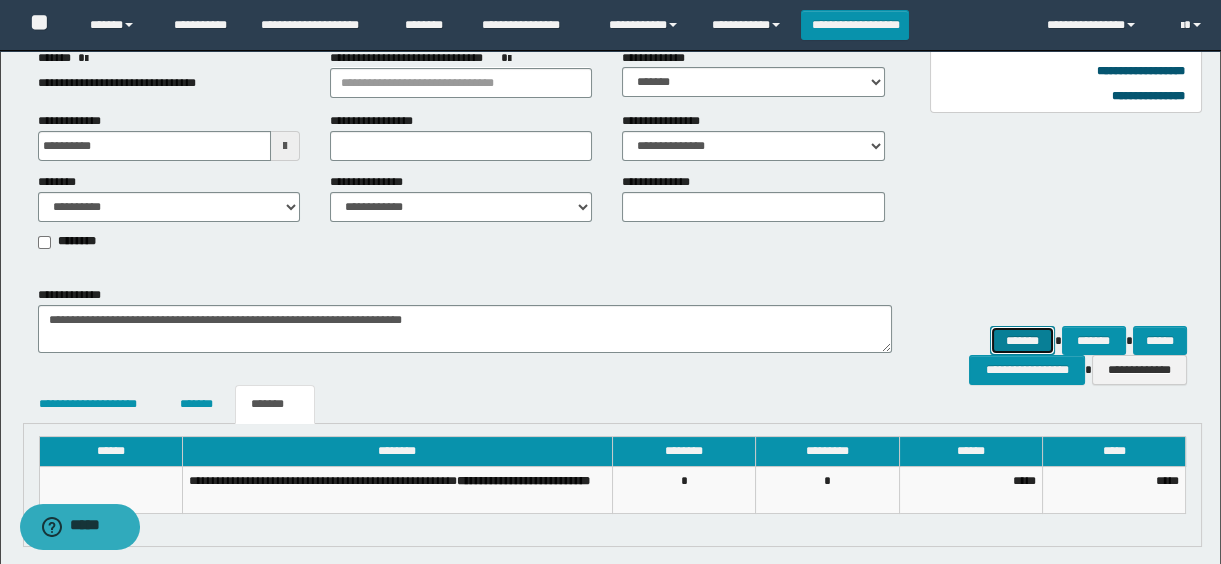 click on "*******" at bounding box center [1022, 341] 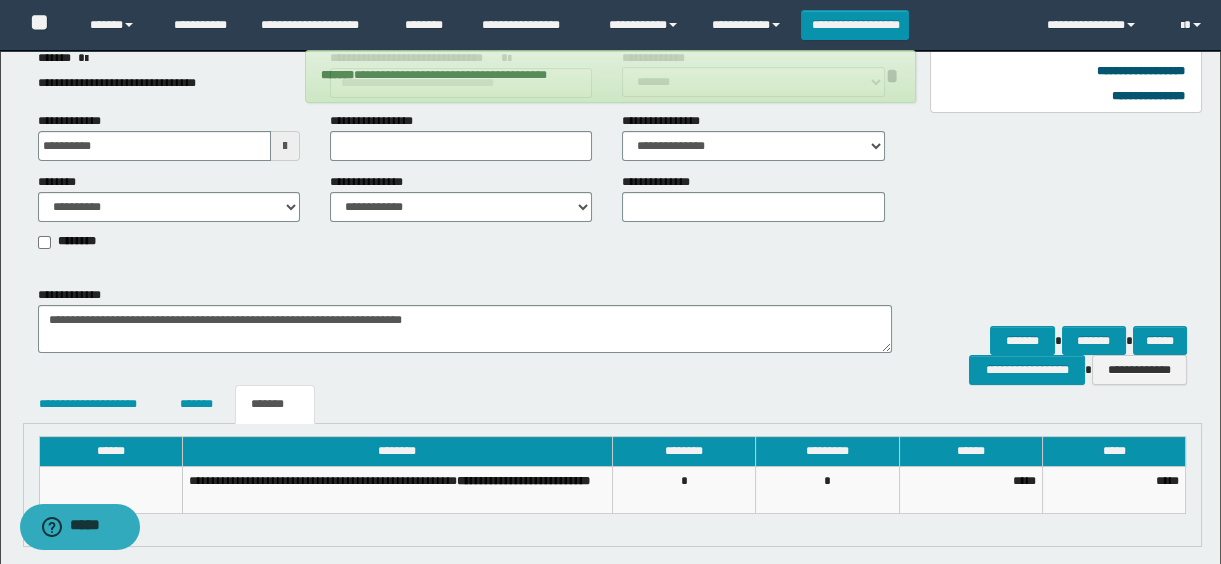 click on "**********" at bounding box center [613, 258] 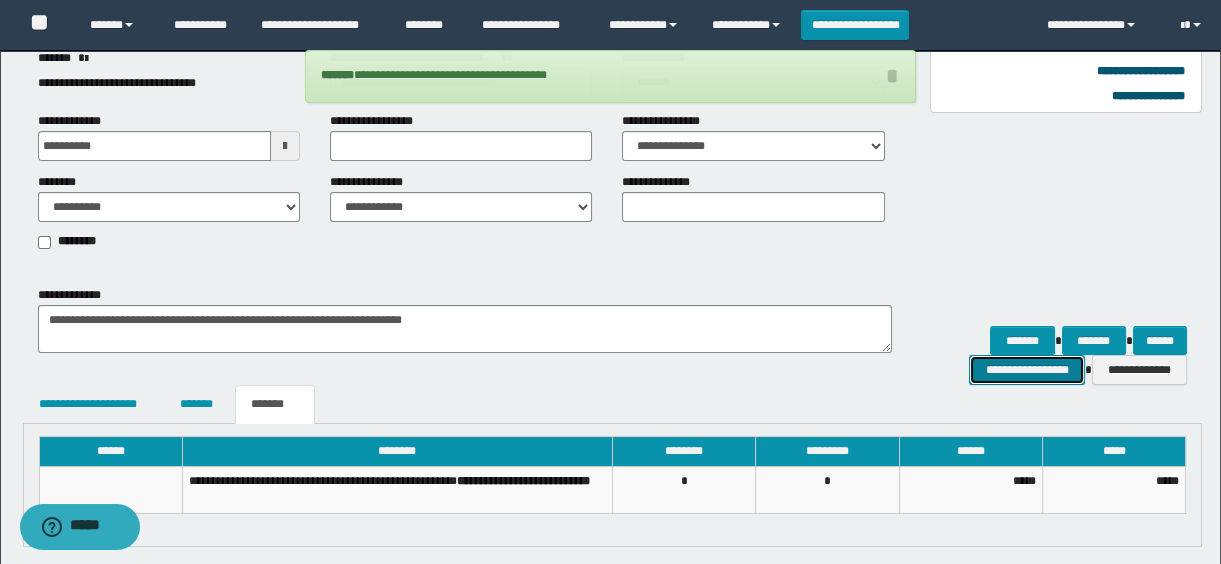 click on "**********" at bounding box center (1026, 370) 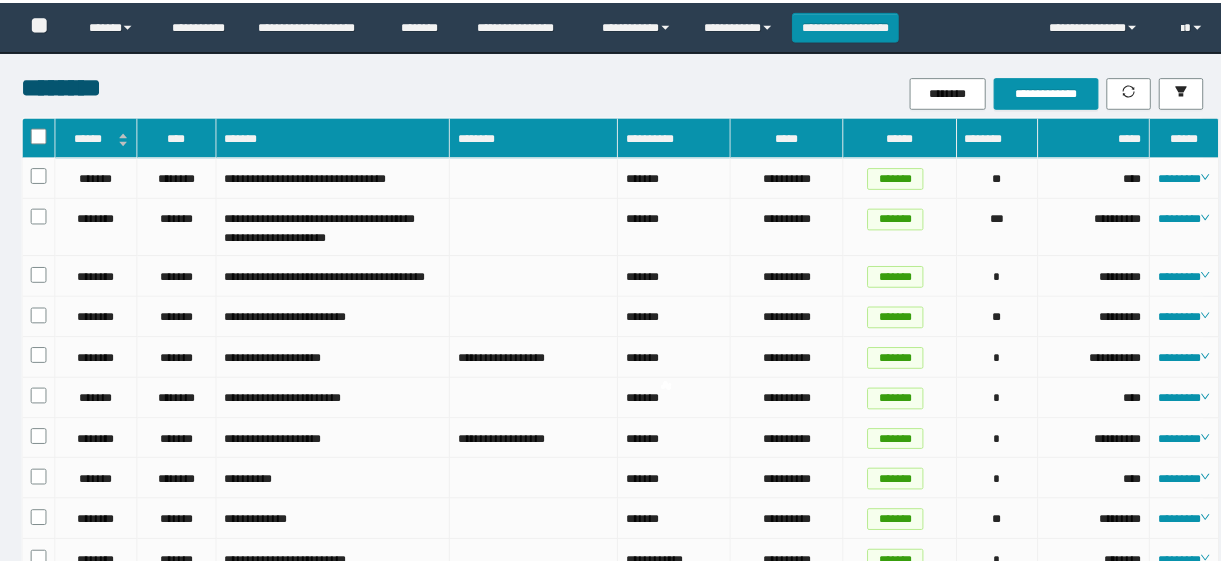 scroll, scrollTop: 0, scrollLeft: 0, axis: both 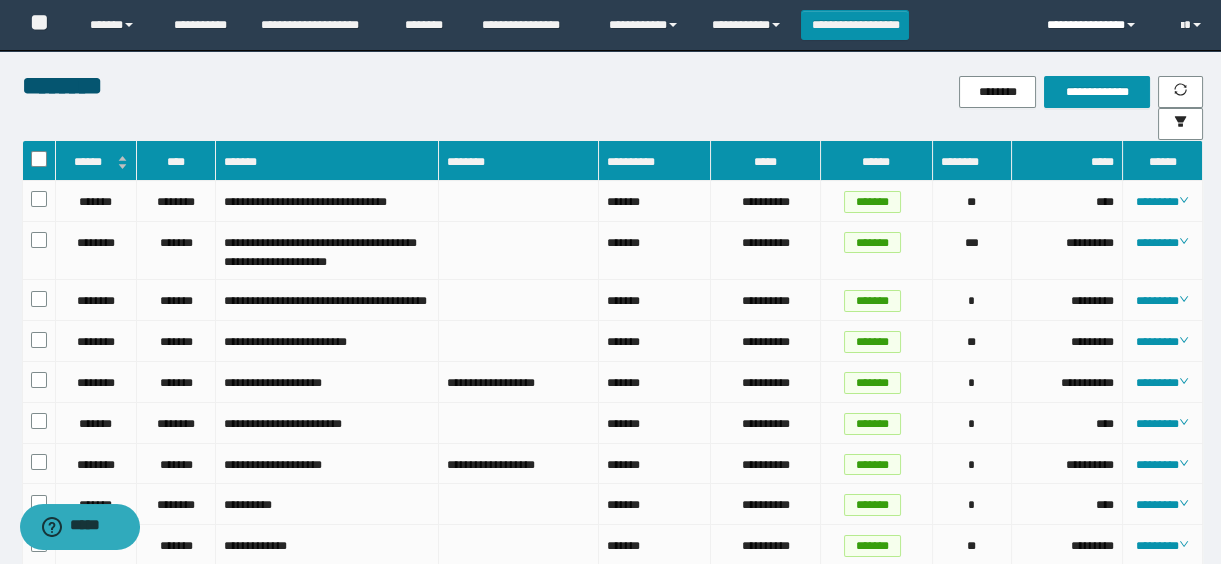 click on "**********" at bounding box center (1099, 25) 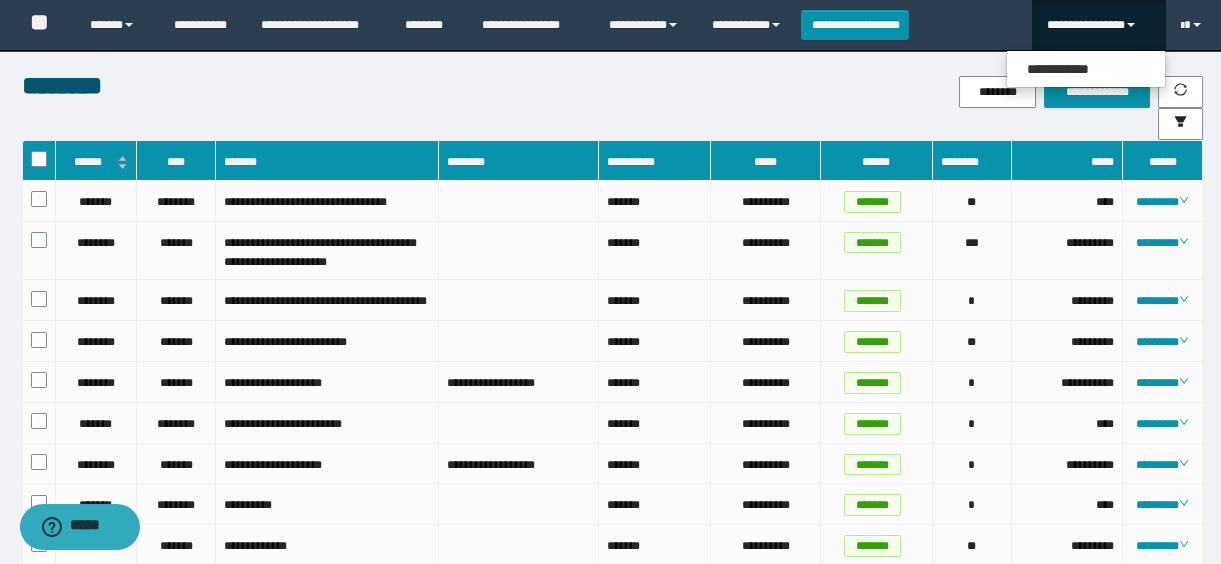 click on "**********" at bounding box center [1086, 69] 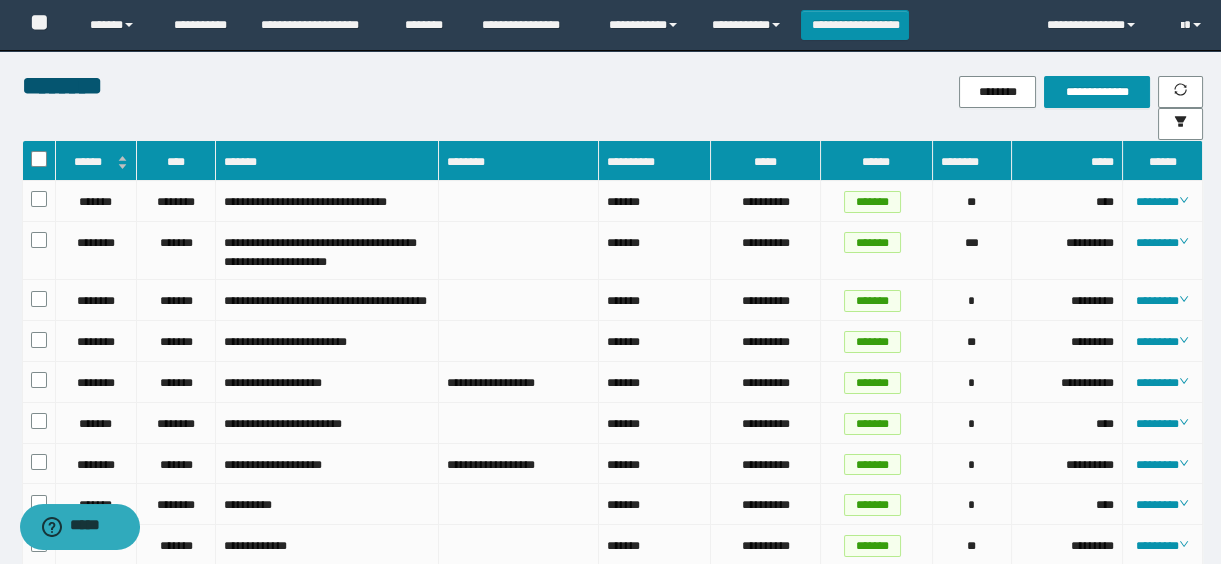 click on "[FIRST] [LAST] [STREET_NAME] [CITY] [STATE] [ZIP_CODE] [COUNTRY] [PHONE_NUMBER] [EMAIL_ADDRESS] [CREDIT_CARD_NUMBER] [SSN] [DATE_OF_BIRTH] [IP_ADDRESS] [MAC_ADDRESS] [URL] [USERNAME] [PASSWORD] [COMPANY_NAME] [JOB_TITLE] [DEPARTMENT] [MANAGER_NAME] [COLLEAGUE_NAME] [CLIENT_NAME] [VENDOR_NAME] [ACCOUNT_NUMBER] [ORDER_ID] [INVOICE_NUMBER] [PAYMENT_METHOD] [BANK_NAME] [BRANCH_NAME] [ACCOUNT_HOLDER_NAME] [ROUTING_NUMBER] [SWIFT_CODE] [IBAN] [CREDIT_SCORE] [LOAN_AMOUNT] [INTEREST_RATE] [COLLATERAL_TYPE] [PROPERTY_ADDRESS] [PROPERTY_TYPE] [PROPERTY_SIZE] [PROPERTY_VALUE] [LEASE_TERM] [RENT_AMOUNT] [SECURITY_DEPOSIT] [UTILITY_PROVIDER] [ACCOUNT_NUMBER_UTILITY] [METER_READING] [SERVICE_ADDRESS] [CONTRACT_ID] [POLICY_NUMBER] [INSURANCE_TYPE] [COVERAGE_LIMIT] [DEDUCTIBLE_AMOUNT] [CLAIM_NUMBER] [DATE_OF_LOSS] [LOSS_LOCATION] [VEHICLE_MAKE] [VEHICLE_MODEL] [VEHICLE_YEAR] [VEHICLE_VIN] [LICENSE_PLATE] [DRIVER_LICENSE_NUMBER] [STATE_OF_ISSUE] [EXPIRATION_DATE] [EMPLOYER_NAME] [EMPLOYEE_ID] [JOB_ROLE] [HIRE_DATE] [TERMINATION_DATE] [SALARY_AMOUNT] [BONUS_AMOUNT] [PAY_FREQUENCY] [TAX_ID] [WITHHOLDING_AMOUNT] [BENEFITS_PLAN] [HEALTH_INSURANCE_PROVIDER] [POLICY_NUMBER_HEALTH] [GROUP_NUMBER] [ENROLLMENT_DATE] [DEPENDENT_NAME] [RELATIONSHIP] [DATE_OF_BIRTH_DEPENDENT] [STUDENT_ID] [SCHOOL_NAME] [MAJOR] [GRADUATION_YEAR] [GPA] [COURSE_NAME] [COURSE_CODE] [PROFESSOR_NAME] [OFFICE_NUMBER] [OFFICE_HOURS] [RESEARCH_TOPIC] [PUBLICATION_TITLE] [JOURNAL_NAME] [PUBLICATION_DATE] [DOI] [CONFERENCE_NAME] [PRESENTATION_TITLE] [PRESENTATION_DATE] [LOCATION_CONFERENCE] [TRAVEL_AGENCY] [FLIGHT_NUMBER] [HOTEL_NAME] [RESERVATION_CODE] [CHECK_IN_DATE] [CHECK_OUT_DATE] [BOOKING_REFERENCE] [EVENT_NAME] [EVENT_DATE] [EVENT_TIME] [EVENT_LOCATION] [TICKET_NUMBER] [SEAT_NUMBER] [PURCHASE_DATE] [PRICE_TICKET] [CURRENCY] [PAYMENT_METHOD_TICKET] [CARD_TYPE] [CARD_LAST_FOUR] [BILLING_ADDRESS] [SHIPPING_ADDRESS] [ORDER_STATUS] [TRACKING_NUMBER] [CARRIER_NAME] [DELIVERY_DATE] [DELIVERY_TIME] [RATING_SCORE] [REVIEW_TEXT] [PRODUCT_NAME] [PRODUCT_ID] [QUANTITY] [UNIT_PRICE] [TOTAL_PRICE] [DISCOUNT_APPLIED] [COUPON_CODE] [CUSTOMER_ID] [USERNAME_CUSTOMER] [PASSWORD_CUSTOMER] [EMAIL_CUSTOMER] [PHONE_CUSTOMER] [ADDRESS_CUSTOMER] [CITY_CUSTOMER] [STATE_CUSTOMER] [ZIP_CODE_CUSTOMER] [COUNTRY_CUSTOMER] [ORDER_HISTORY] [PURCHASE_HISTORY] [VIEWING_HISTORY] [SEARCH_HISTORY] [BROWSING_HISTORY] [COOKIE_ID] [SESSION_ID] [USER_AGENT] [REFERRER_URL] [IP_ADDRESS_LOG] [TIMESTAMP_LOG] [ACTION_TAKEN] [ERROR_MESSAGE] [LOG_LEVEL] [DEBUG_INFO] [SYSTEM_LOG] [APPLICATION_LOG] [SERVER_NAME] [SERVER_IP] [OPERATING_SYSTEM] [SOFTWARE_VERSION] [HARDWARE_MODEL] [CPU_USAGE] [MEMORY_USAGE] [DISK_USAGE] [NETWORK_TRAFFIC] [FIREWALL_STATUS] [ANTIVIRUS_STATUS] [SECURITY_PATCHES] [VULNERABILITIES] [EXPLOITS] [MALWARE_SIGNATURES] [INCIDENT_REPORT] [SECURITY_ALERT] [THREAT_DETECTION] [RESPONSE_ACTION] [INVESTIGATION_DETAILS] [FORENSIC_DATA] [DATA_BREACH] [RECOVERY_PLAN] [BUSINESS_CONTINUITY] [DISASTER_RECOVERY] [CONTINGENCY_PLAN] [EMERGENCY_CONTACT] [CONTACT_PERSON] [CONTACT_PHONE] [CONTACT_EMAIL] [CONTACT_ADDRESS] [GOVERNMENT_ID] [PASSPORT_NUMBER] [DRIVING_LICENSE] [NATIONAL_ID] [VOTER_ID] [MILITARY_ID] [EMPLOYEE_BADGE] [STUDENT_ID_CARD] [HEALTH_CARD] [INSURANCE_CARD] [BANK_CARD] [CREDIT_CARD_NUMBER] [DEBIT_CARD_NUMBER] [ACCOUNT_NUMBER_BANK] [ROUTING_NUMBER_BANK] [SWIFT_CODE_BANK] [IBAN_BANK] [CARD_HOLDER_NAME] [EXPIRATION_DATE_CARD] [CVV_CODE] [BILLING_ADDRESS_CARD] [SHIPPING_ADDRESS_CARD] [ORDER_DETAILS] [PRODUCT_DETAILS] [PRICE_DETAILS] [PAYMENT_DETAILS] [CUSTOMER_DETAILS] [ACCOUNT_DETAILS] [LOGIN_DETAILS] [SECURITY_DETAILS] [SYSTEM_DETAILS] [HARDWARE_DETAILS] [SOFTWARE_DETAILS] [NETWORK_DETAILS] [FIREWALL_DETAILS] [ANTIVIRUS_DETAILS] [VULNERABILITY_DETAILS] [MALWARE_DETAILS] [INCIDENT_DETAILS] [SECURITY_ALERT_DETAILS] [THREAT_DETECTION_DETAILS] [RESPONSE_ACTION_DETAILS] [INVESTIGATION_DETAILS] [FORENSIC_DATA_DETAILS] [DATA_BREACH_DETAILS] [RECOVERY_PLAN_DETAILS] [BUSINESS_CONTINUITY_DETAILS] [DISASTER_RECOVERY_DETAILS] [CONTINGENCY_PLAN_DETAILS] [EMERGENCY_CONTACT_DETAILS] [GOVERNMENT_ID_DETAILS] [PASSPORT_DETAILS] [DRIVING_LICENSE_DETAILS] [NATIONAL_ID_DETAILS] [VOTER_ID_DETAILS] [MILITARY_ID_DETAILS] [EMPLOYEE_BADGE_DETAILS] [STUDENT_ID_CARD_DETAILS] [HEALTH_CARD_DETAILS] [INSURANCE_CARD_DETAILS] [BANK_CARD_DETAILS] [CREDIT_CARD_DETAILS] [DEBIT_CARD_DETAILS] [ACCOUNT_DETAILS_BANK] [ROUTING_DETAILS_BANK] [SWIFT_DETAILS_BANK] [IBAN_DETAILS_BANK] [CARD_HOLDER_NAME_DETAILS] [EXPIRATION_DATE_CARD_DETAILS] [CVV_CODE_DETAILS] [BILLING_ADDRESS_CARD_DETAILS] [SHIPPING_ADDRESS_CARD_DETAILS]" at bounding box center [610, 1244] 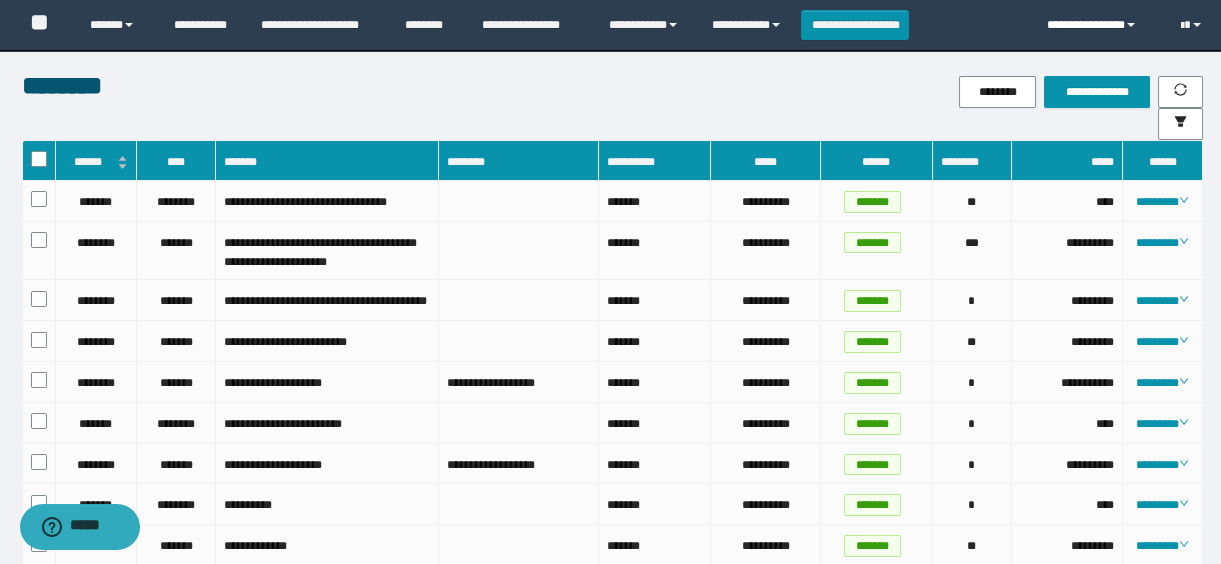 click on "**********" at bounding box center [1099, 25] 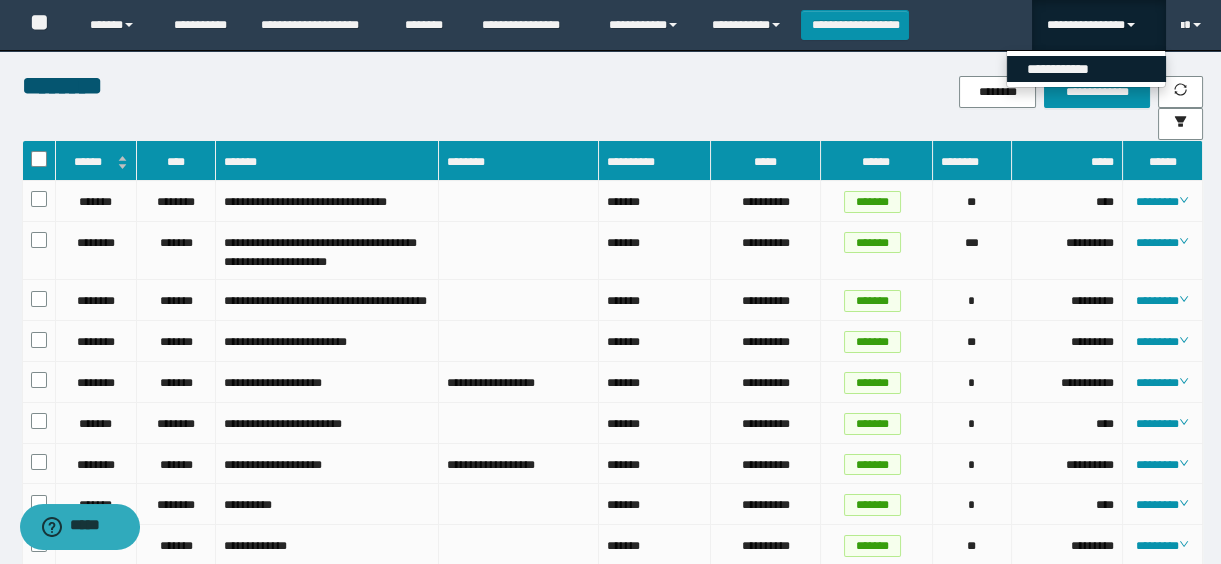 click on "**********" at bounding box center [1086, 69] 